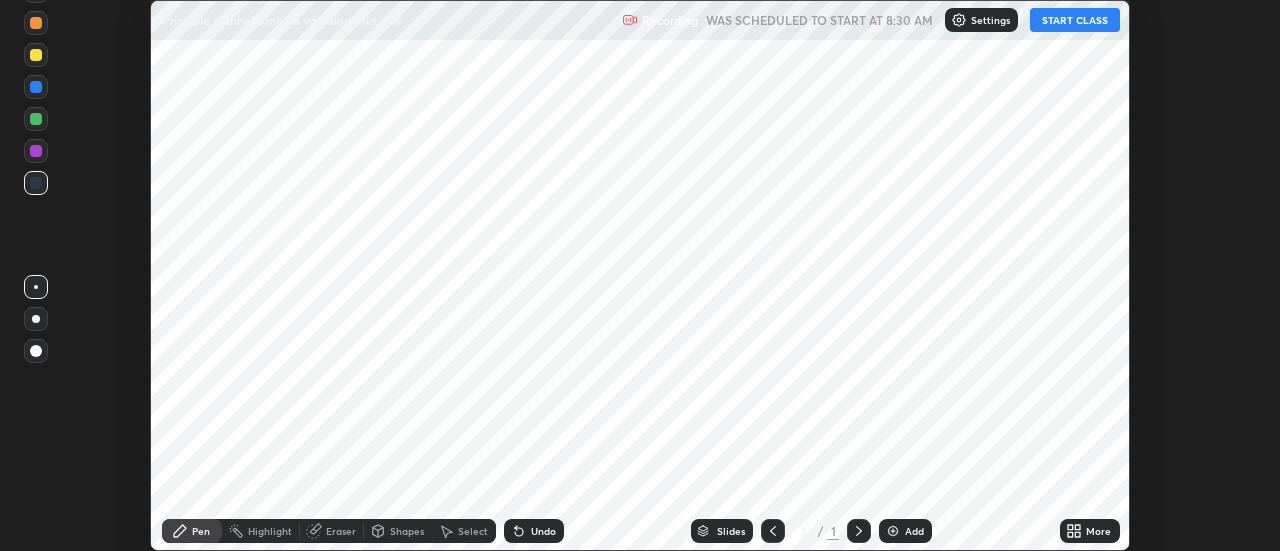 scroll, scrollTop: 0, scrollLeft: 0, axis: both 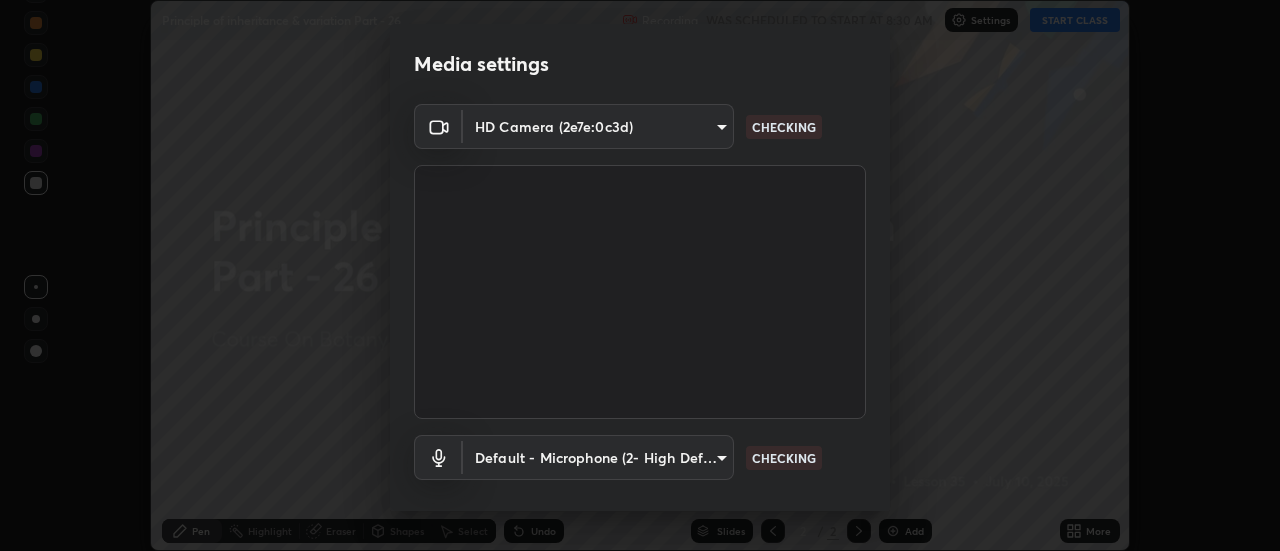 type on "0be616c92c2879d8fe19306c4b8383fc9b13f77197a30f876870ce6c7906effd" 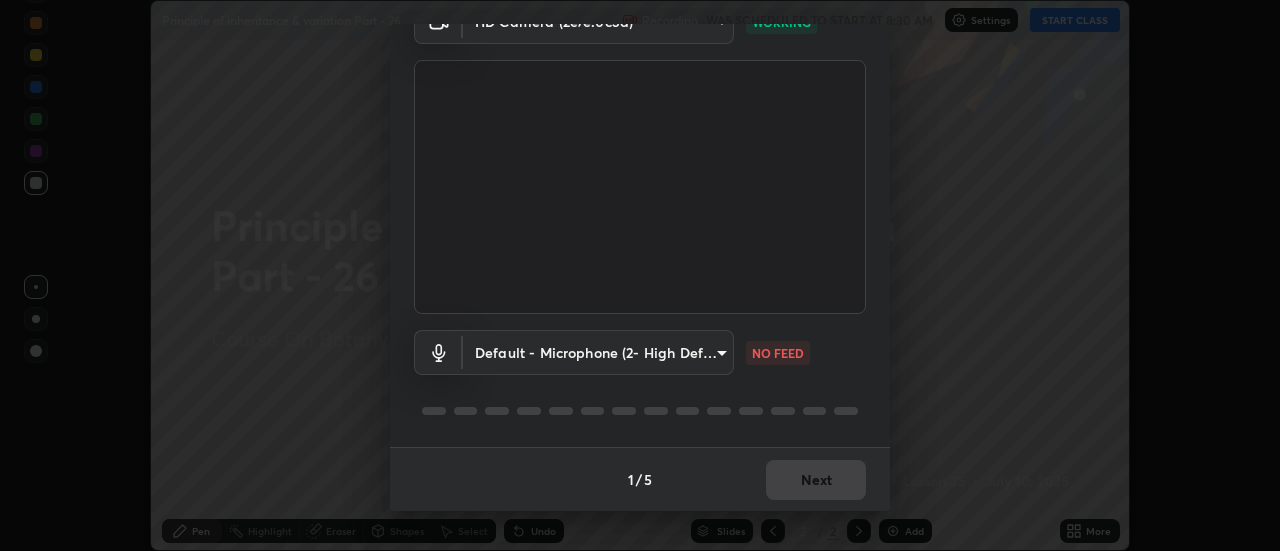 click on "Erase all Principle of inheritance & variation Part - 26 Recording WAS SCHEDULED TO START AT  8:30 AM Settings START CLASS Setting up your live class Principle of inheritance & variation Part - 26 • L35 of Course On Botany for NEET Excel 1 2026 [PERSON_NAME] [PERSON_NAME] Pen Highlight Eraser Shapes Select Undo Slides 2 / 2 Add More No doubts shared Encourage your learners to ask a doubt for better clarity Report an issue Reason for reporting Buffering Chat not working Audio - Video sync issue Educator video quality low ​ Attach an image Report Media settings HD Camera (2e7e:0c3d) 0be616c92c2879d8fe19306c4b8383fc9b13f77197a30f876870ce6c7906effd WORKING Default - Microphone (2- High Definition Audio Device) default NO FEED 1 / 5 Next" at bounding box center [640, 275] 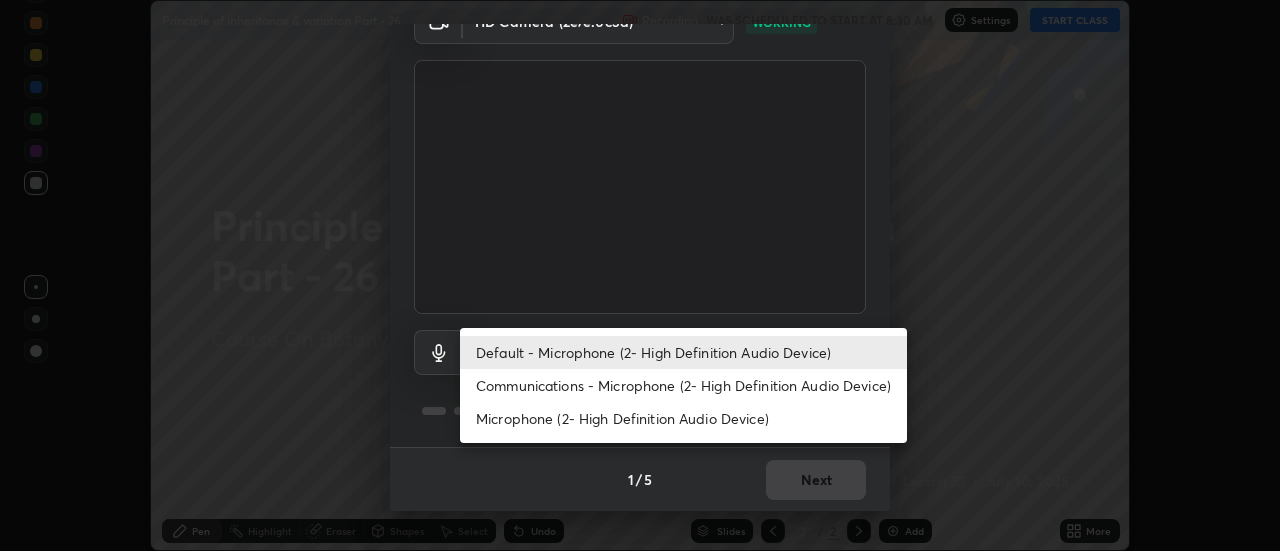 click on "Communications - Microphone (2- High Definition Audio Device)" at bounding box center (683, 385) 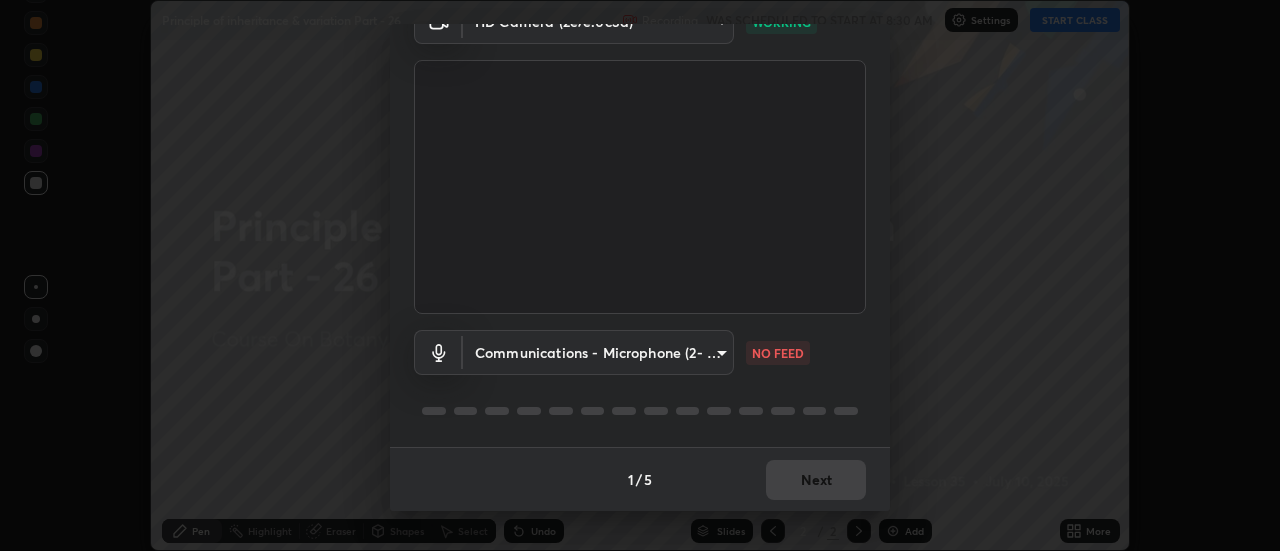 click on "Erase all Principle of inheritance & variation Part - 26 Recording WAS SCHEDULED TO START AT  8:30 AM Settings START CLASS Setting up your live class Principle of inheritance & variation Part - 26 • L35 of Course On Botany for NEET Excel 1 2026 [PERSON_NAME] [PERSON_NAME] Pen Highlight Eraser Shapes Select Undo Slides 2 / 2 Add More No doubts shared Encourage your learners to ask a doubt for better clarity Report an issue Reason for reporting Buffering Chat not working Audio - Video sync issue Educator video quality low ​ Attach an image Report Media settings HD Camera (2e7e:0c3d) 0be616c92c2879d8fe19306c4b8383fc9b13f77197a30f876870ce6c7906effd WORKING Communications - Microphone (2- High Definition Audio Device) communications NO FEED 1 / 5 Next Default - Microphone (2- High Definition Audio Device) Communications - Microphone (2- High Definition Audio Device) Microphone (2- High Definition Audio Device)" at bounding box center [640, 275] 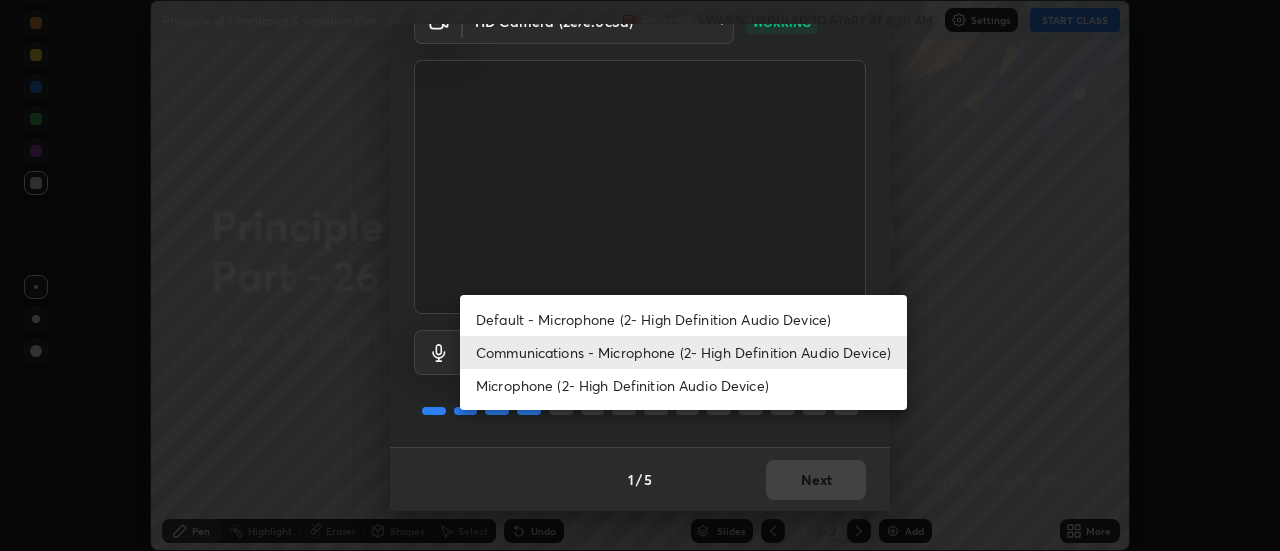 click on "Default - Microphone (2- High Definition Audio Device)" at bounding box center [683, 319] 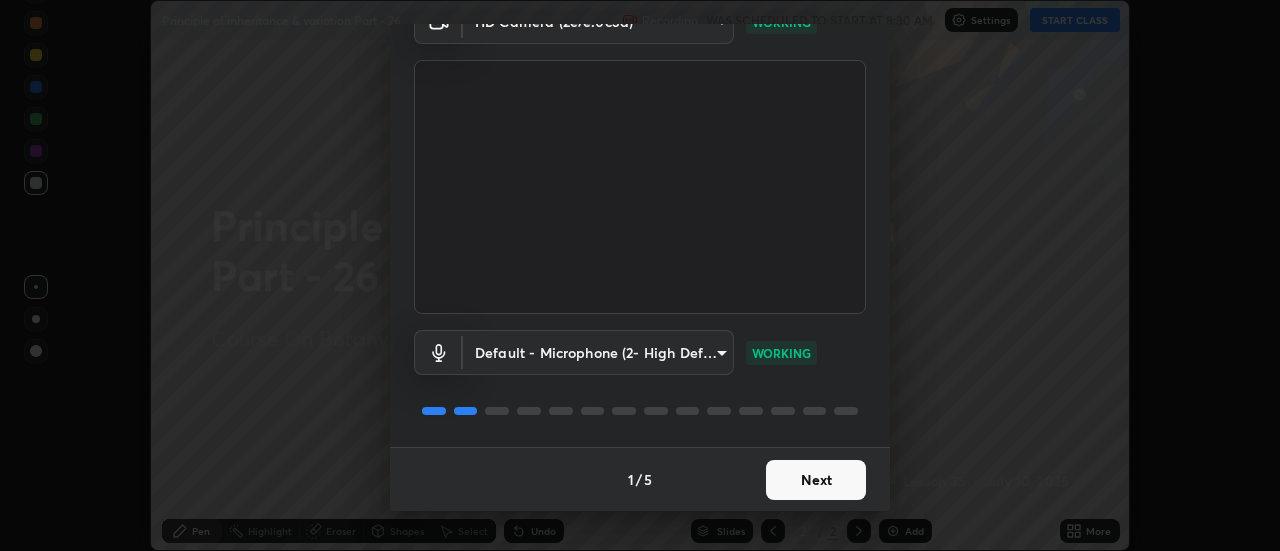 click on "Next" at bounding box center [816, 480] 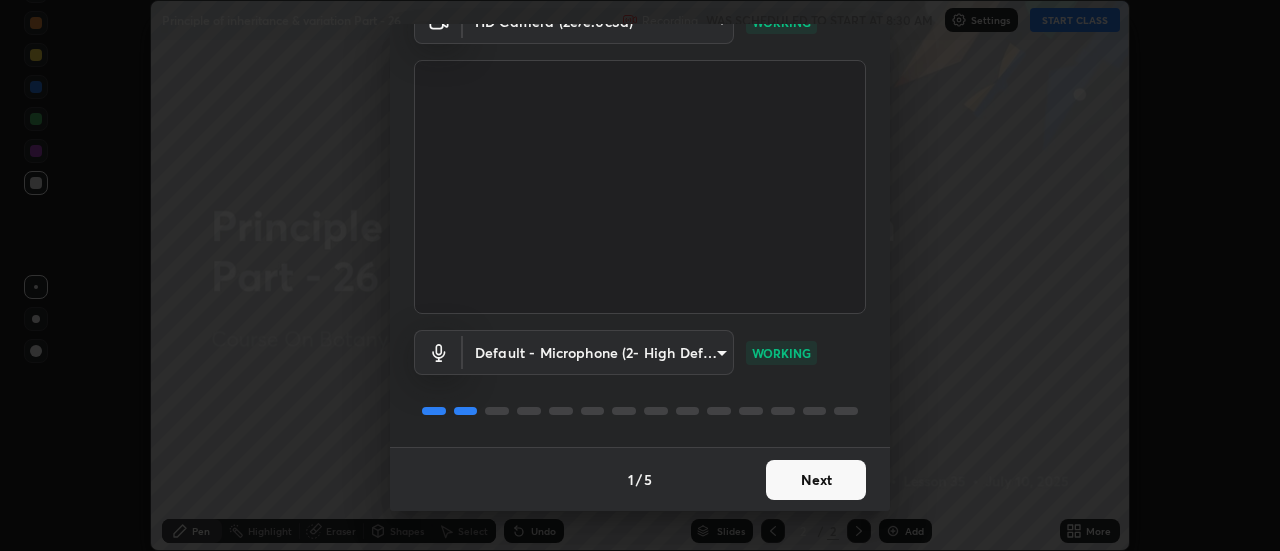 scroll, scrollTop: 0, scrollLeft: 0, axis: both 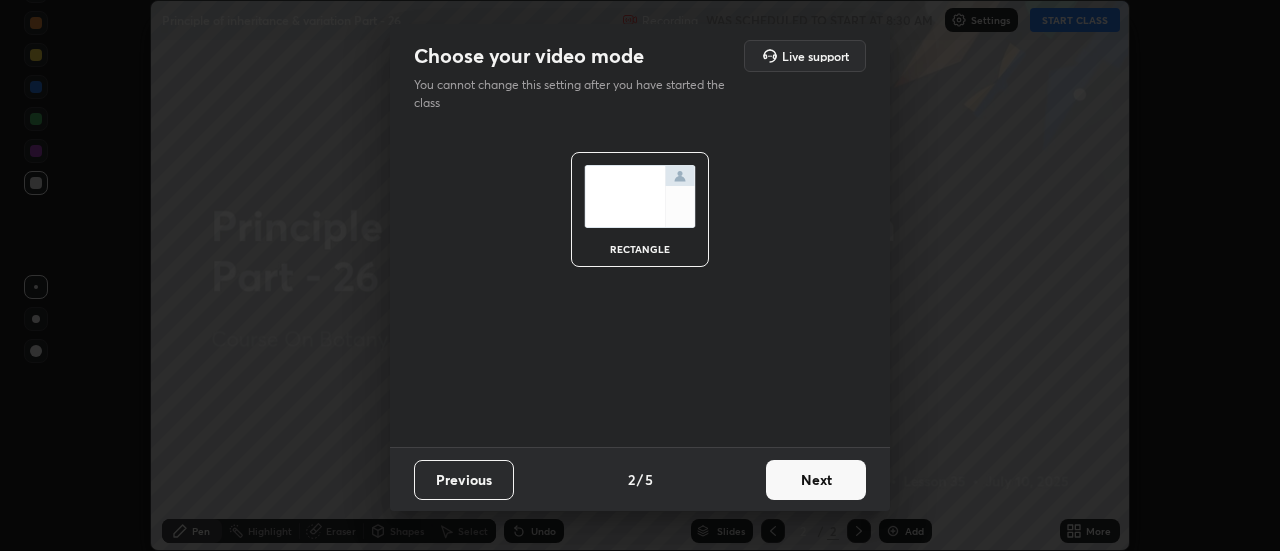 click on "Next" at bounding box center [816, 480] 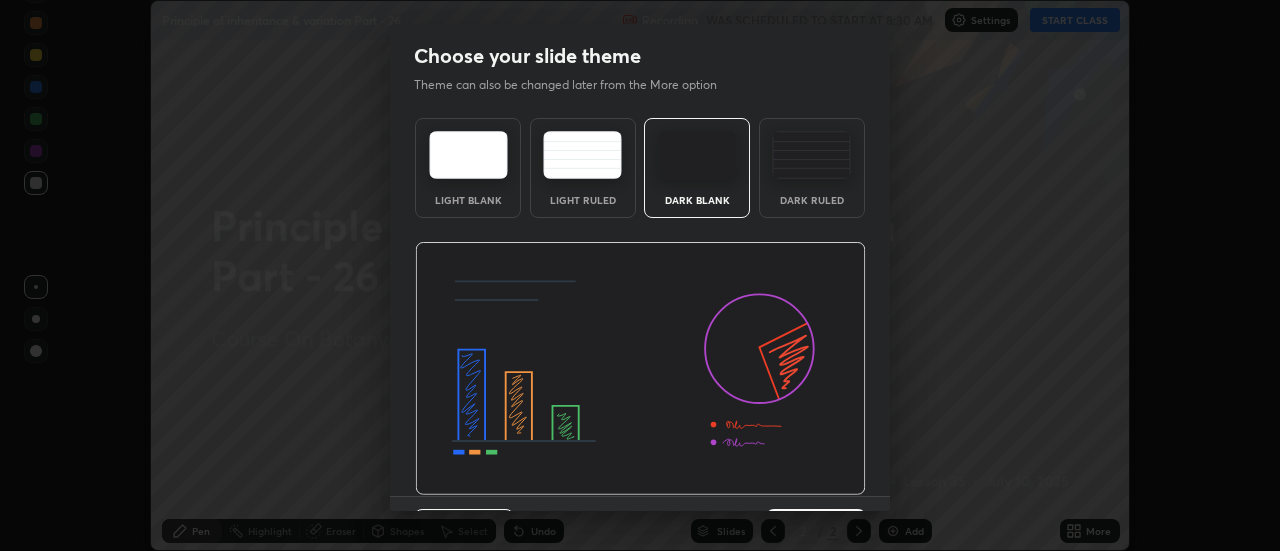 scroll, scrollTop: 49, scrollLeft: 0, axis: vertical 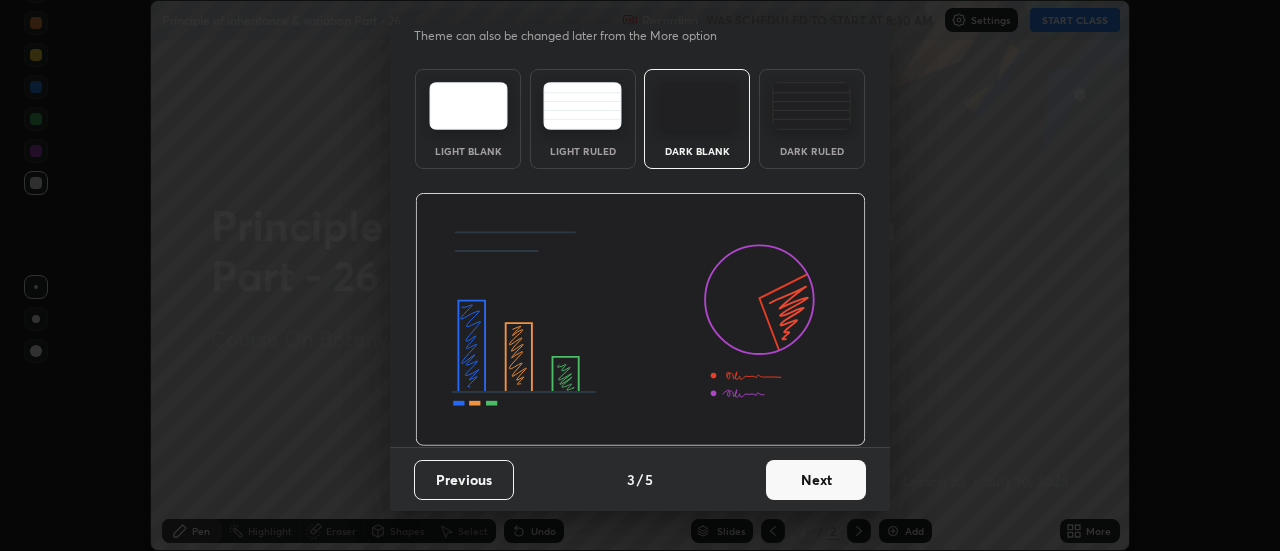 click on "Next" at bounding box center (816, 480) 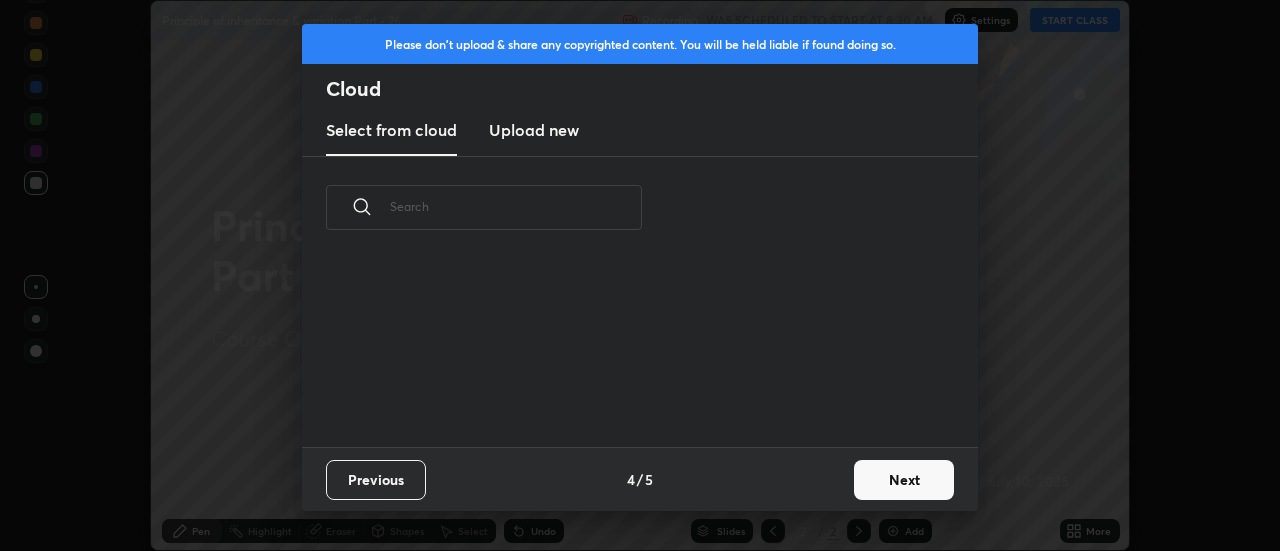 scroll, scrollTop: 0, scrollLeft: 0, axis: both 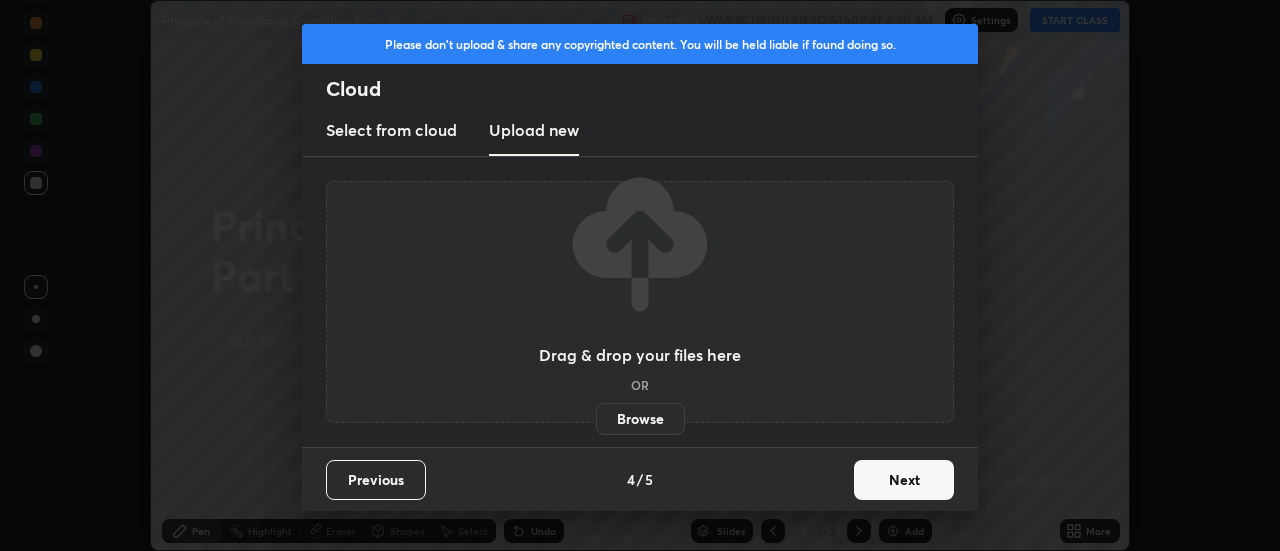 click on "Browse" at bounding box center (640, 419) 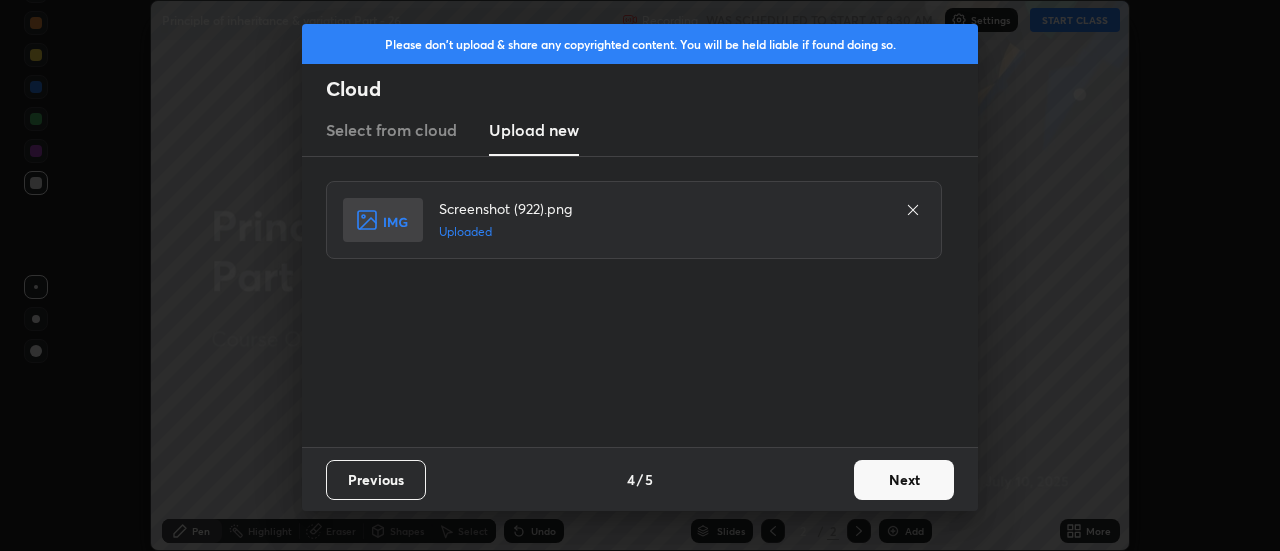 click on "Next" at bounding box center [904, 480] 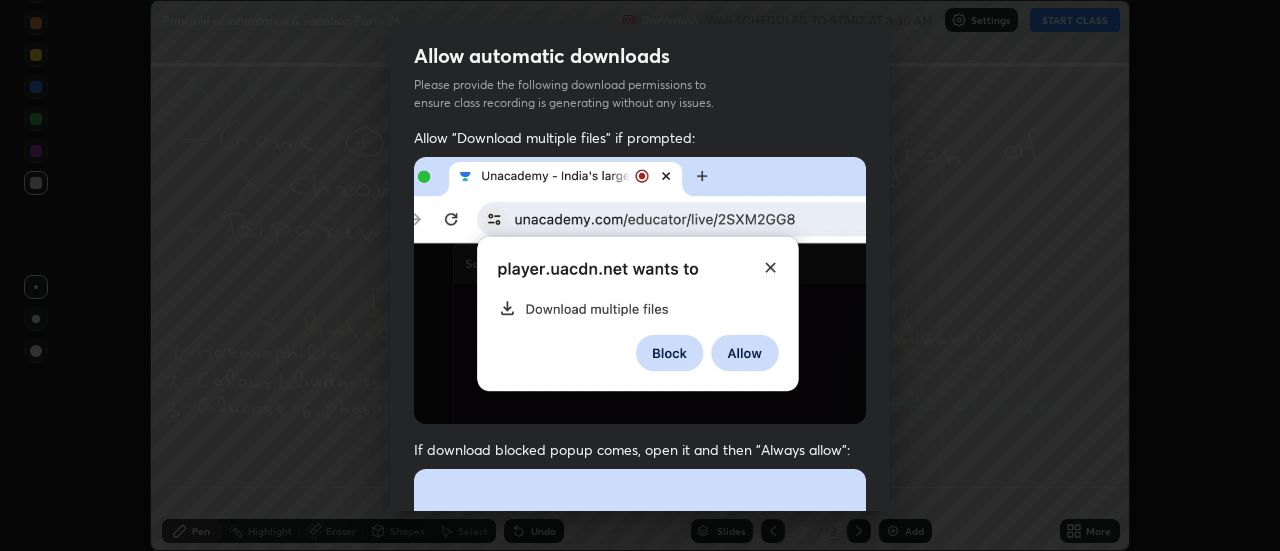 scroll, scrollTop: 513, scrollLeft: 0, axis: vertical 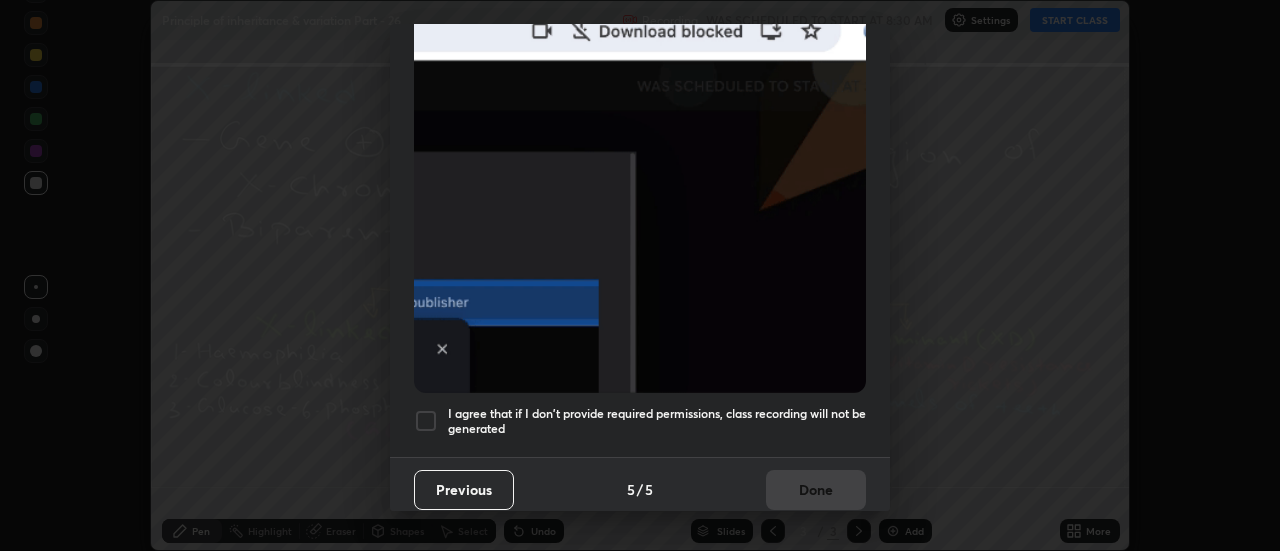 click at bounding box center [426, 421] 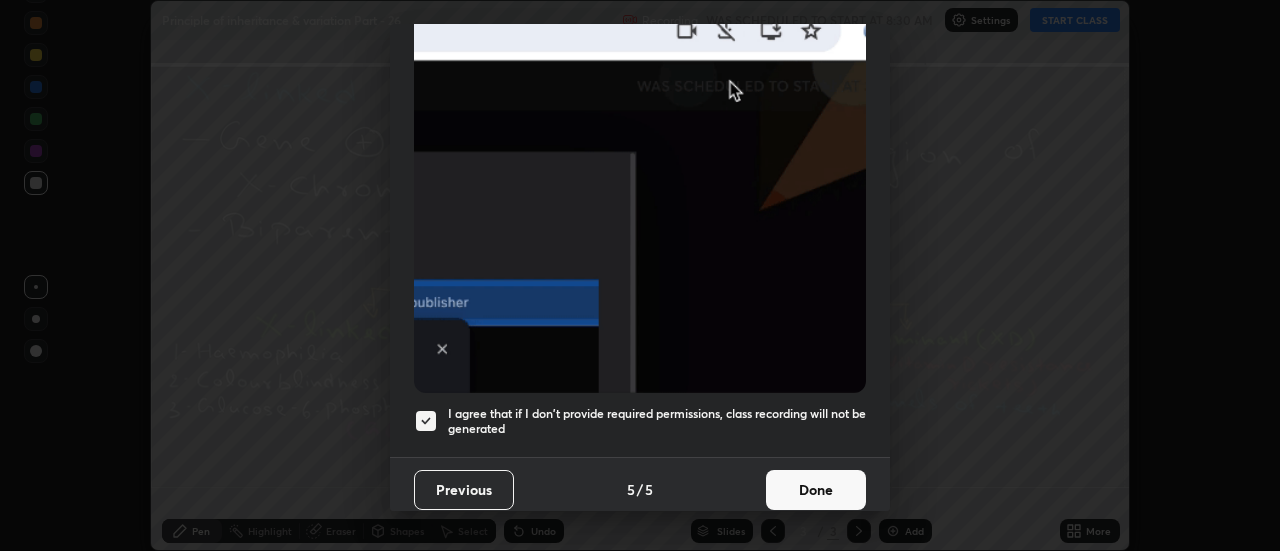 click on "Done" at bounding box center [816, 490] 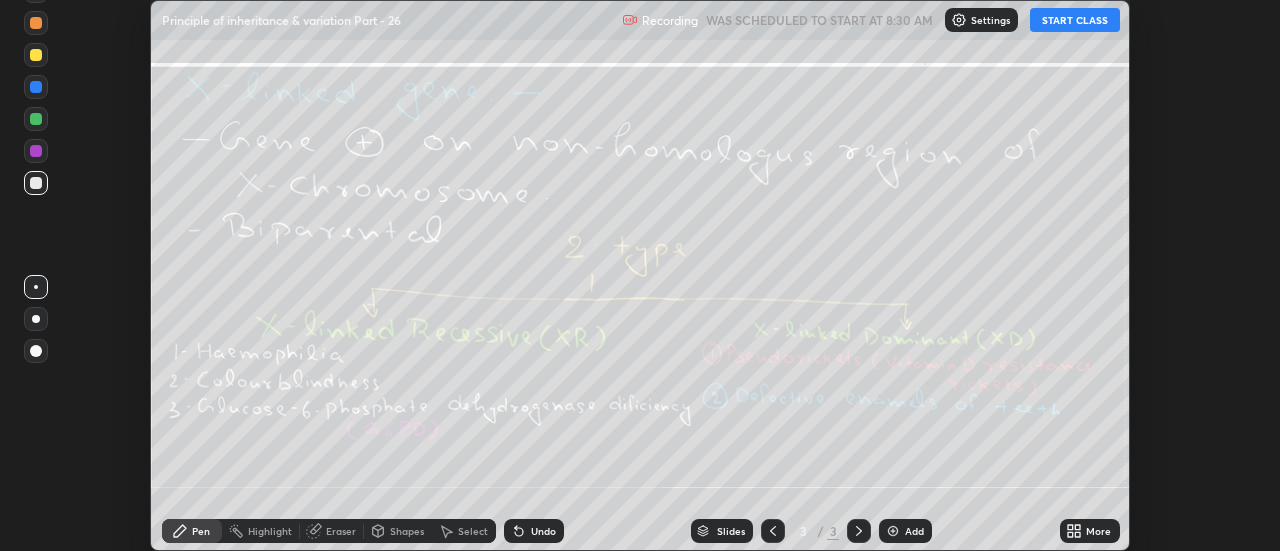 click 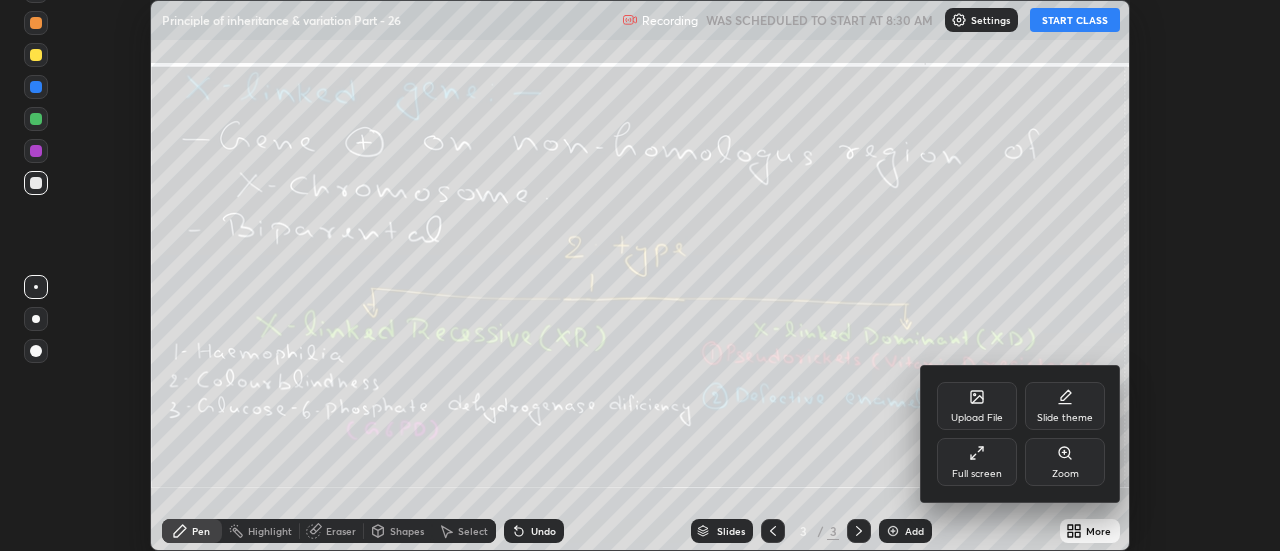 click on "Upload File" at bounding box center (977, 406) 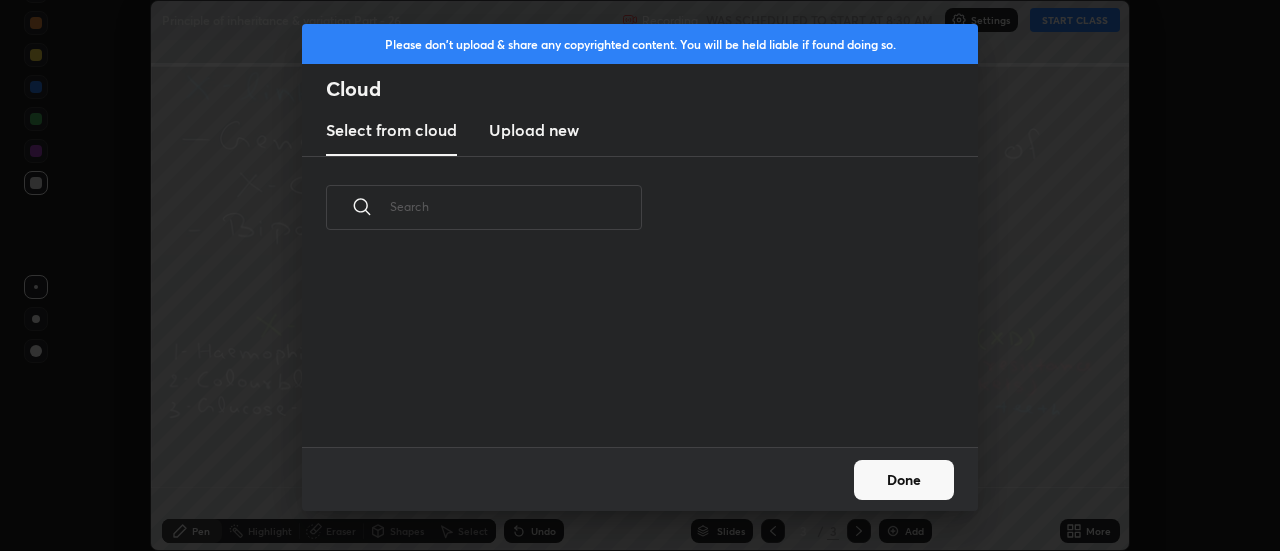scroll, scrollTop: 7, scrollLeft: 11, axis: both 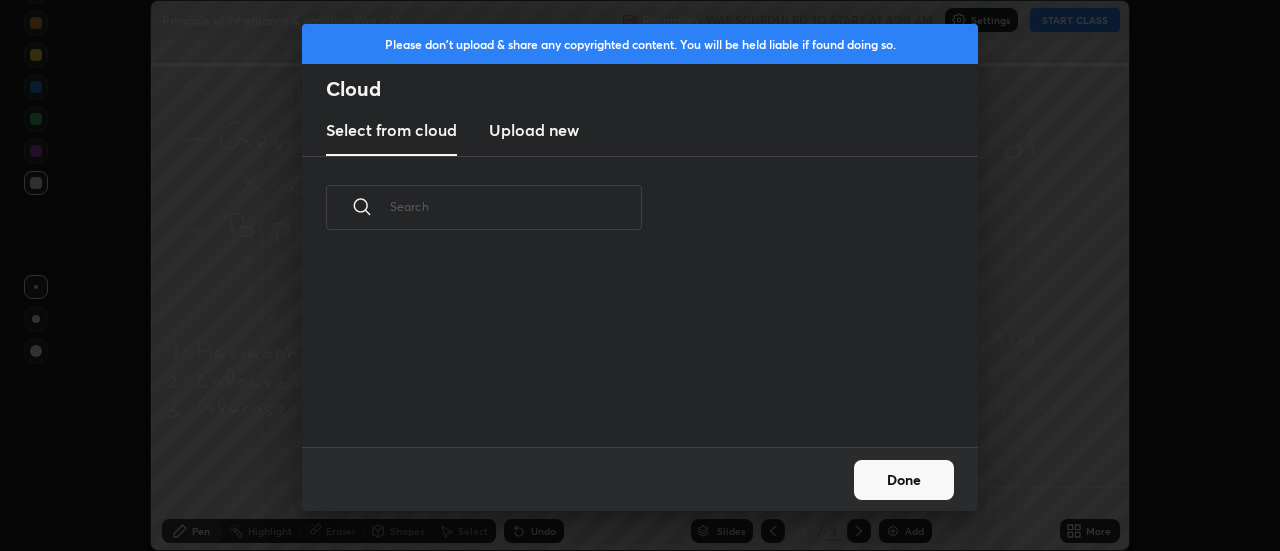 click on "Upload new" at bounding box center [534, 130] 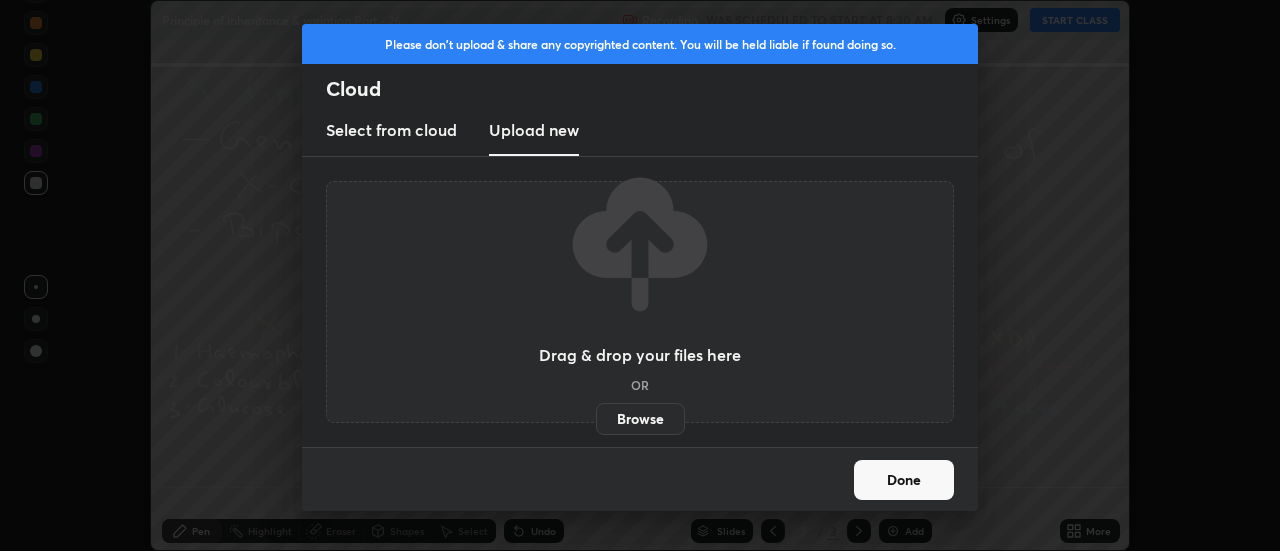 click on "Browse" at bounding box center [640, 419] 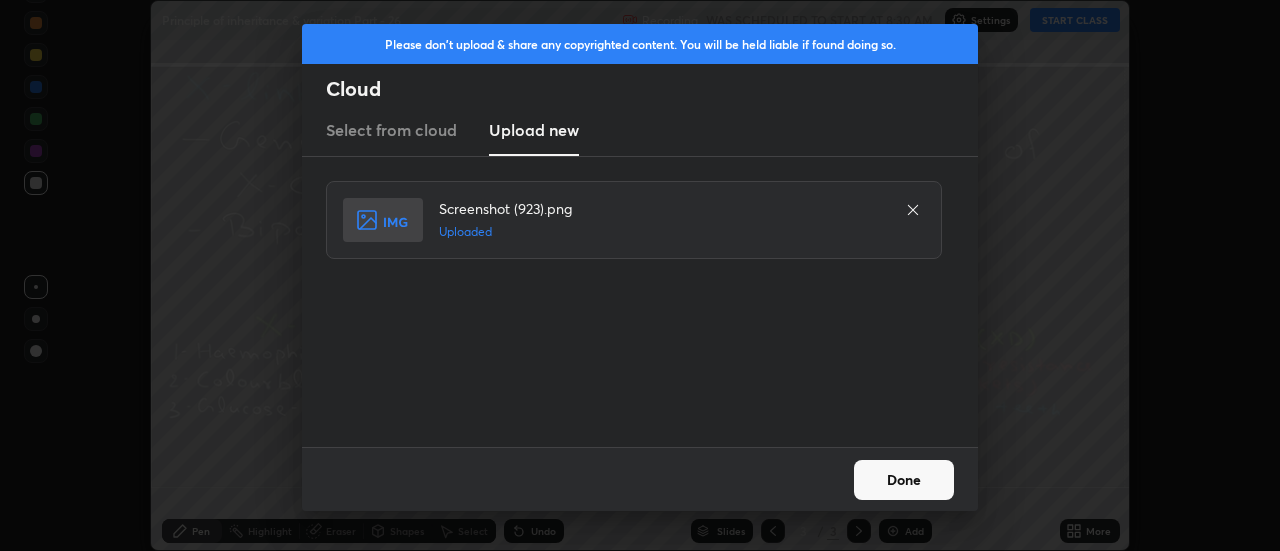click on "Done" at bounding box center [904, 480] 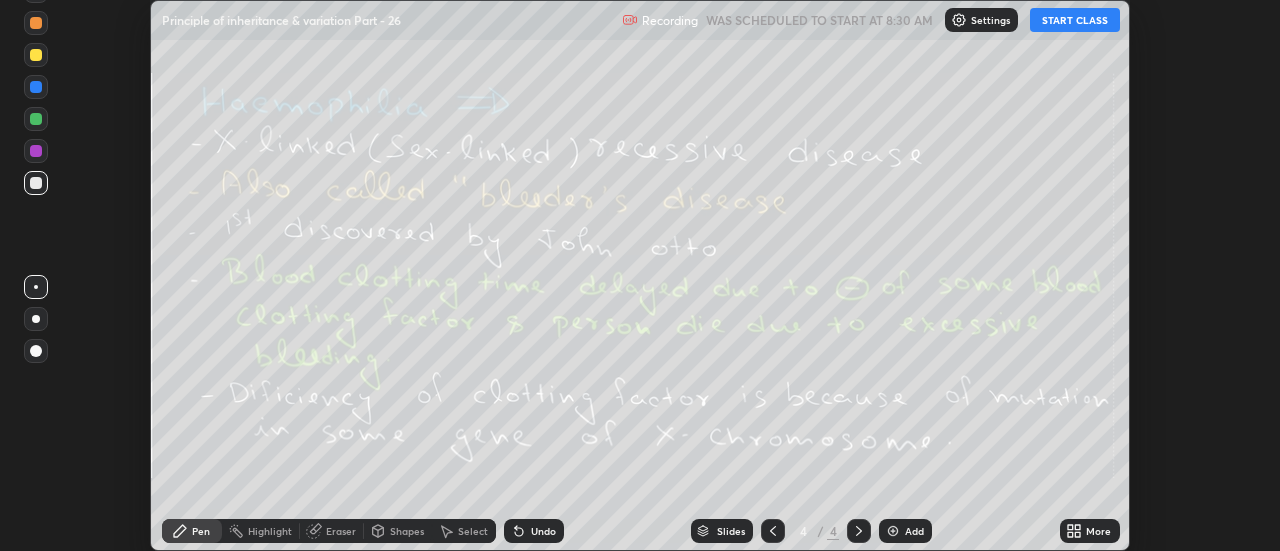 click 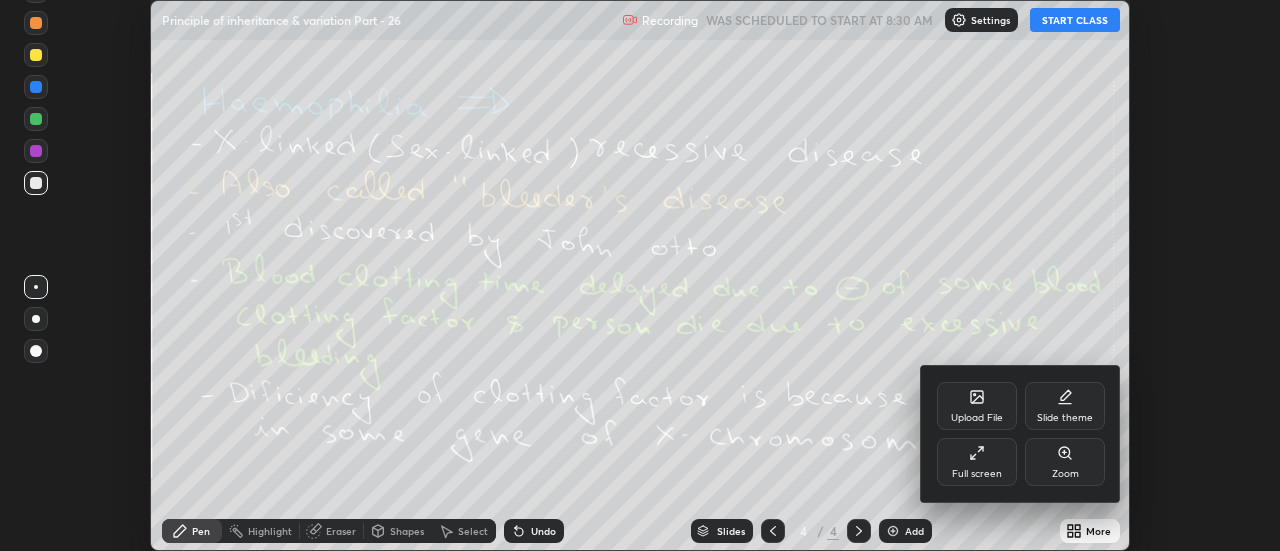 click on "Upload File" at bounding box center [977, 406] 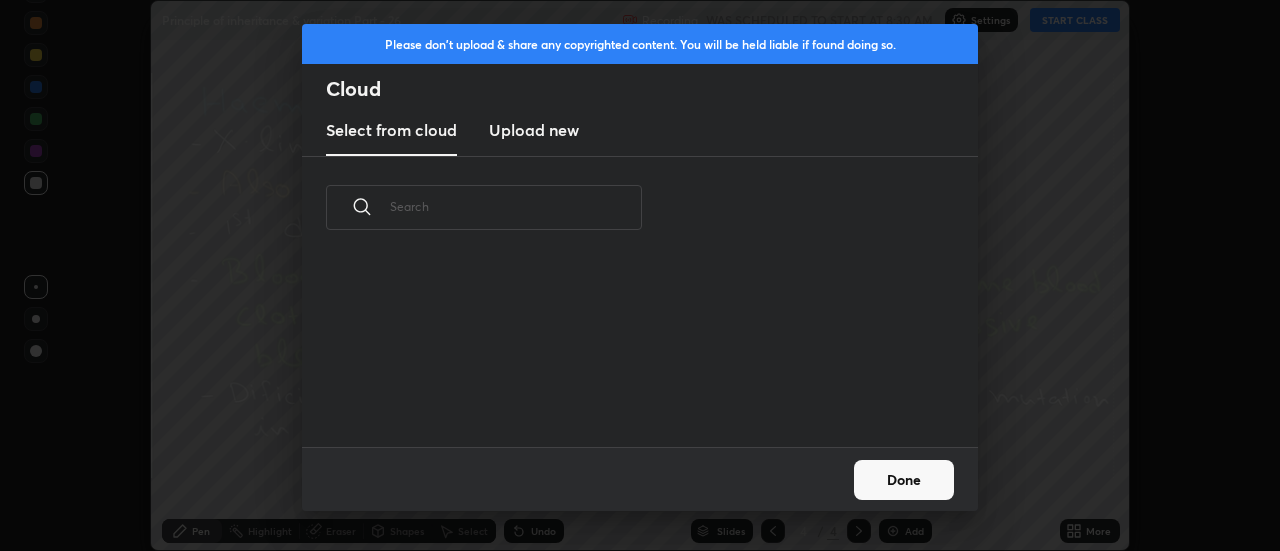 scroll, scrollTop: 7, scrollLeft: 11, axis: both 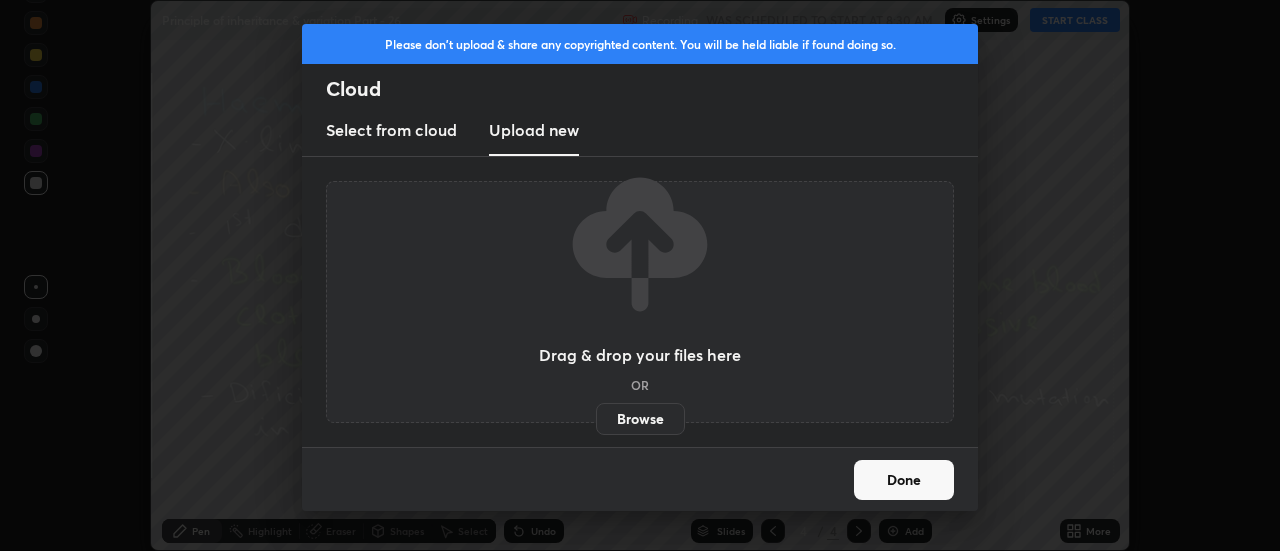 click on "Browse" at bounding box center [640, 419] 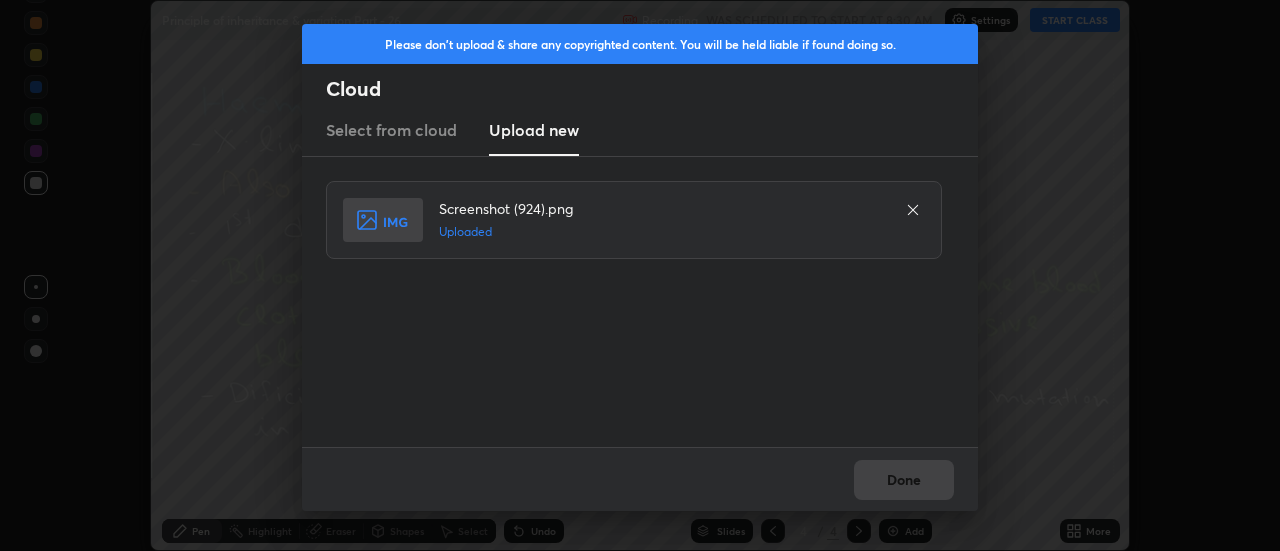 click on "Done" at bounding box center (904, 480) 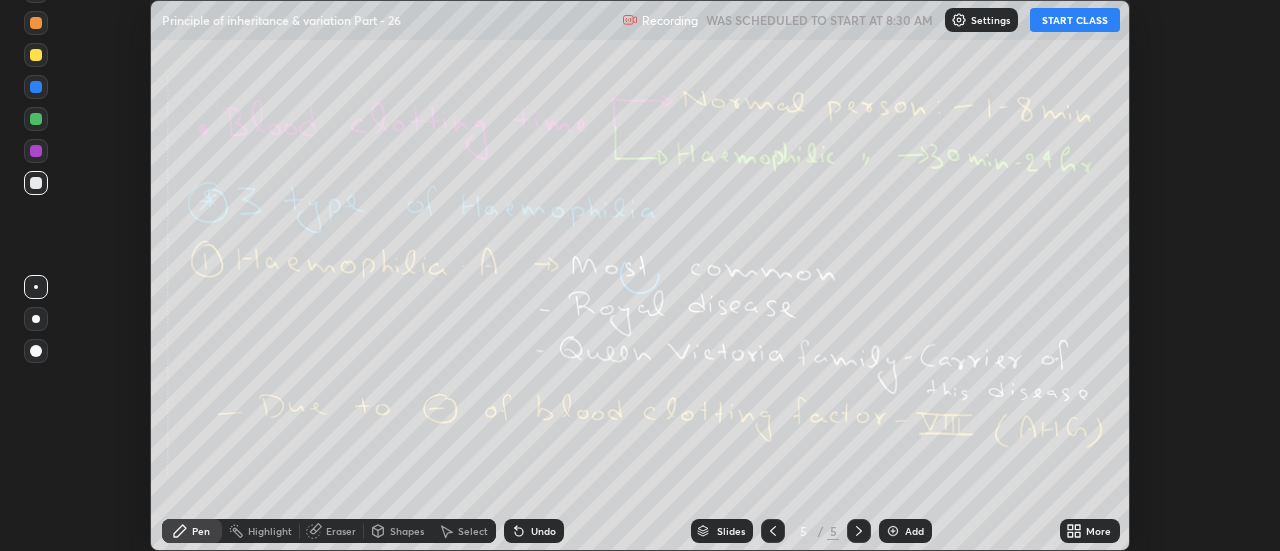 click 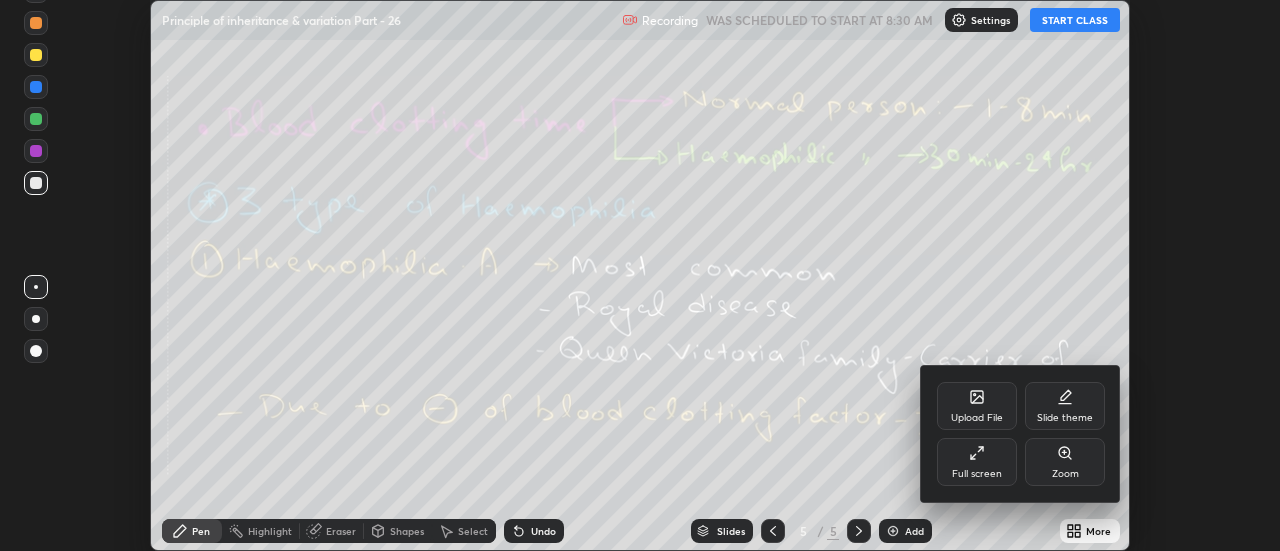 click 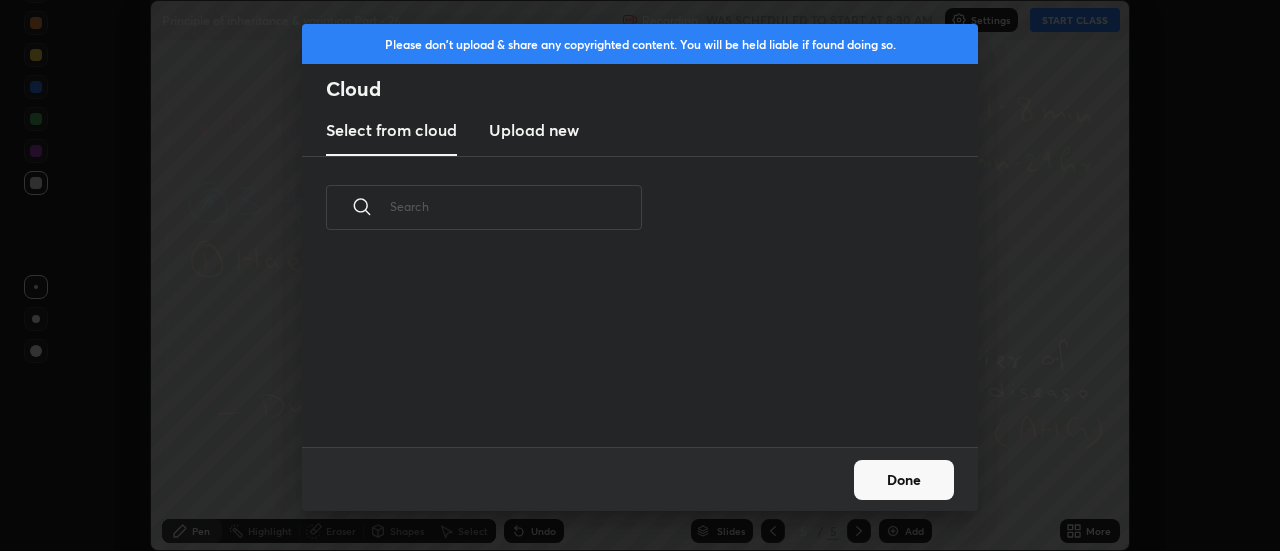 scroll, scrollTop: 7, scrollLeft: 11, axis: both 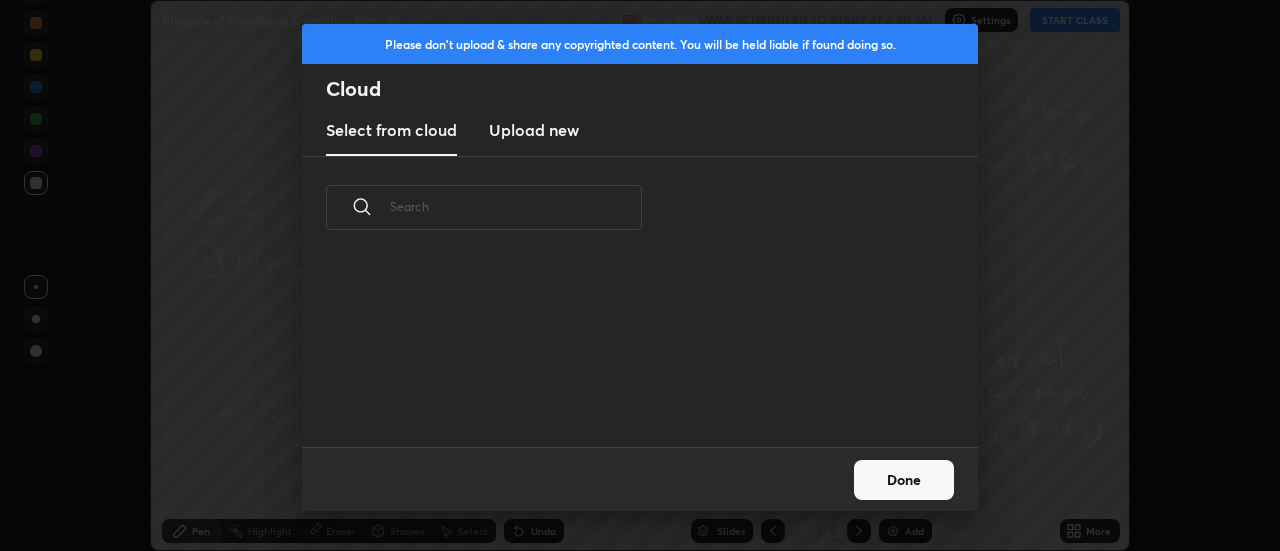 click on "Upload new" at bounding box center [534, 130] 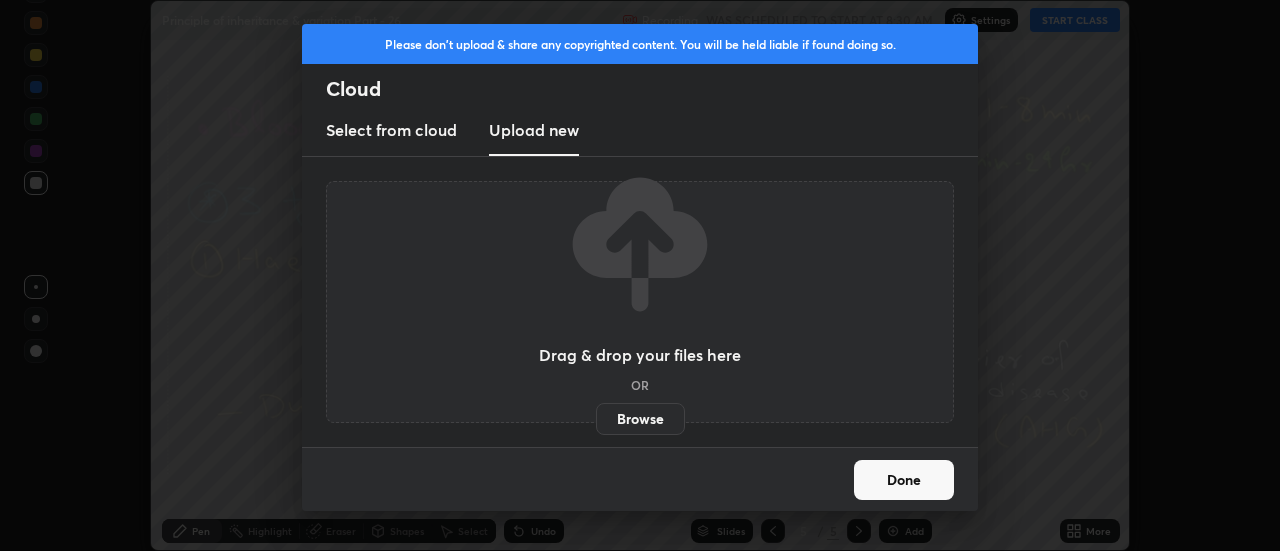 click on "Browse" at bounding box center (640, 419) 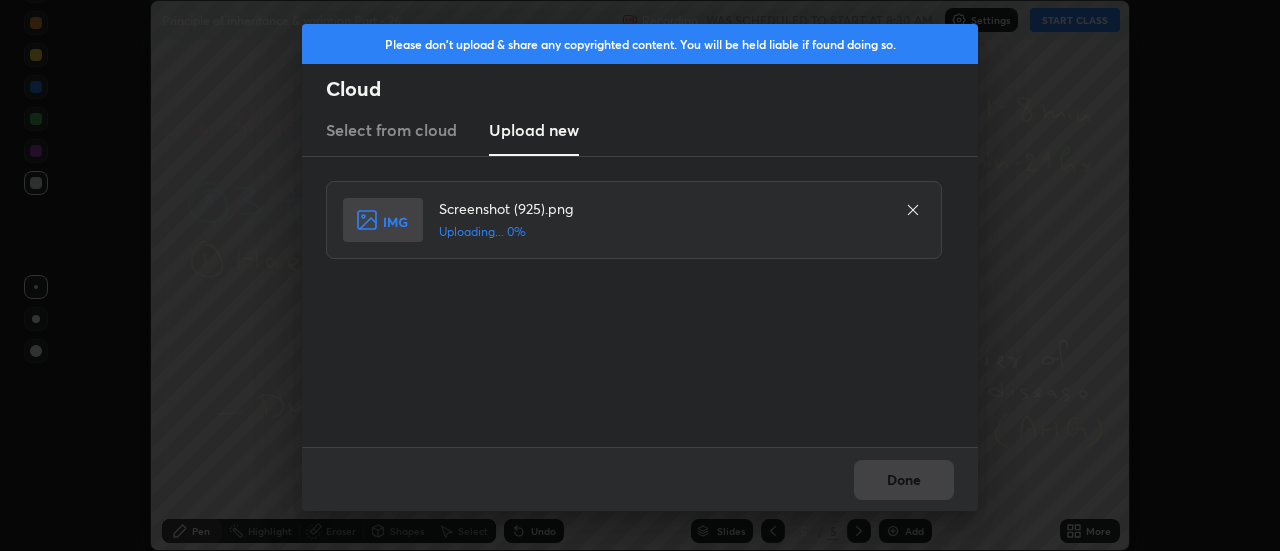click on "Done" at bounding box center [640, 479] 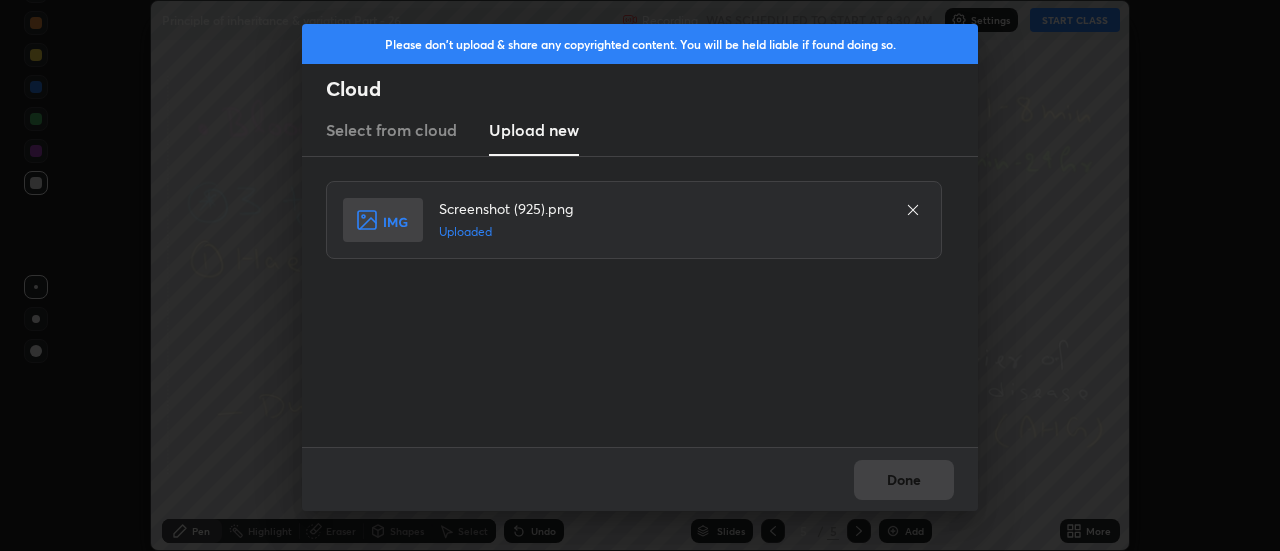 click on "Done" at bounding box center [640, 479] 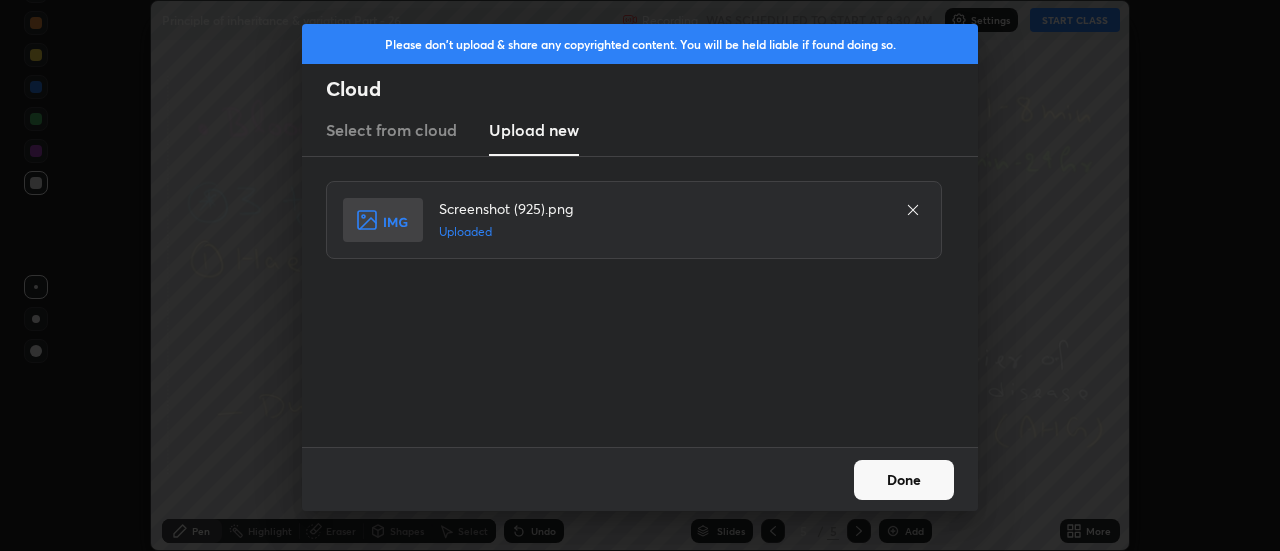 click on "Done" at bounding box center [904, 480] 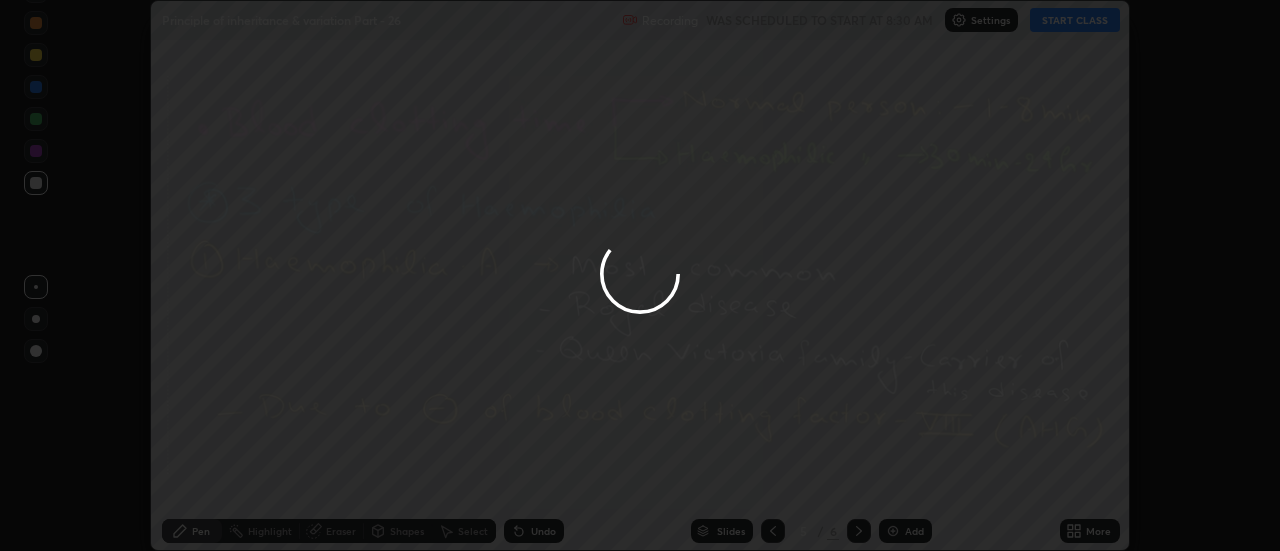 click on "More" at bounding box center (1098, 531) 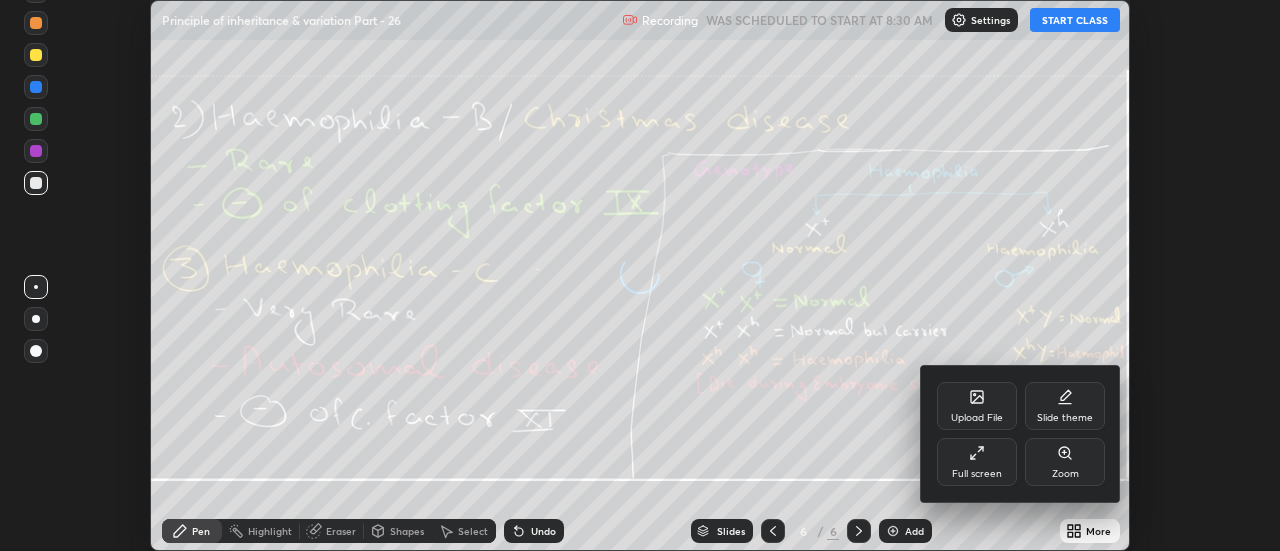 click on "Upload File" at bounding box center [977, 406] 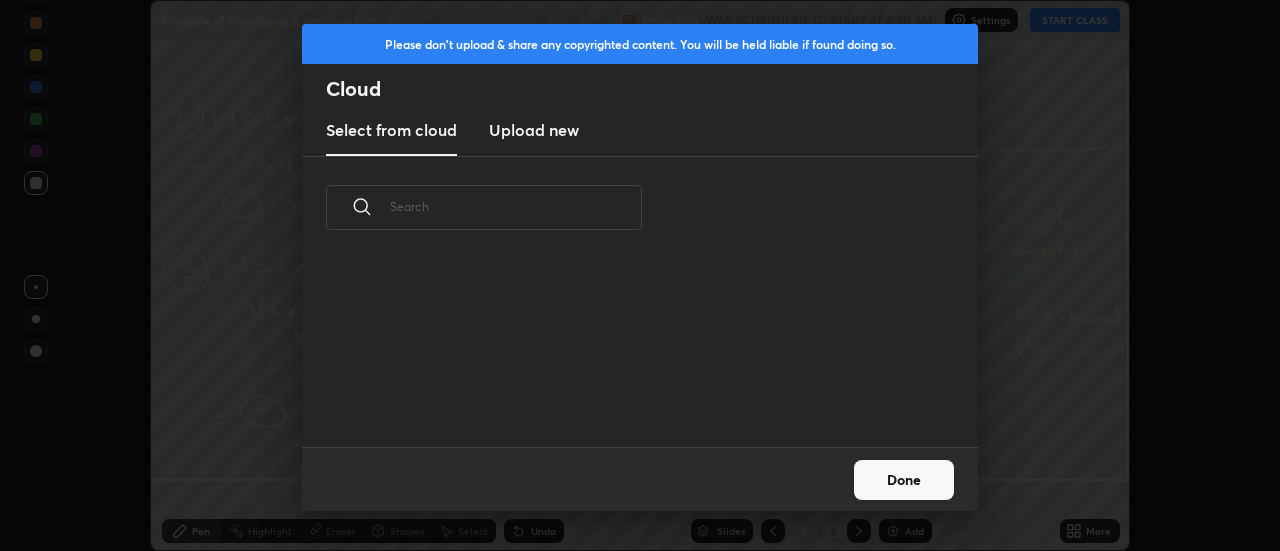 scroll, scrollTop: 7, scrollLeft: 11, axis: both 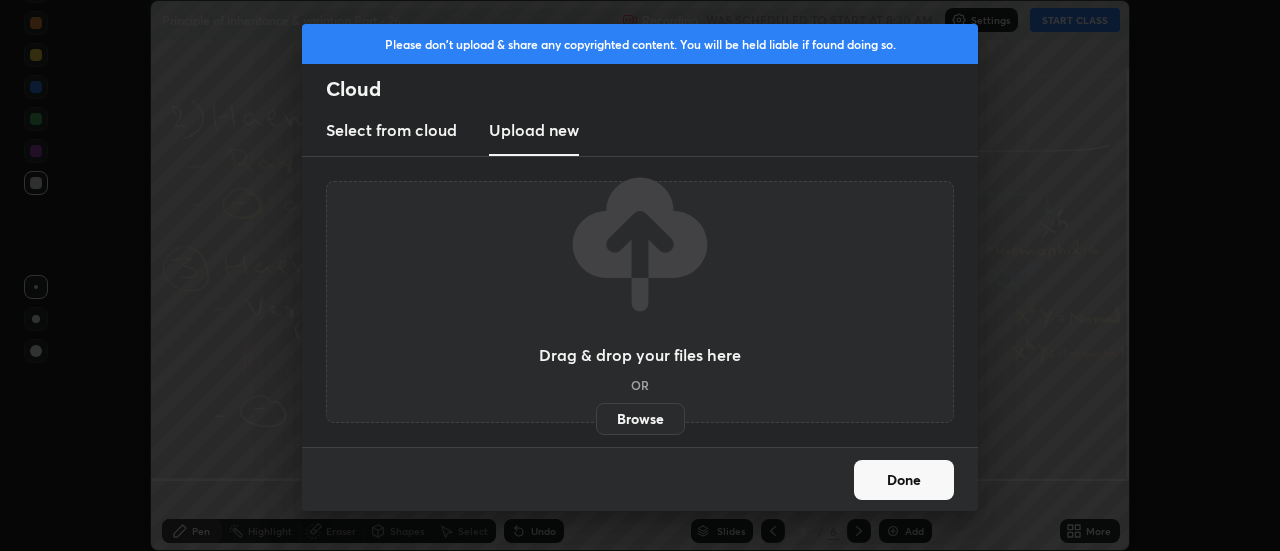 click on "Browse" at bounding box center (640, 419) 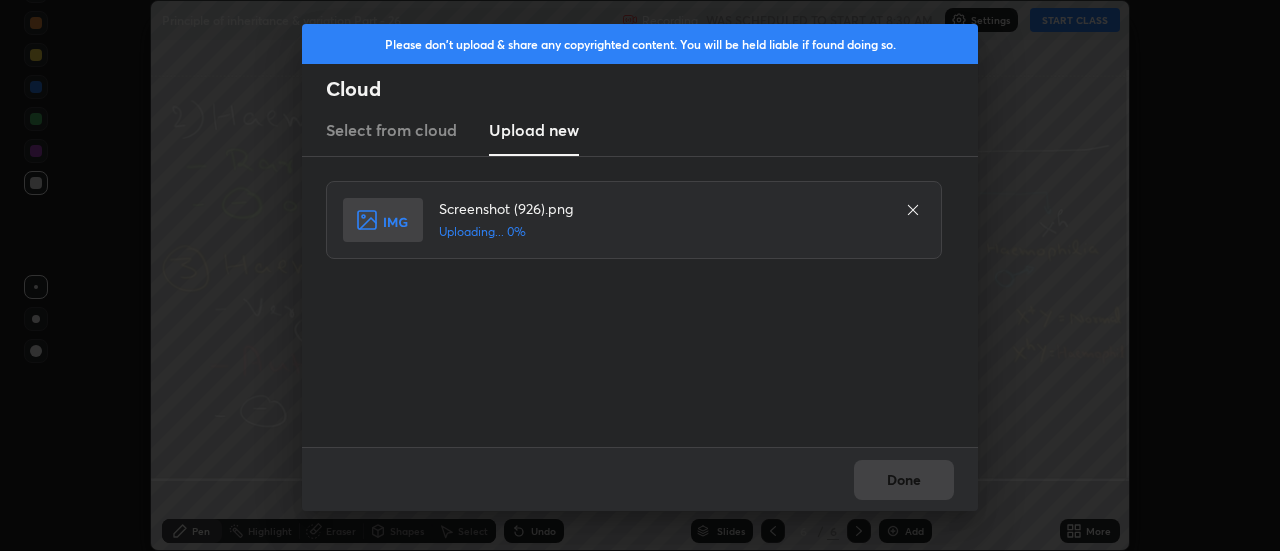 click on "Please don't upload & share any copyrighted content. You will be held liable if found doing so. Cloud Select from cloud Upload new Screenshot (926).png Uploading... 0% Done" at bounding box center (640, 275) 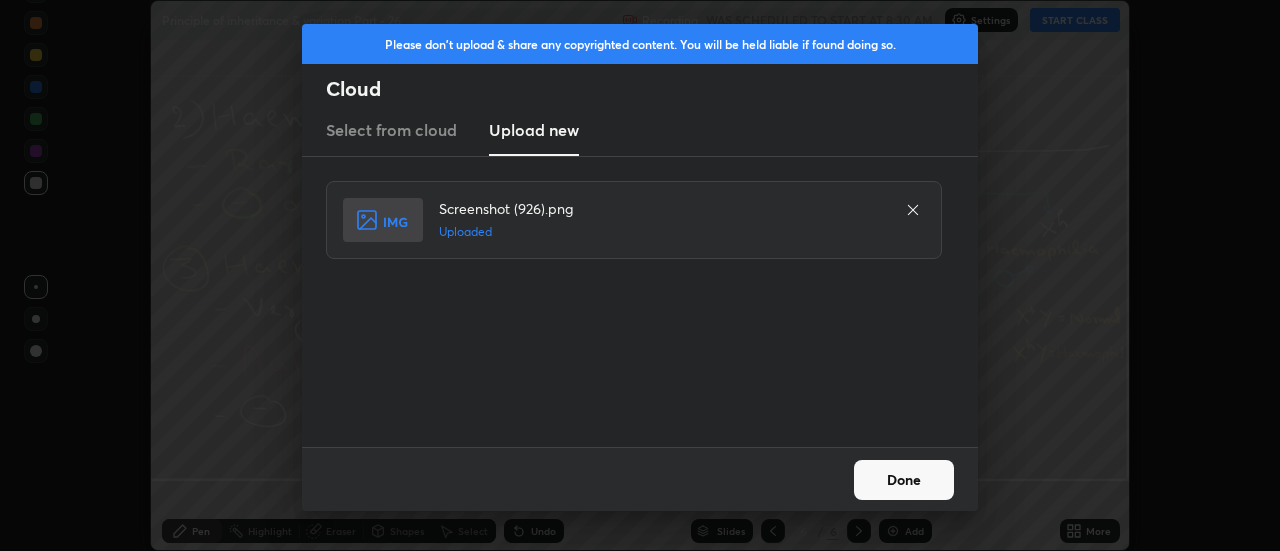 click on "Done" at bounding box center [904, 480] 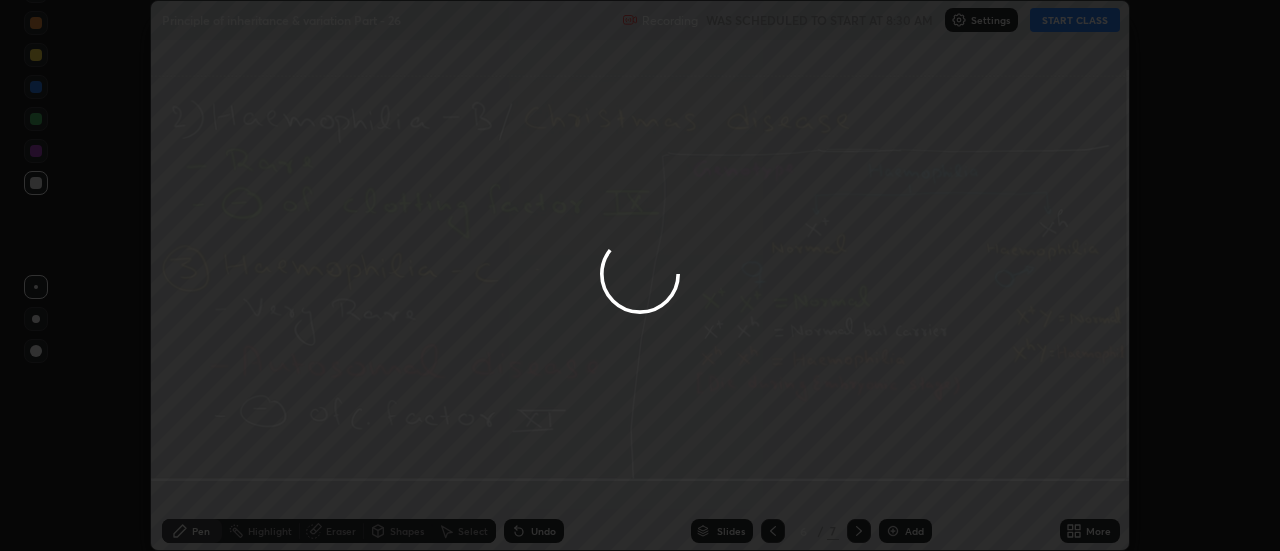 click at bounding box center (640, 275) 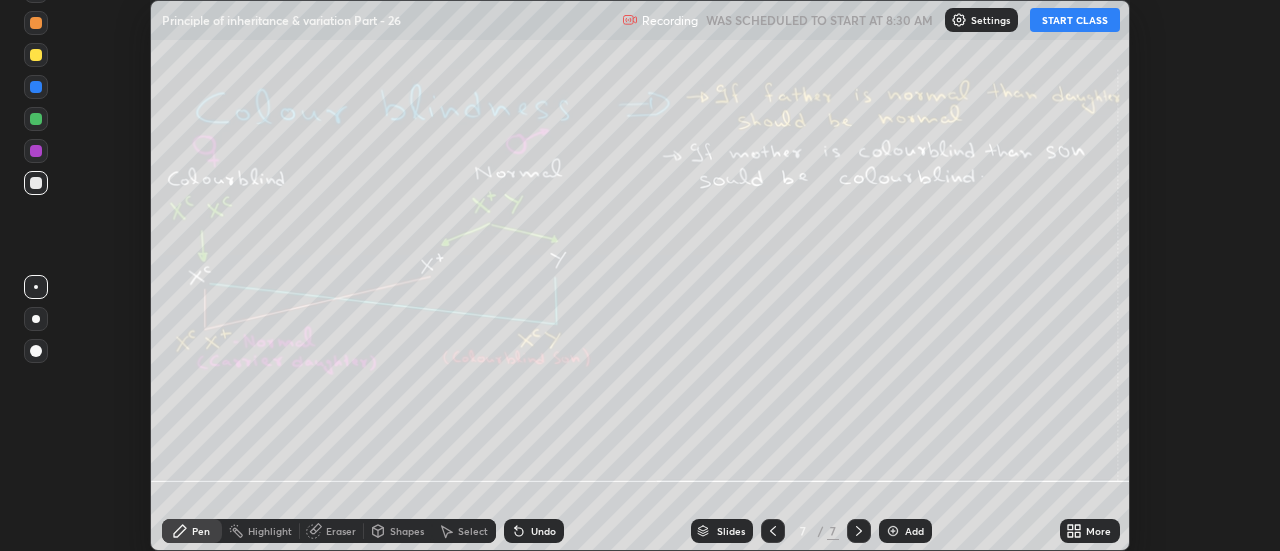 click on "More" at bounding box center [1090, 531] 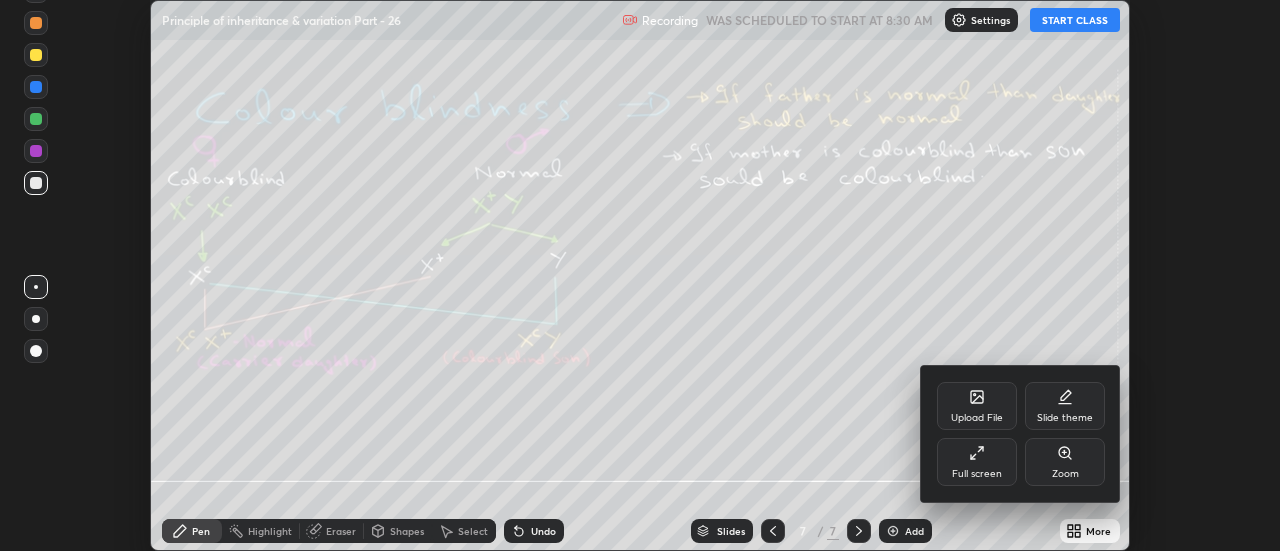 click on "Upload File" at bounding box center [977, 406] 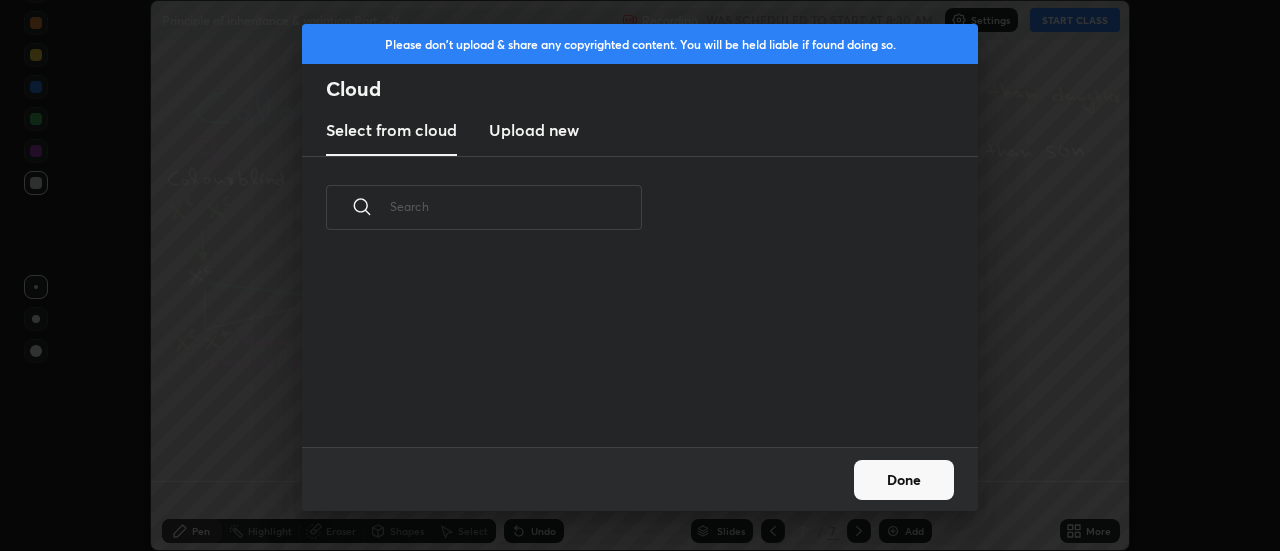 scroll, scrollTop: 7, scrollLeft: 11, axis: both 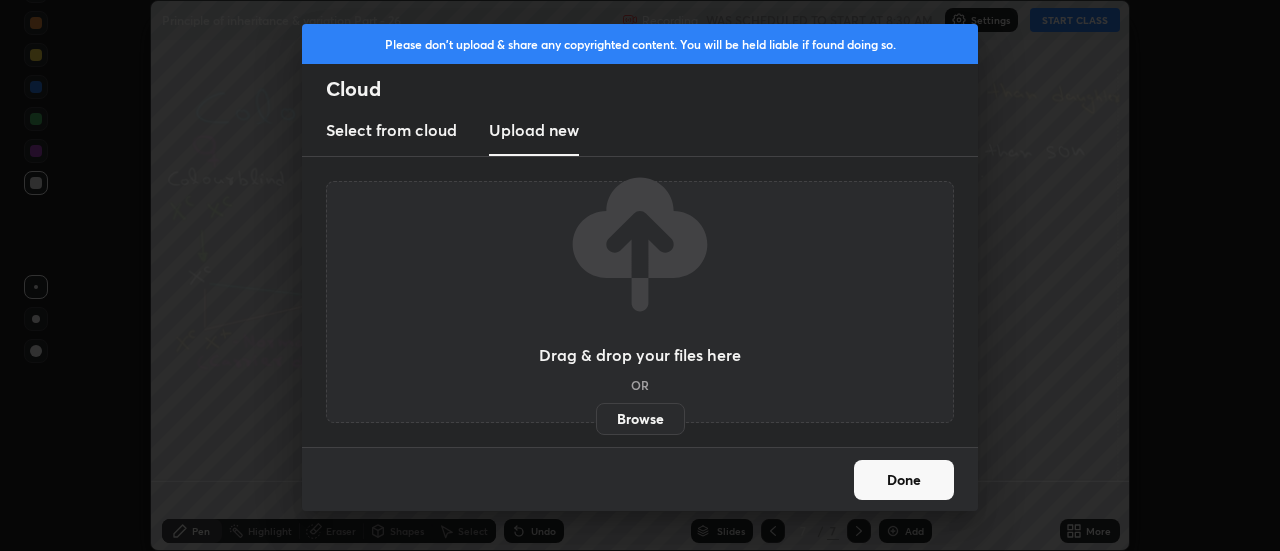 click on "Browse" at bounding box center (640, 419) 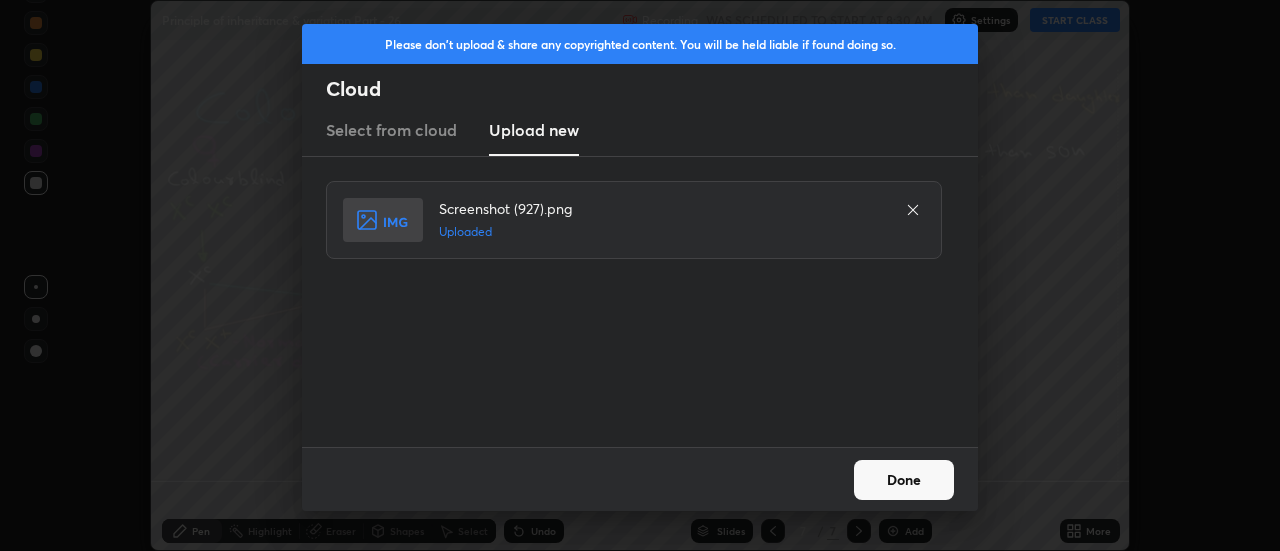 click on "Done" at bounding box center (904, 480) 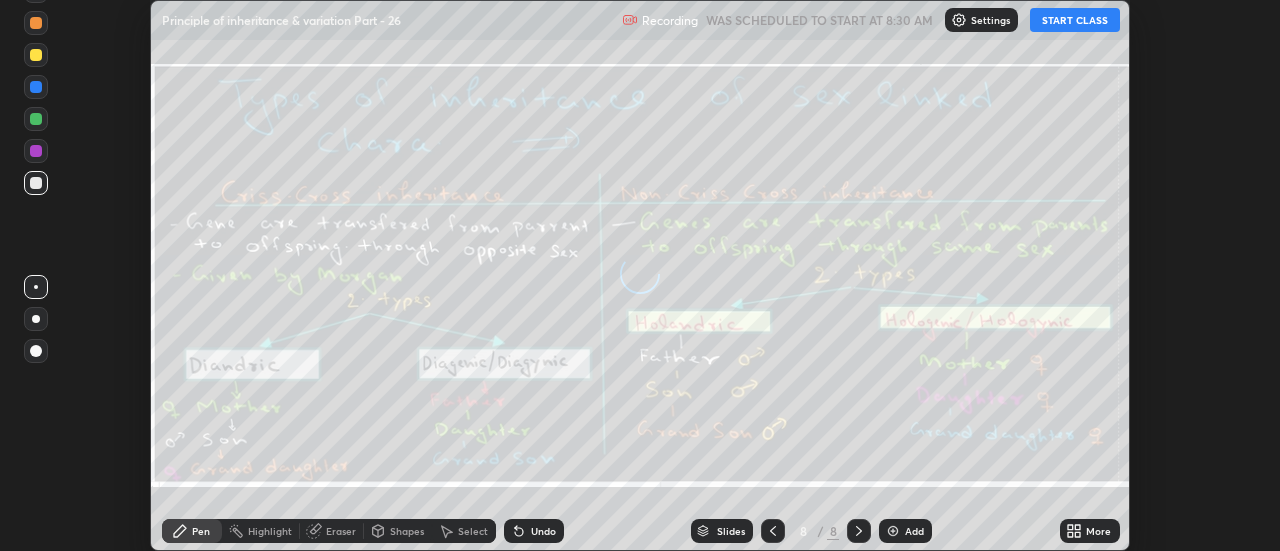 click on "More" at bounding box center (1098, 531) 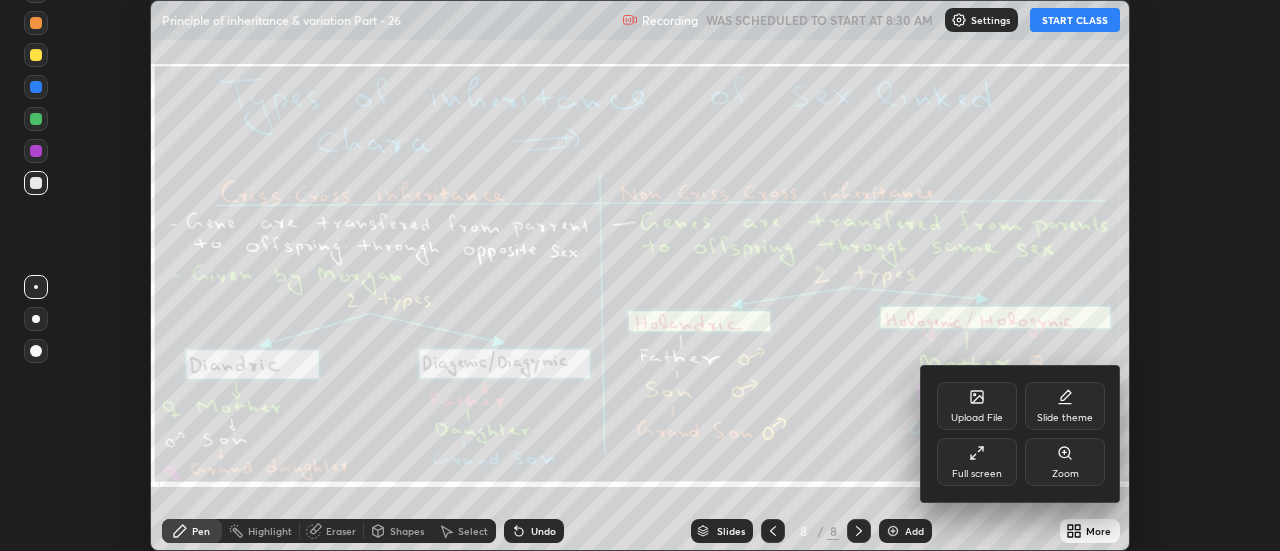 click 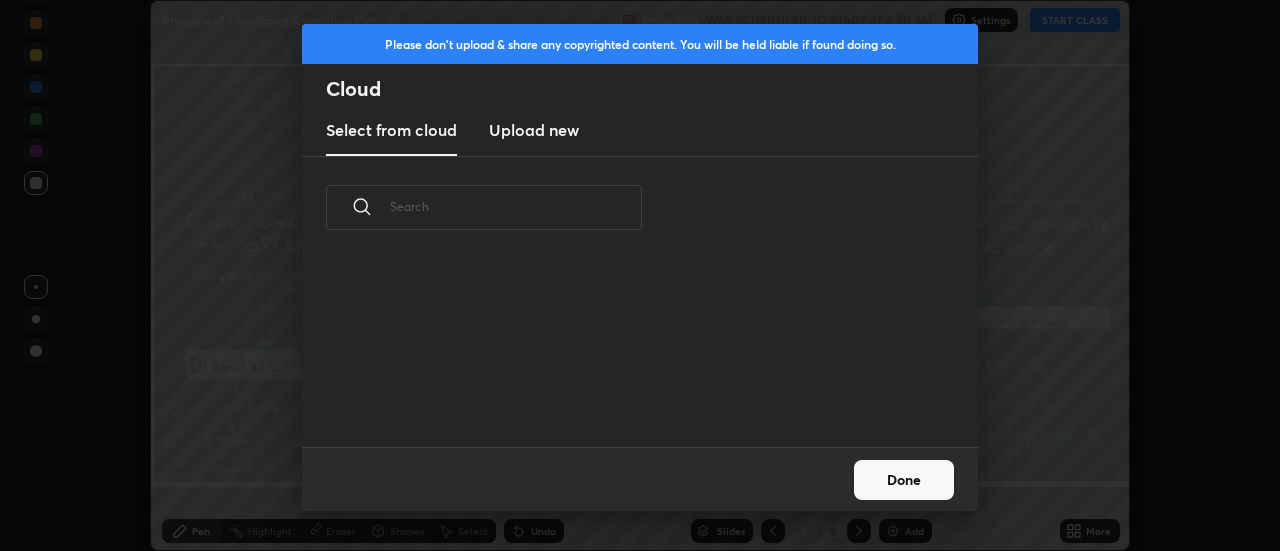 click on "Upload new" at bounding box center [534, 130] 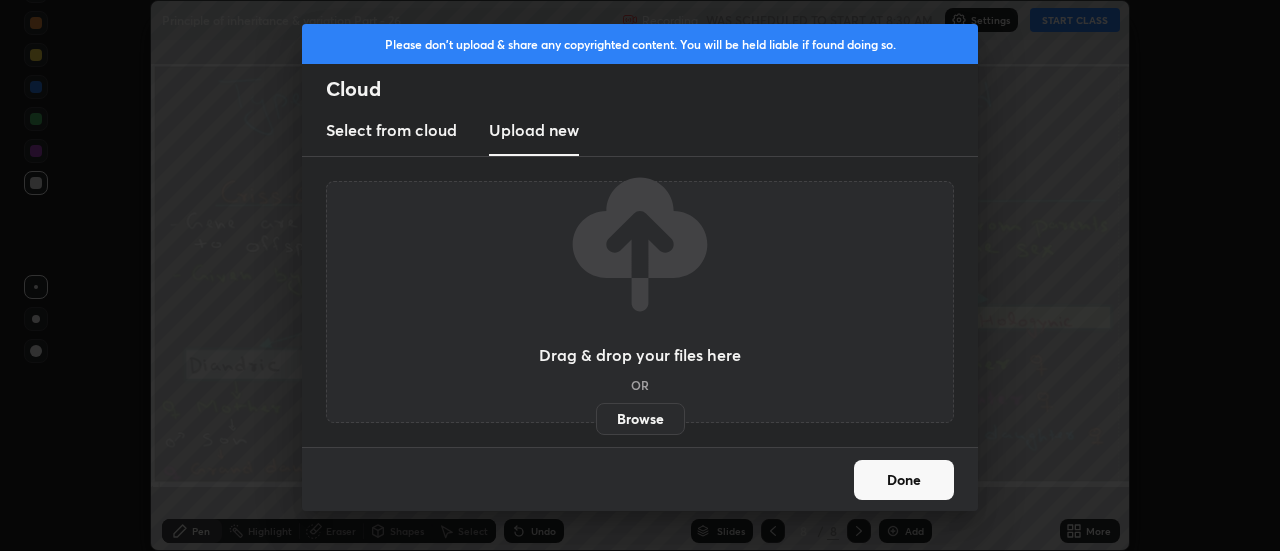 click on "Browse" at bounding box center [640, 419] 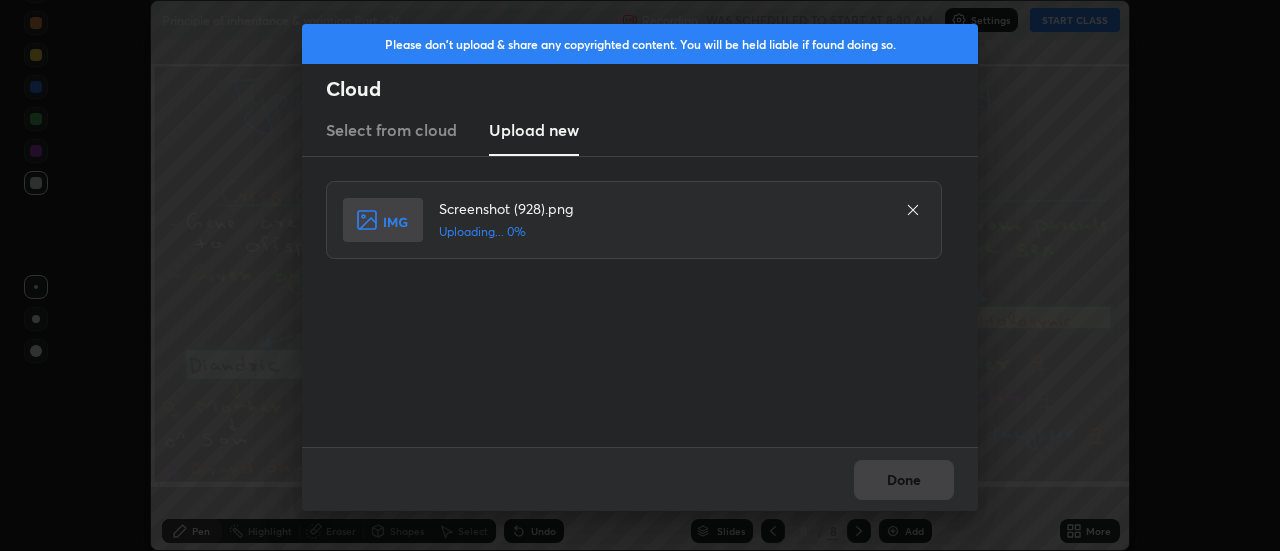 click on "Done" at bounding box center [640, 479] 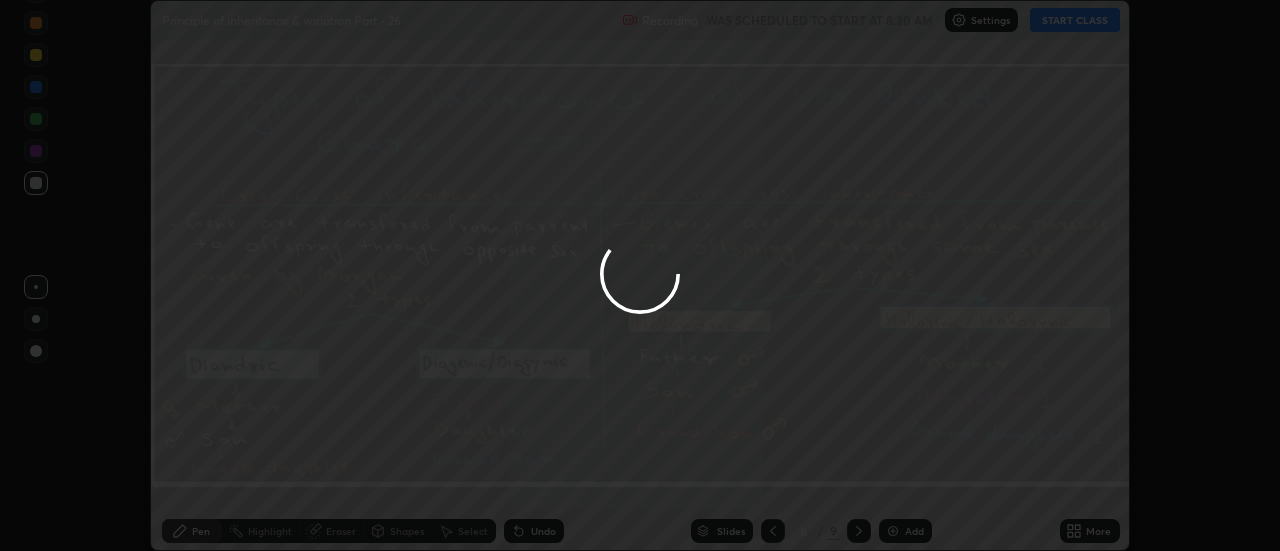 click on "Done" at bounding box center (904, 480) 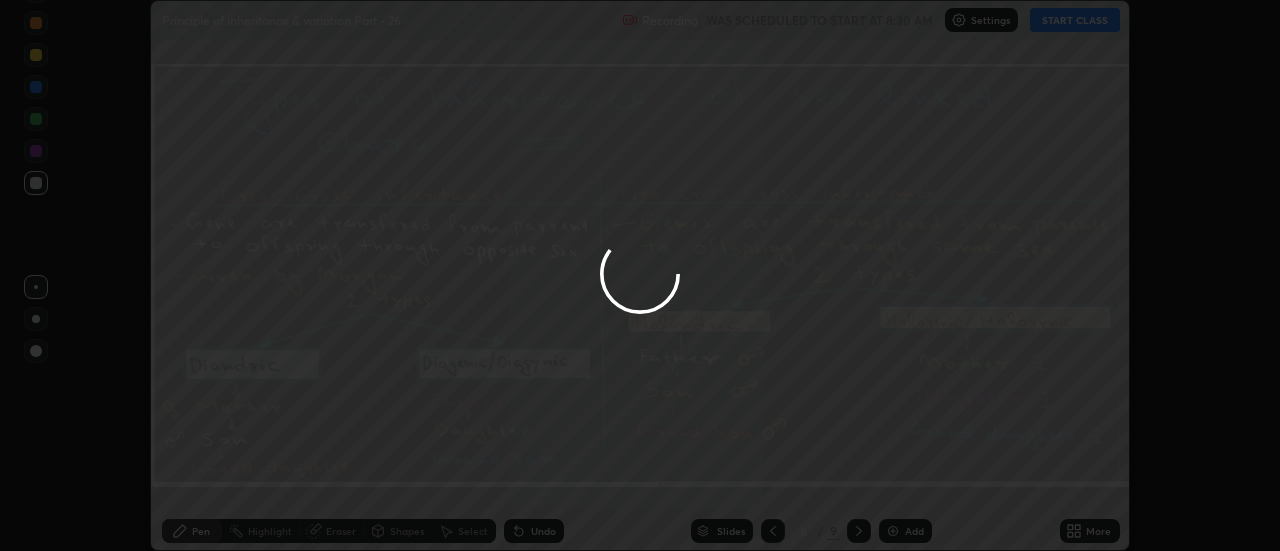 click on "More" at bounding box center [1098, 531] 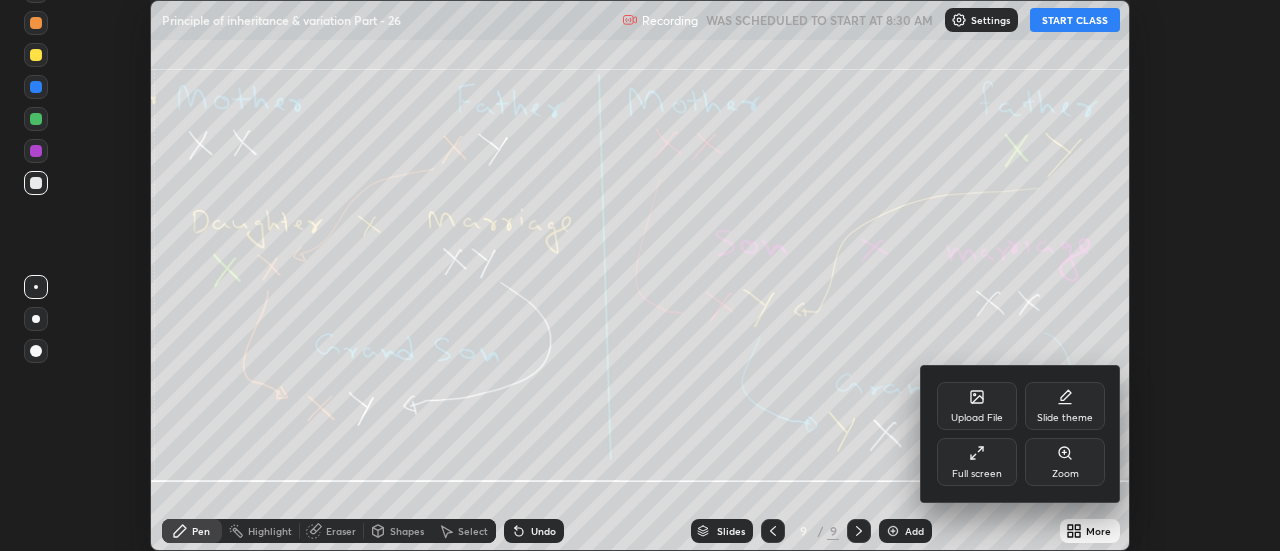 click on "Upload File" at bounding box center (977, 406) 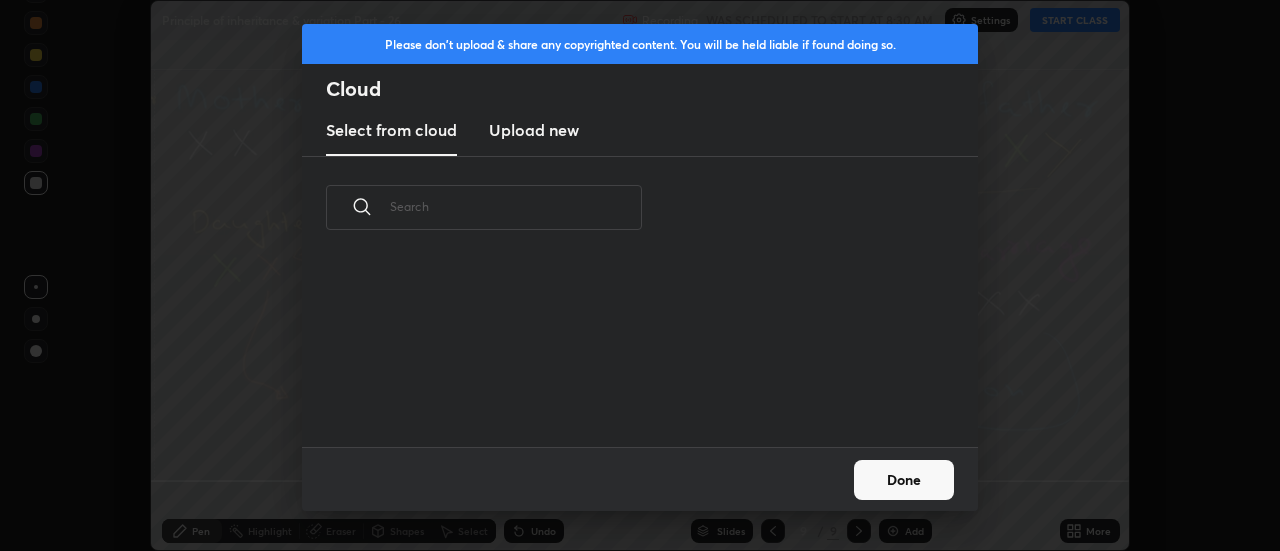 scroll, scrollTop: 188, scrollLeft: 642, axis: both 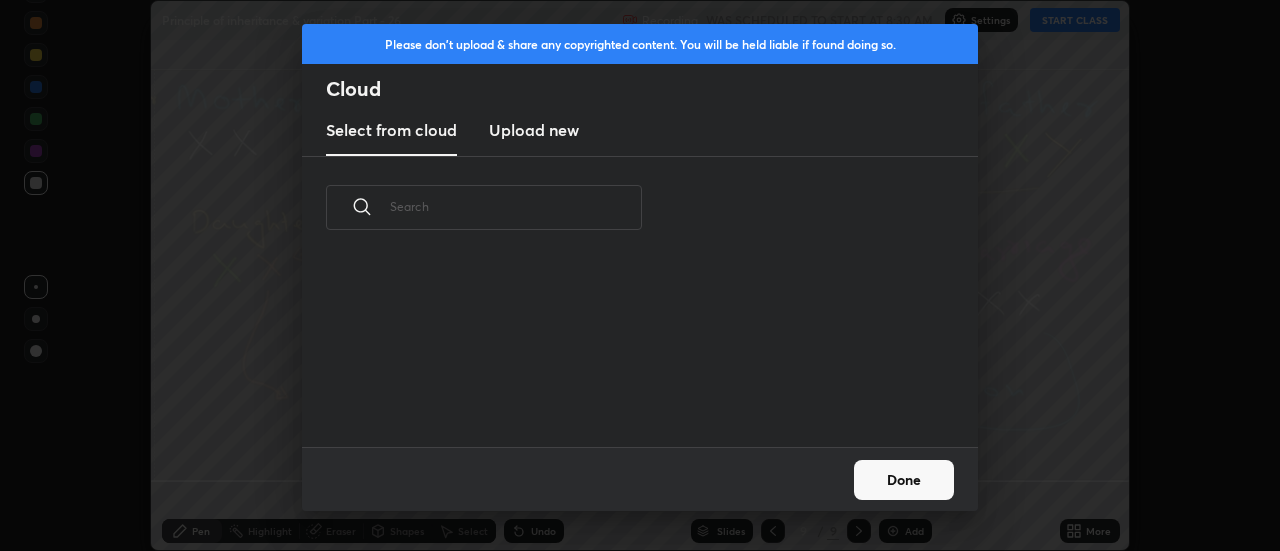 click on "Upload new" at bounding box center (534, 130) 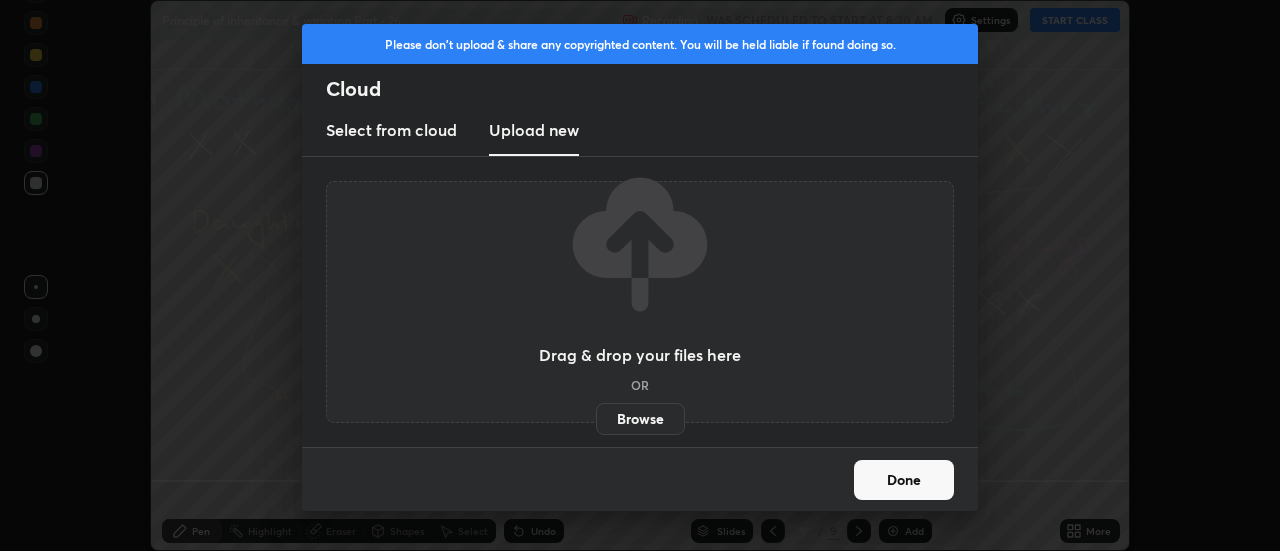 click on "Browse" at bounding box center (640, 419) 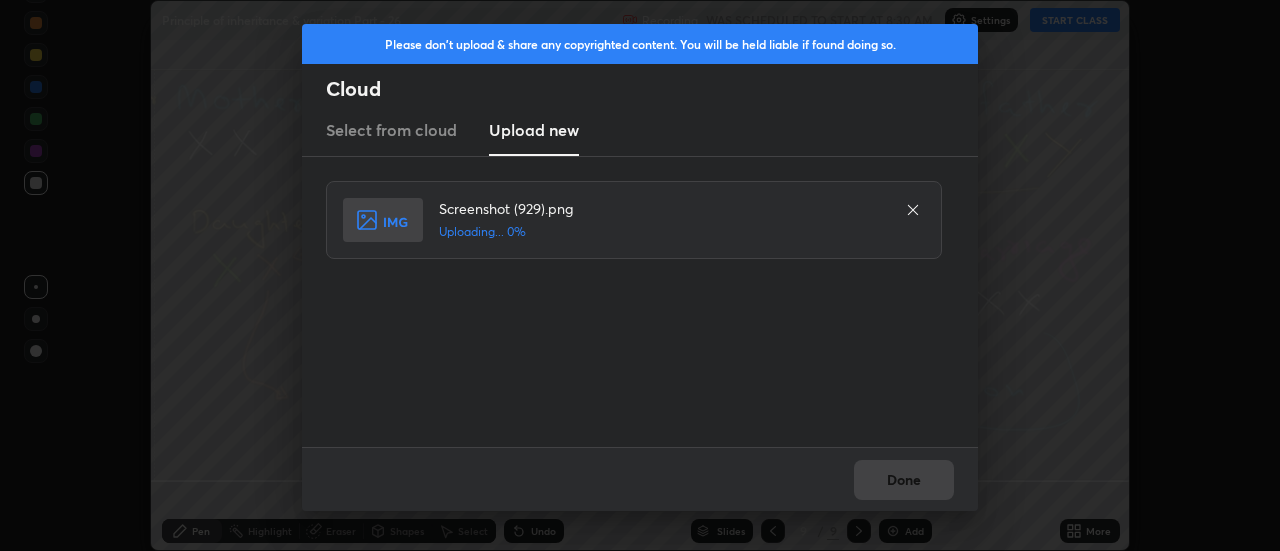 click on "Done" at bounding box center (640, 479) 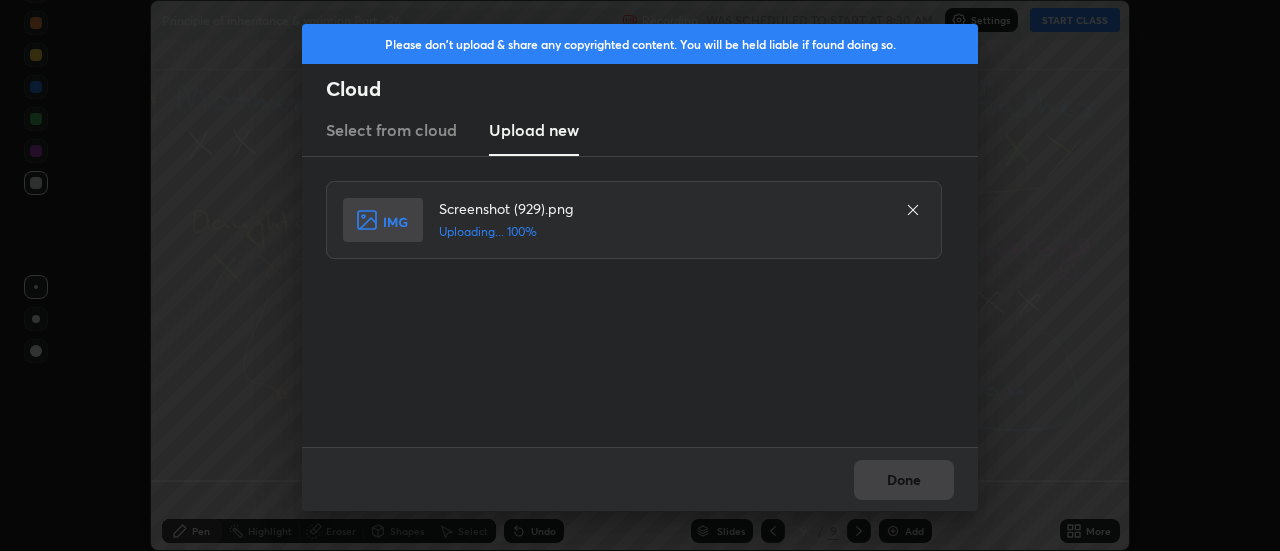 click on "Done" at bounding box center (640, 479) 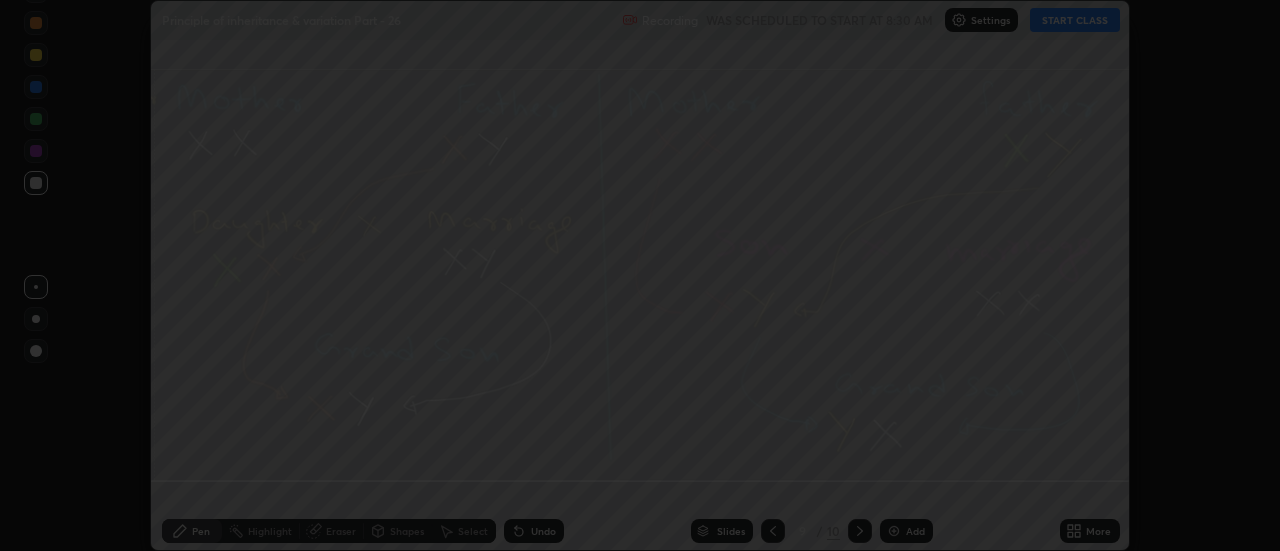 click on "Done" at bounding box center (904, 480) 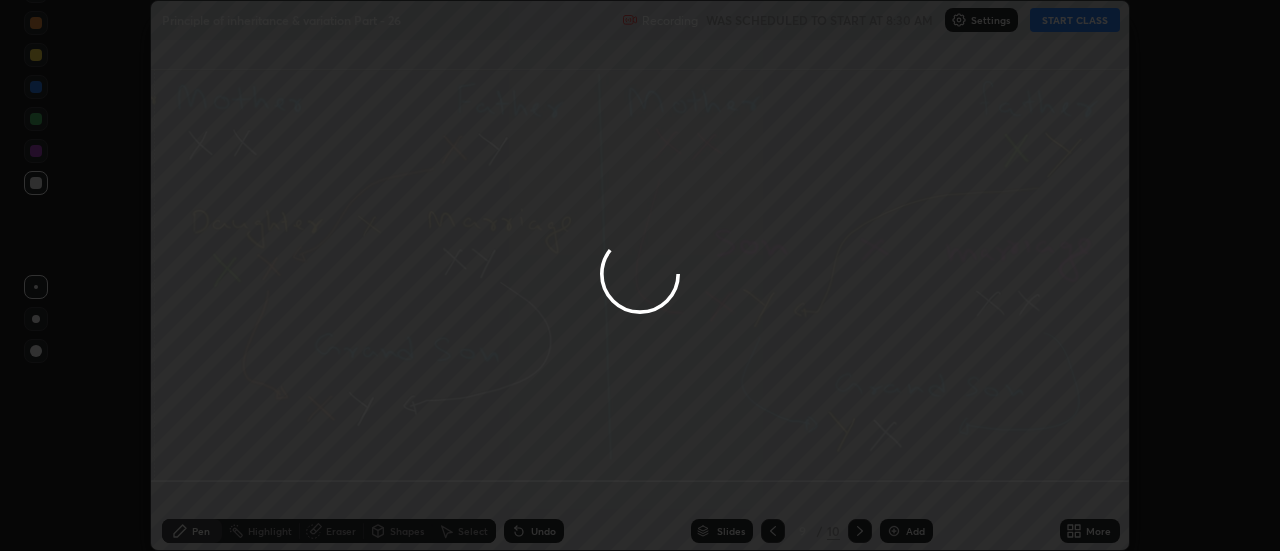 click 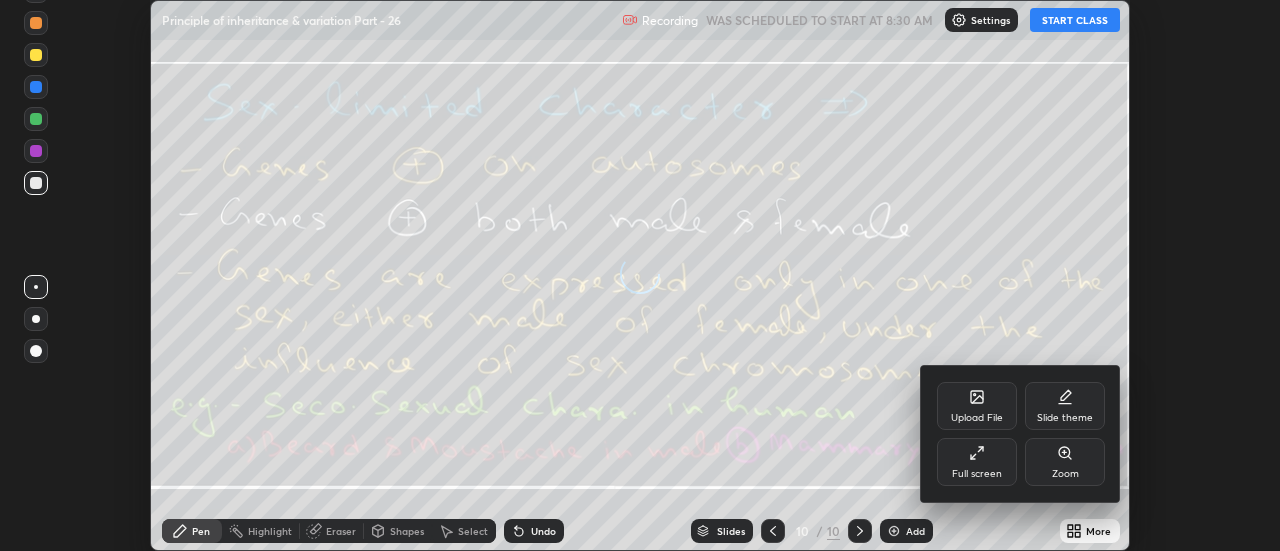 click on "Upload File" at bounding box center [977, 406] 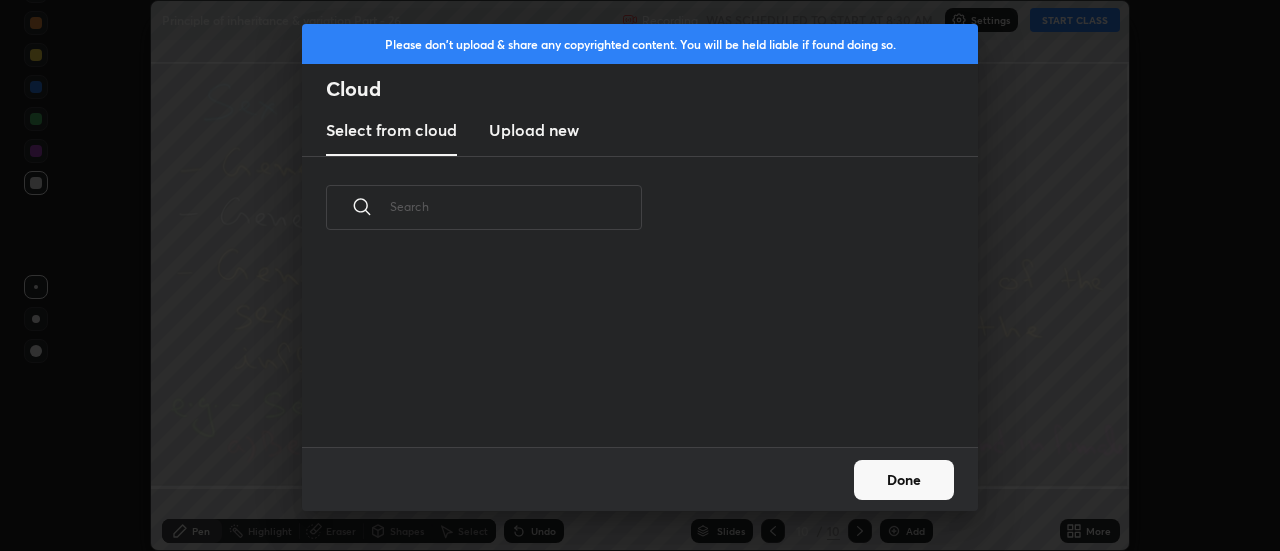scroll, scrollTop: 7, scrollLeft: 11, axis: both 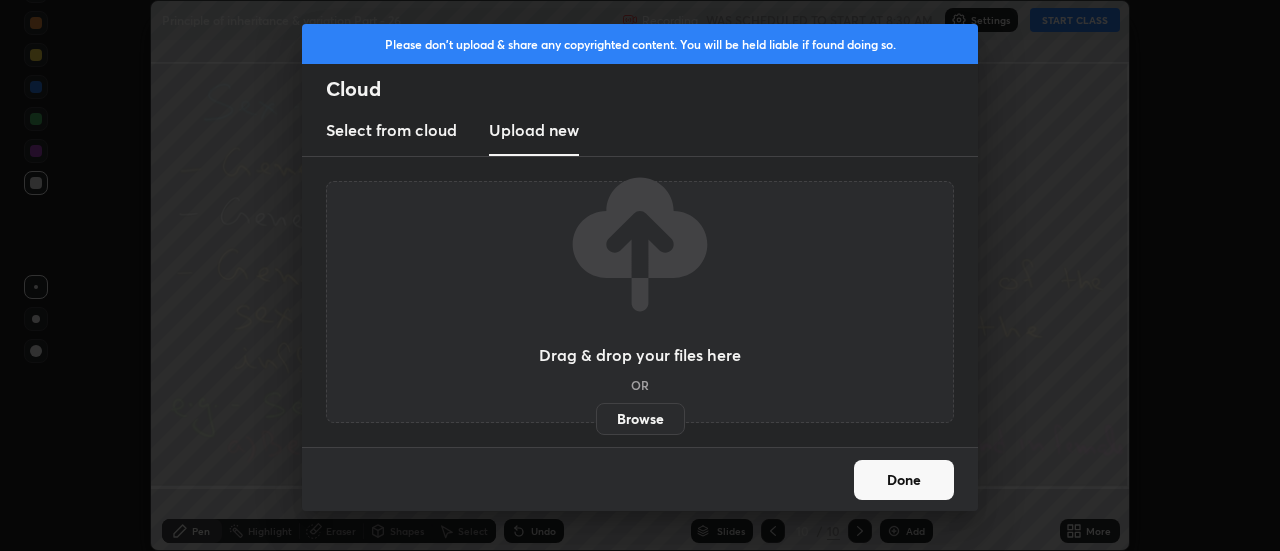click on "Browse" at bounding box center [640, 419] 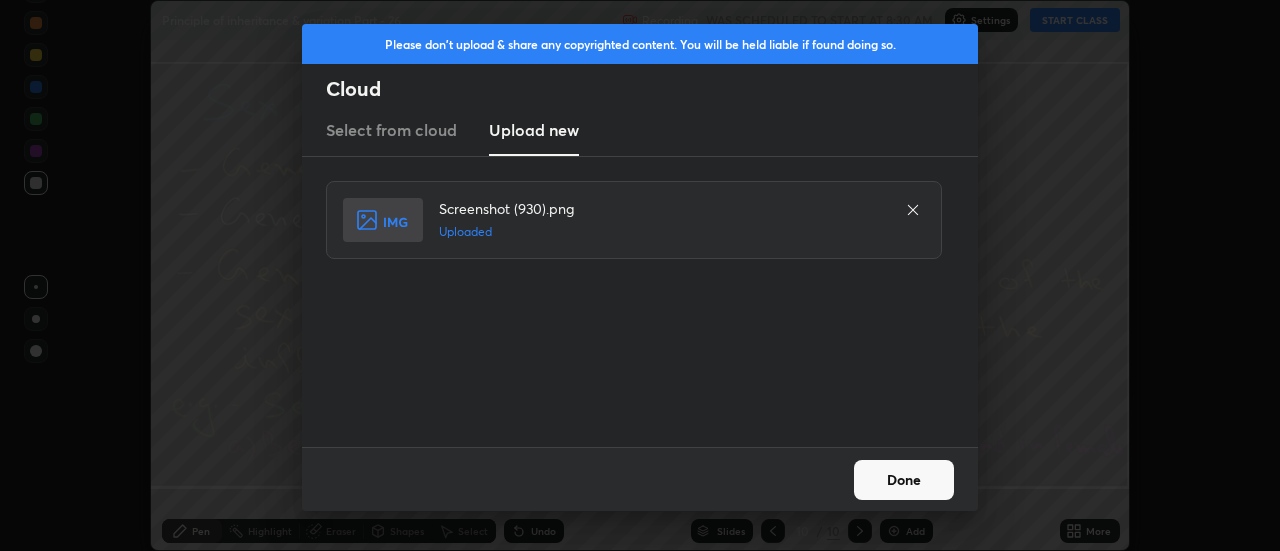 click on "Done" at bounding box center [904, 480] 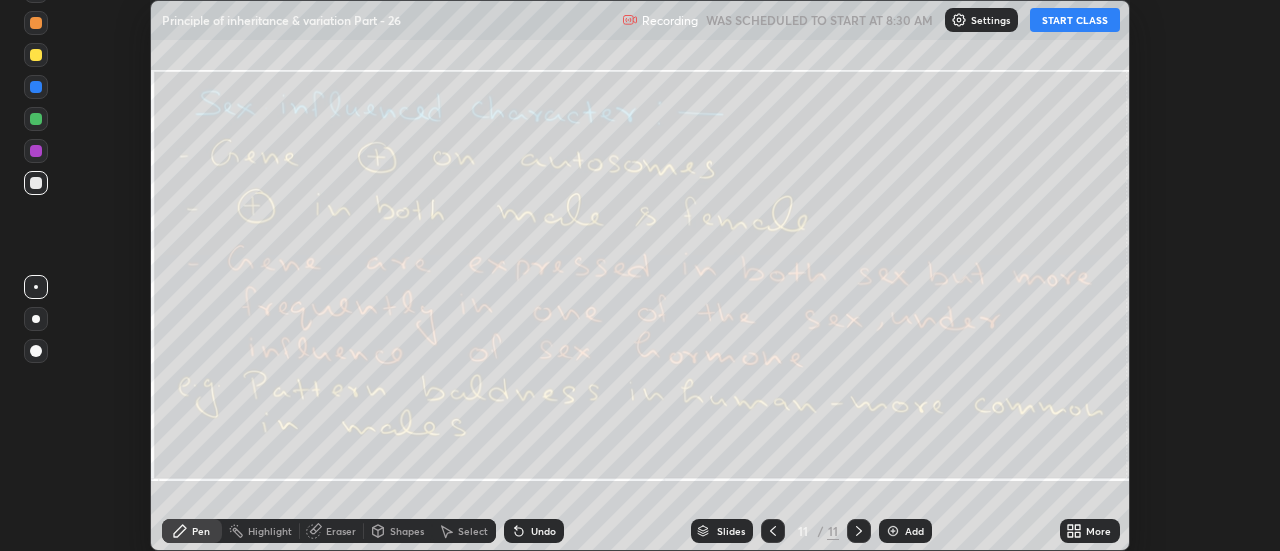 click on "More" at bounding box center (1098, 531) 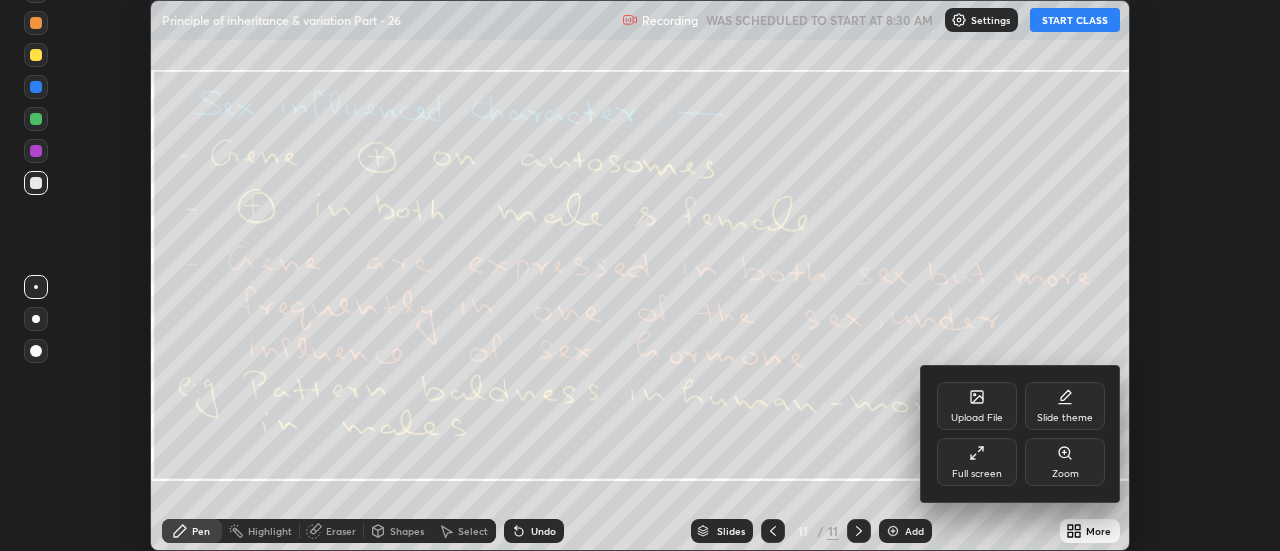 click on "Upload File" at bounding box center [977, 406] 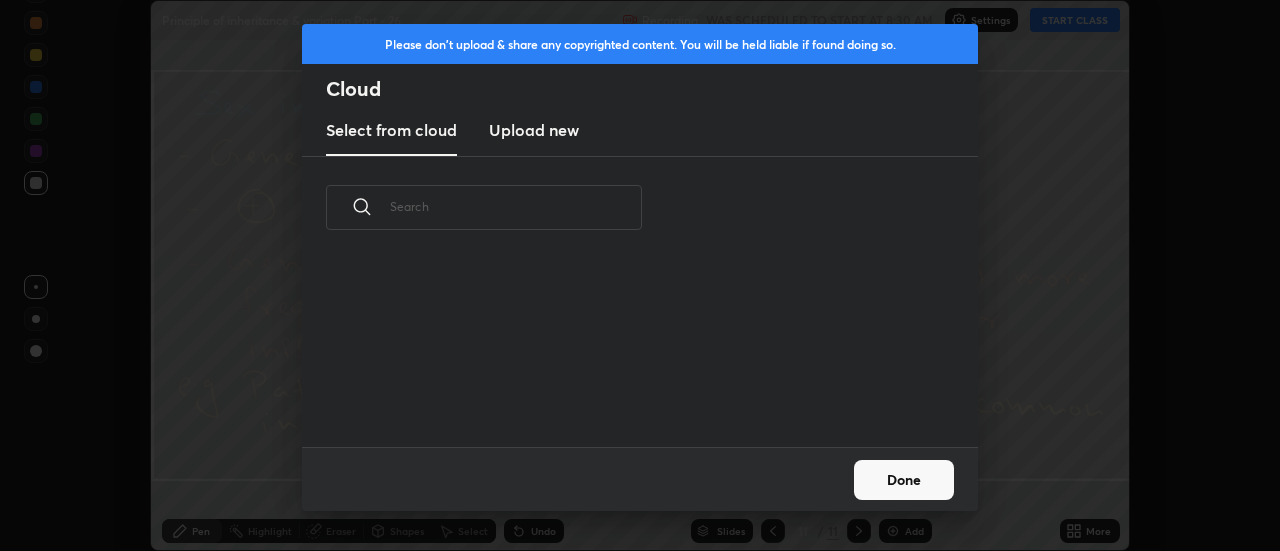 scroll, scrollTop: 7, scrollLeft: 11, axis: both 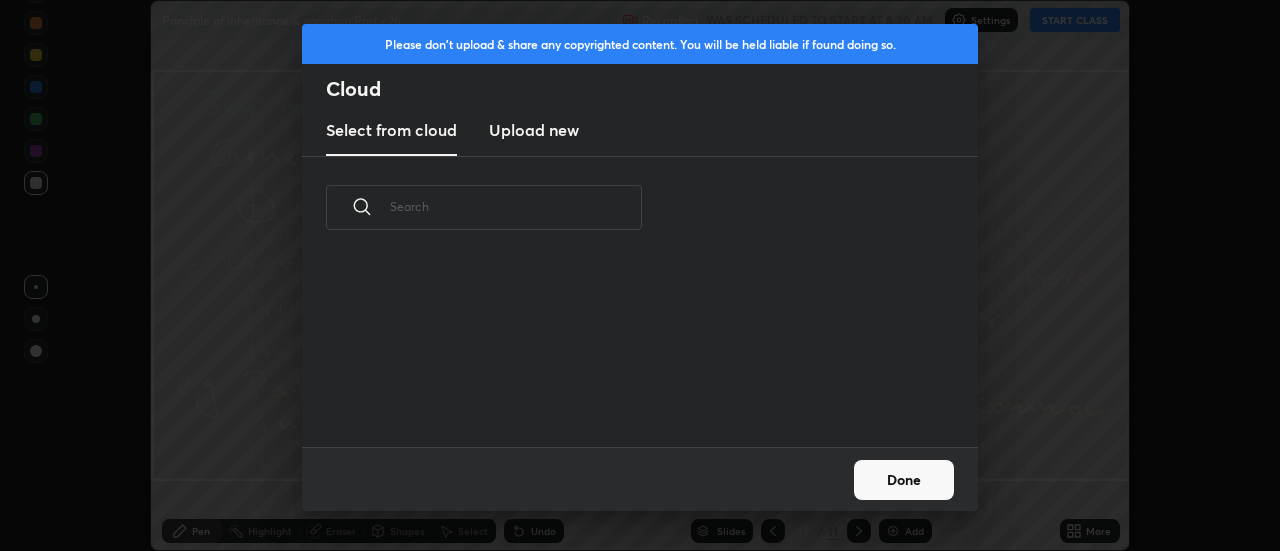 click on "Upload new" at bounding box center [534, 130] 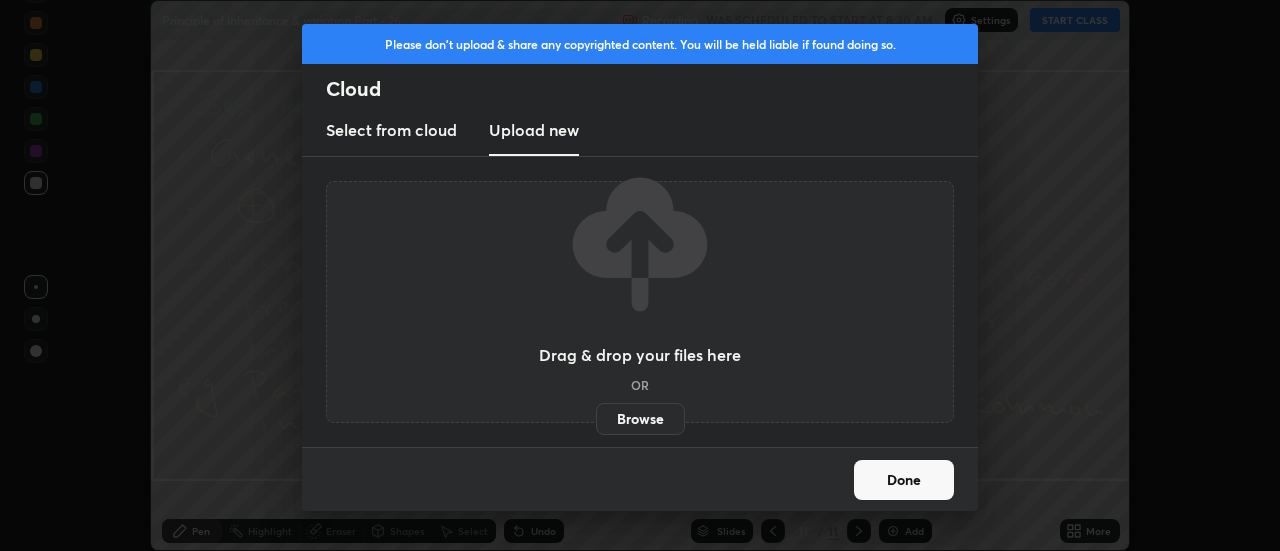 click on "Browse" at bounding box center [640, 419] 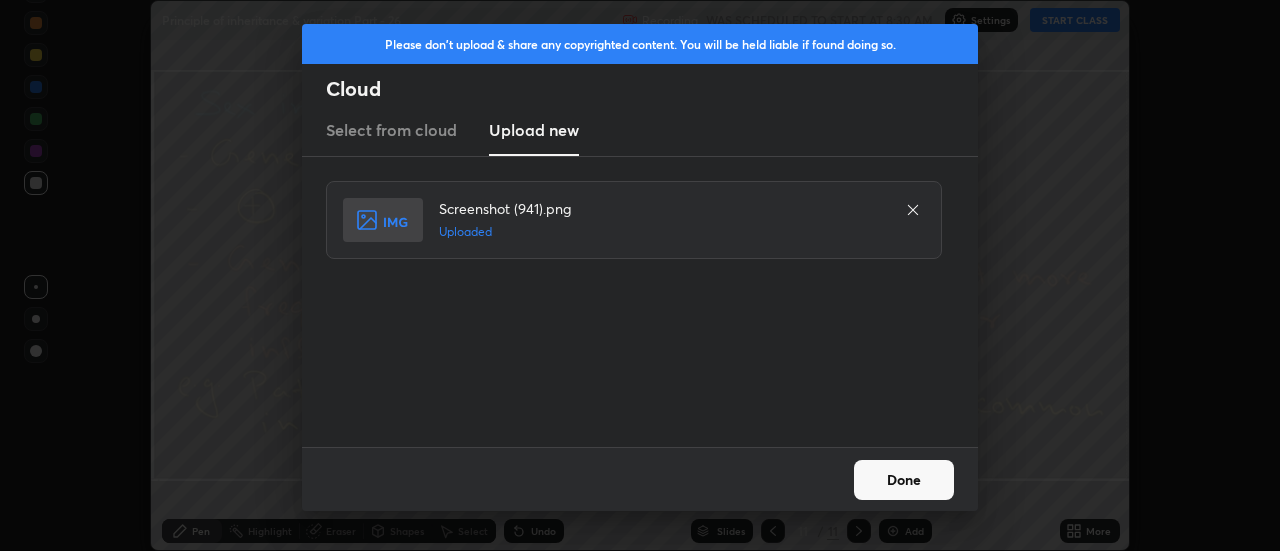click on "Done" at bounding box center [904, 480] 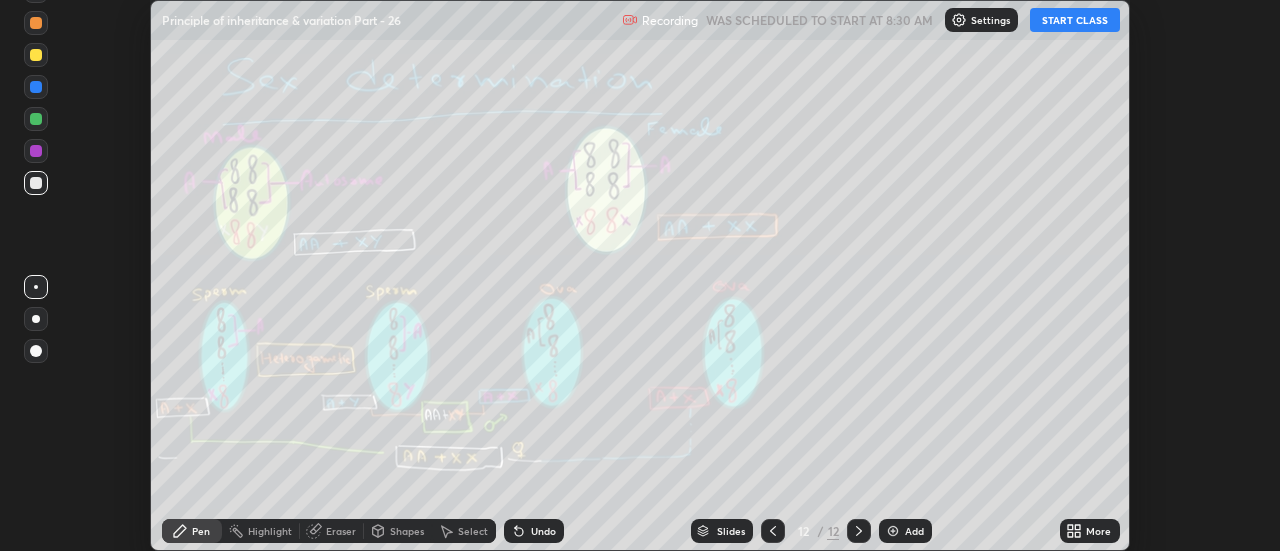 click 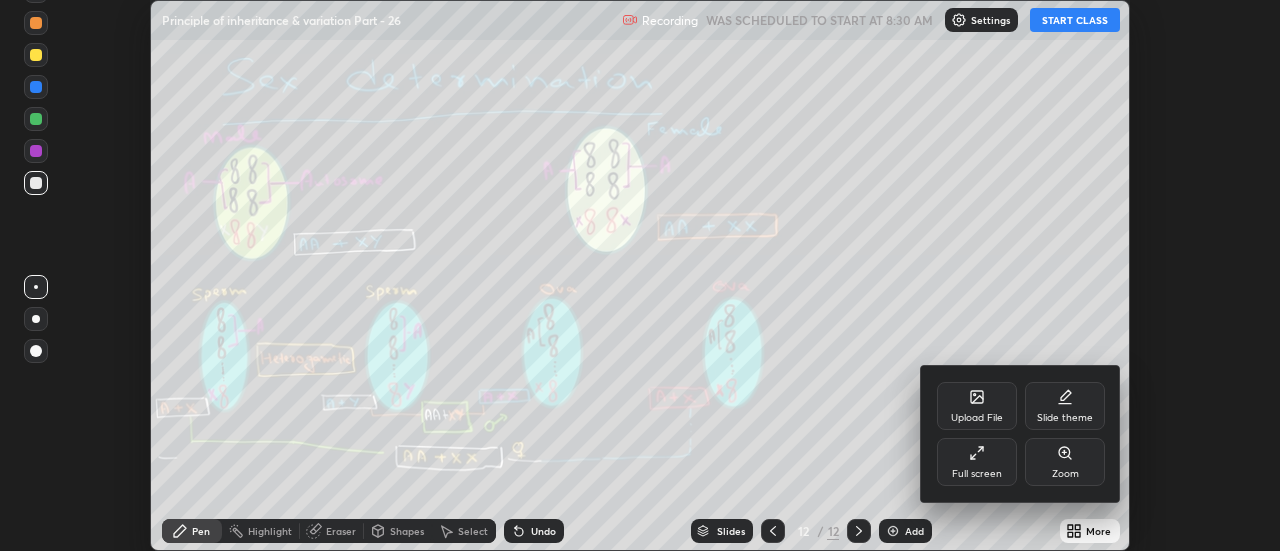 click on "Upload File" at bounding box center [977, 406] 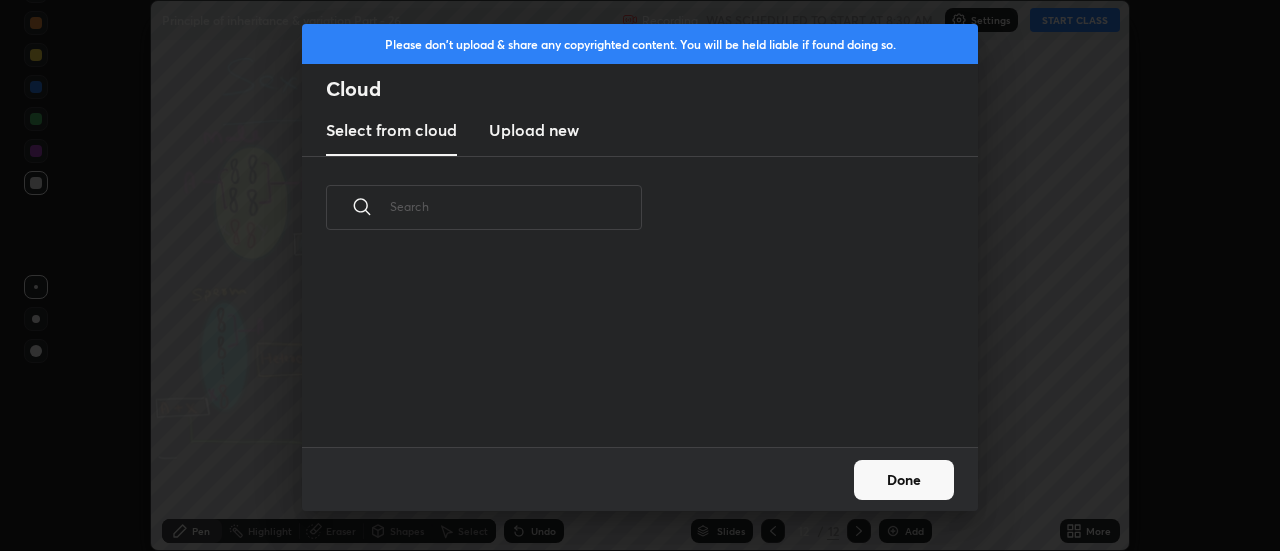 scroll, scrollTop: 7, scrollLeft: 11, axis: both 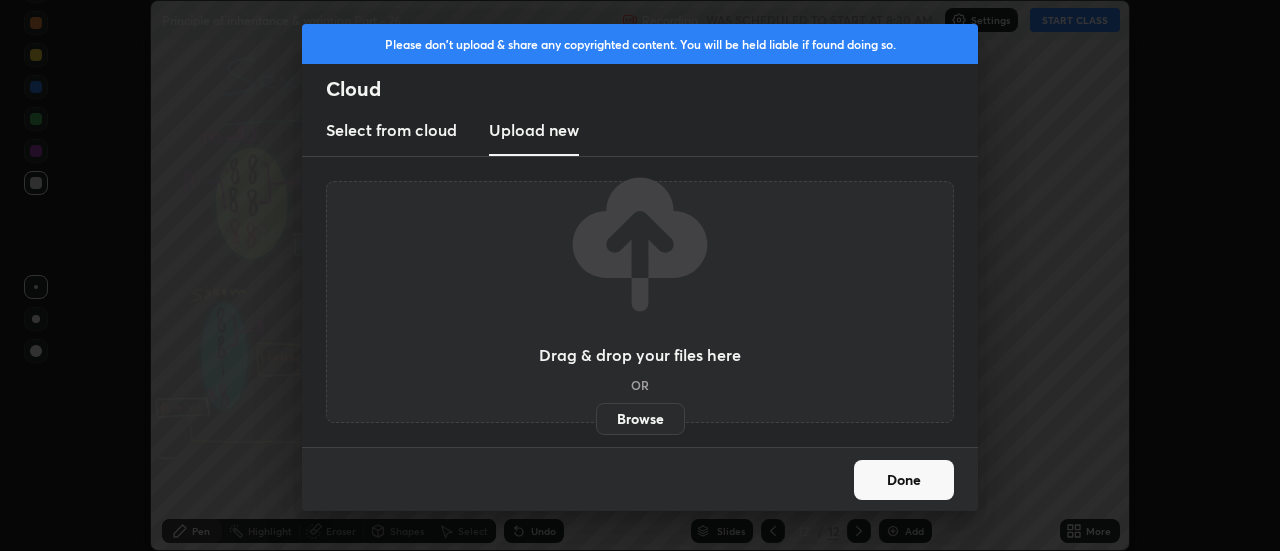 click on "Browse" at bounding box center [640, 419] 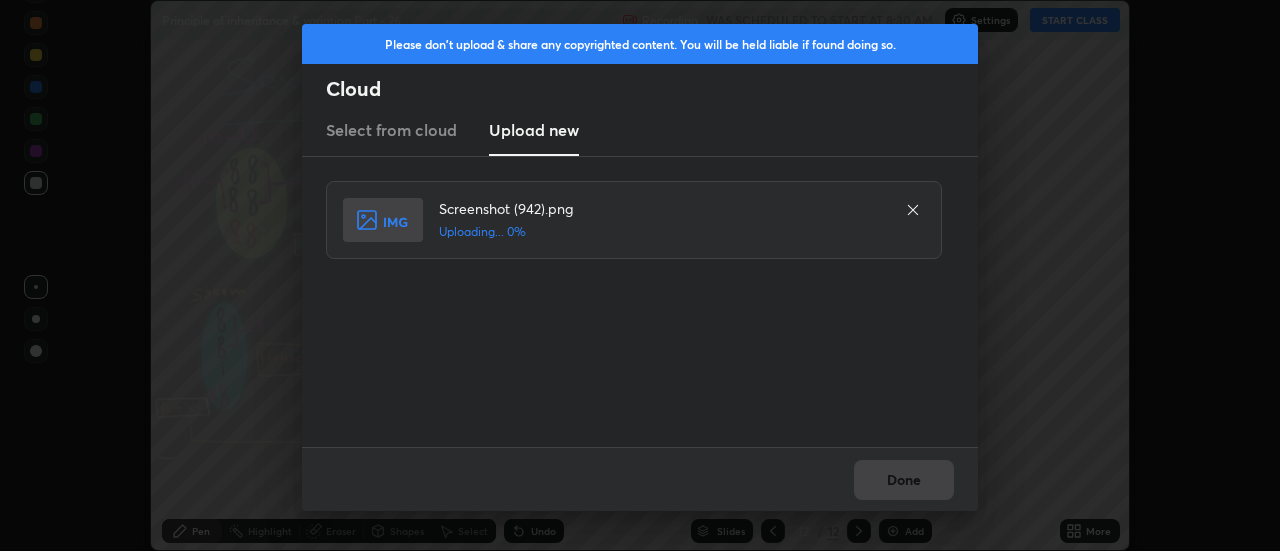 click on "Done" at bounding box center (640, 479) 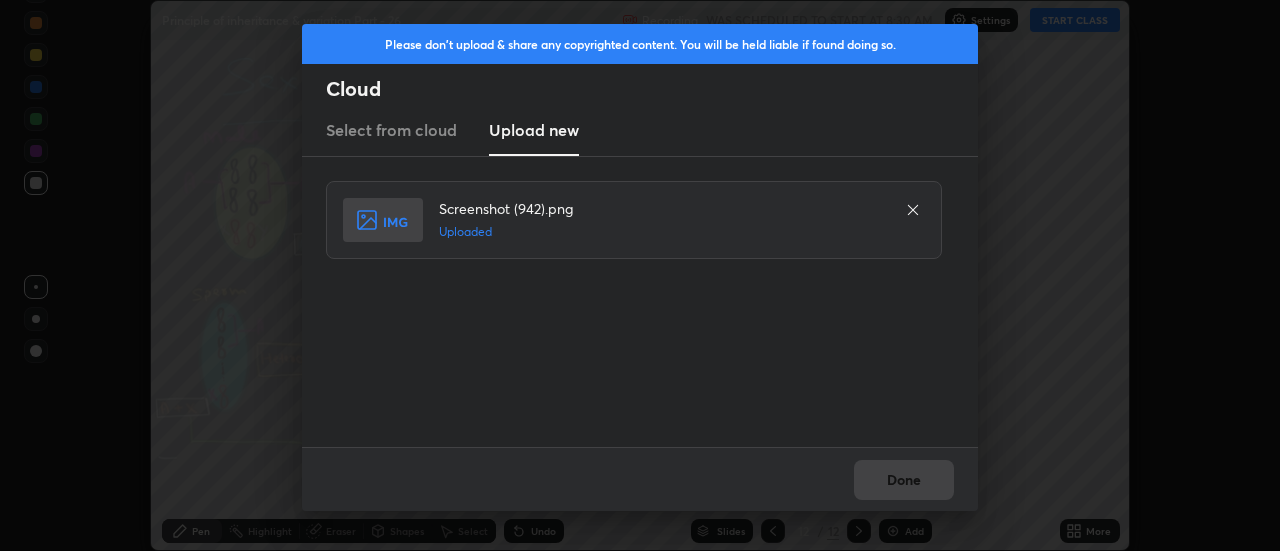 click on "Done" at bounding box center (904, 480) 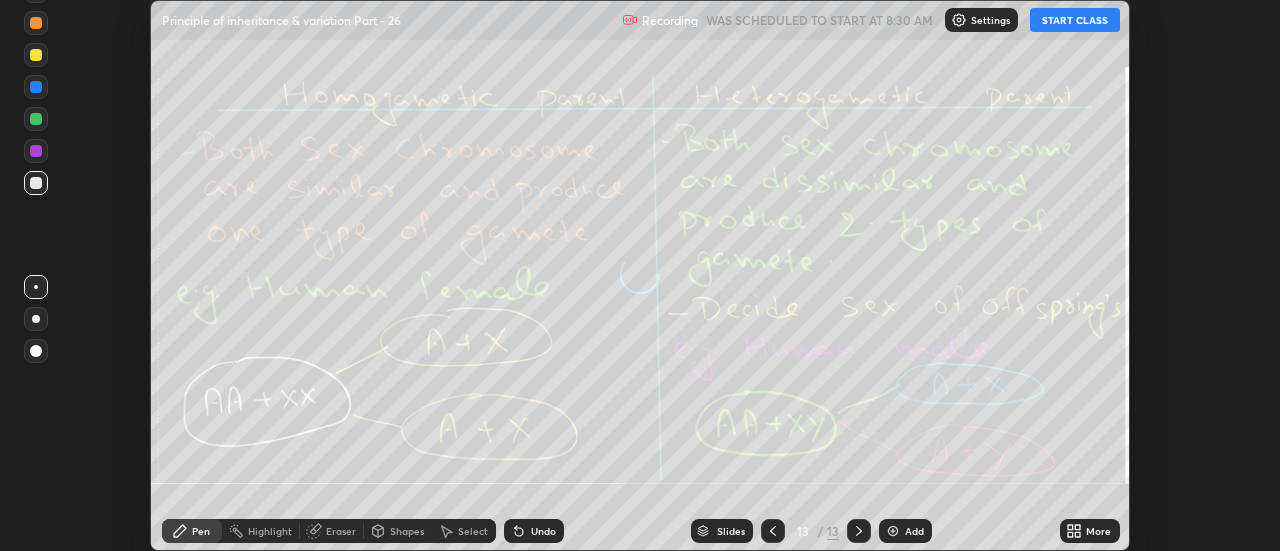 click 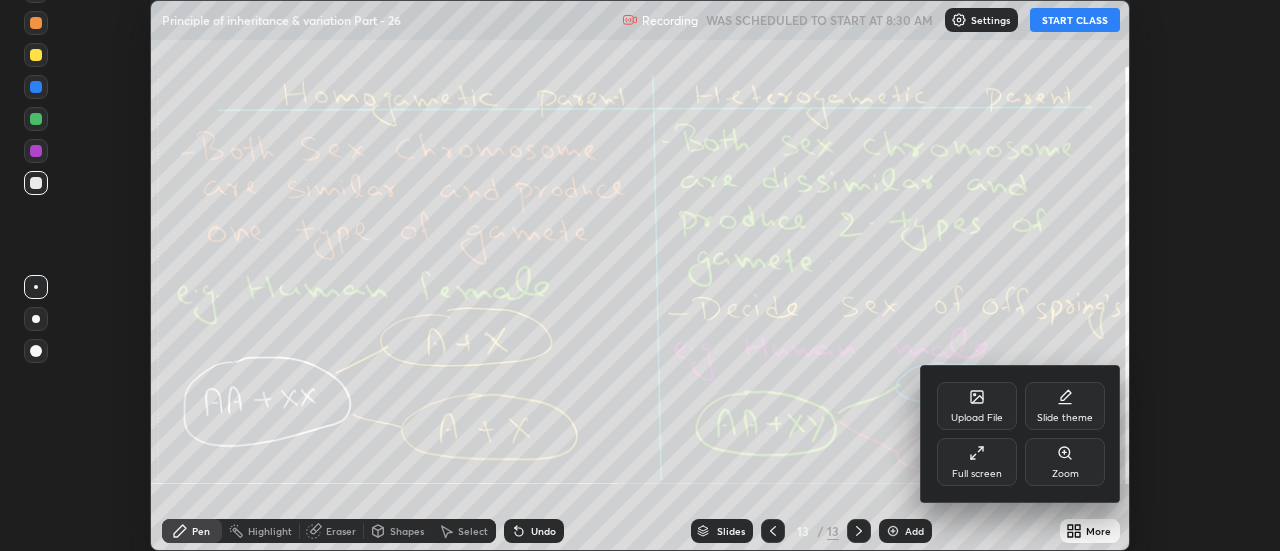 click on "Upload File" at bounding box center [977, 406] 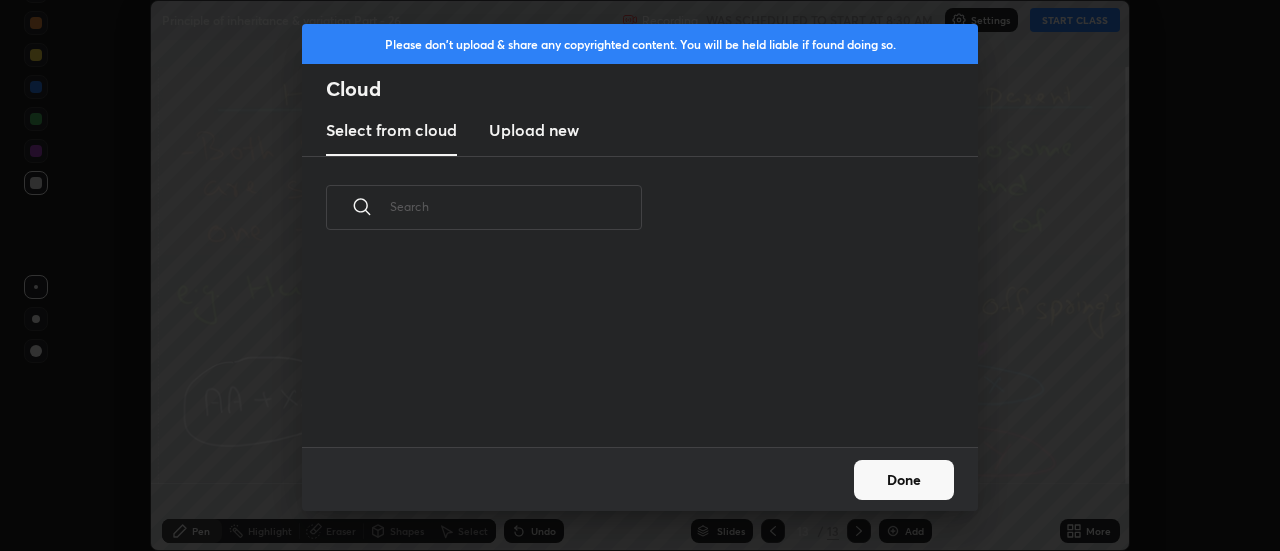 scroll, scrollTop: 7, scrollLeft: 11, axis: both 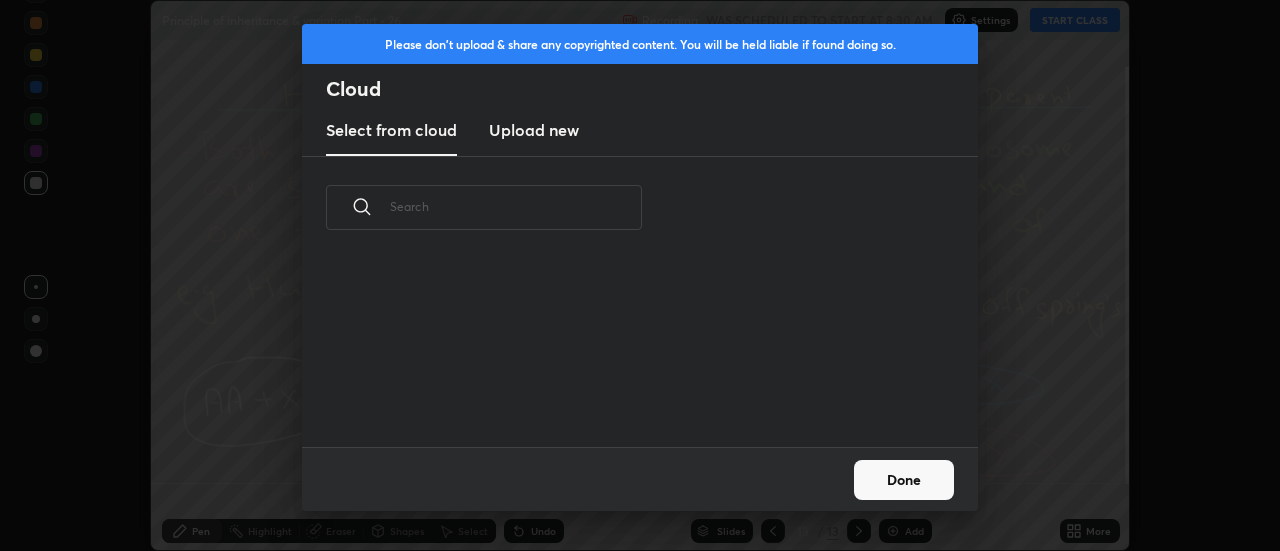 click on "Upload new" at bounding box center [534, 130] 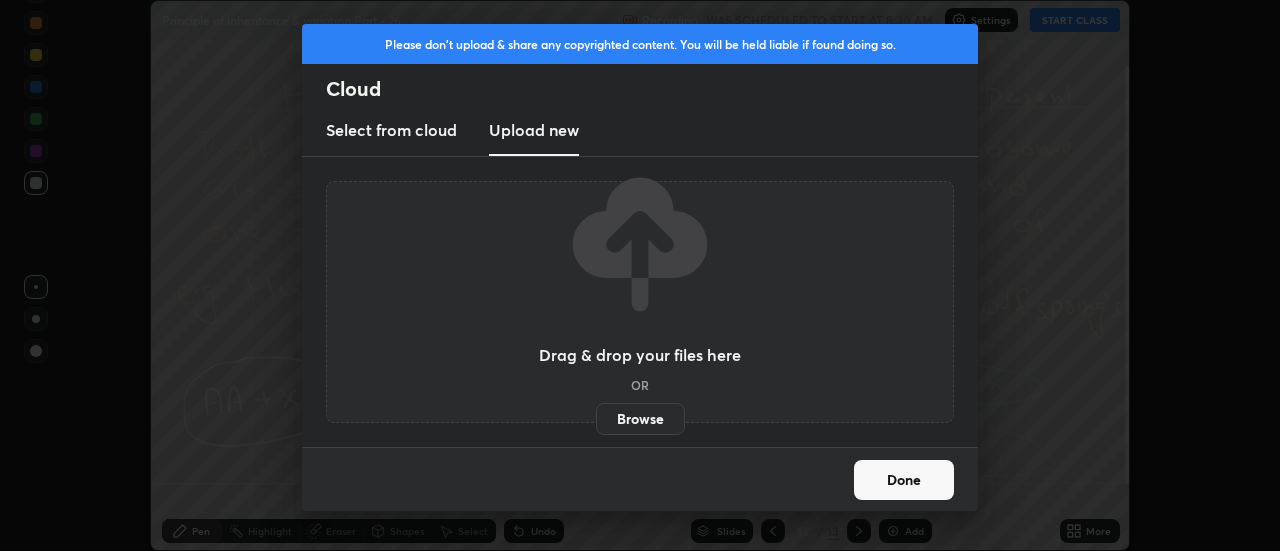 click on "Browse" at bounding box center [640, 419] 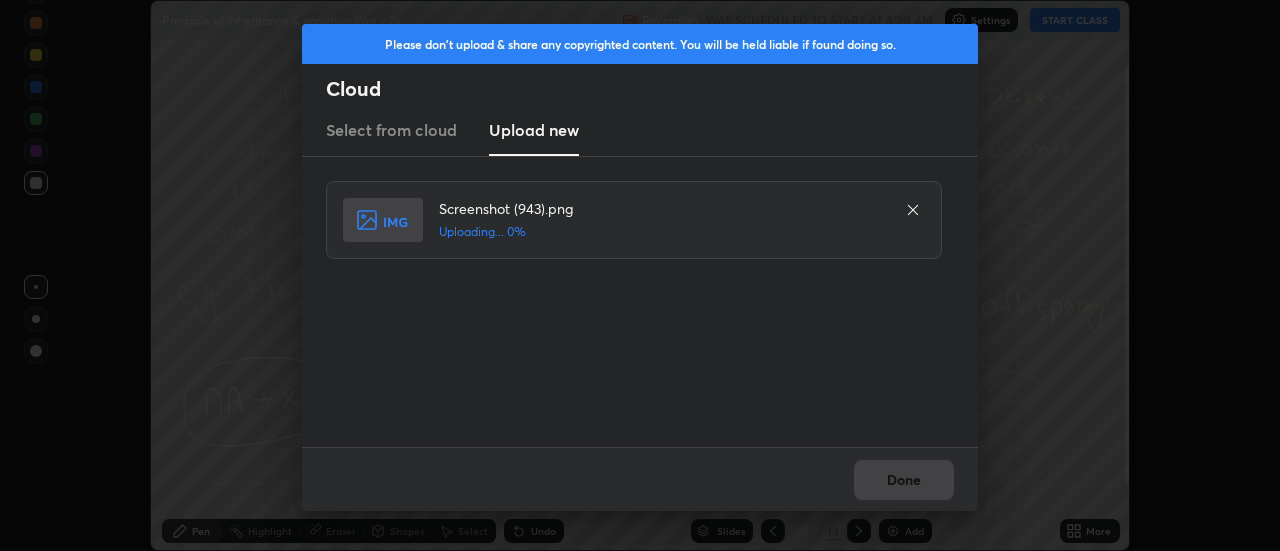 click on "Done" at bounding box center [640, 479] 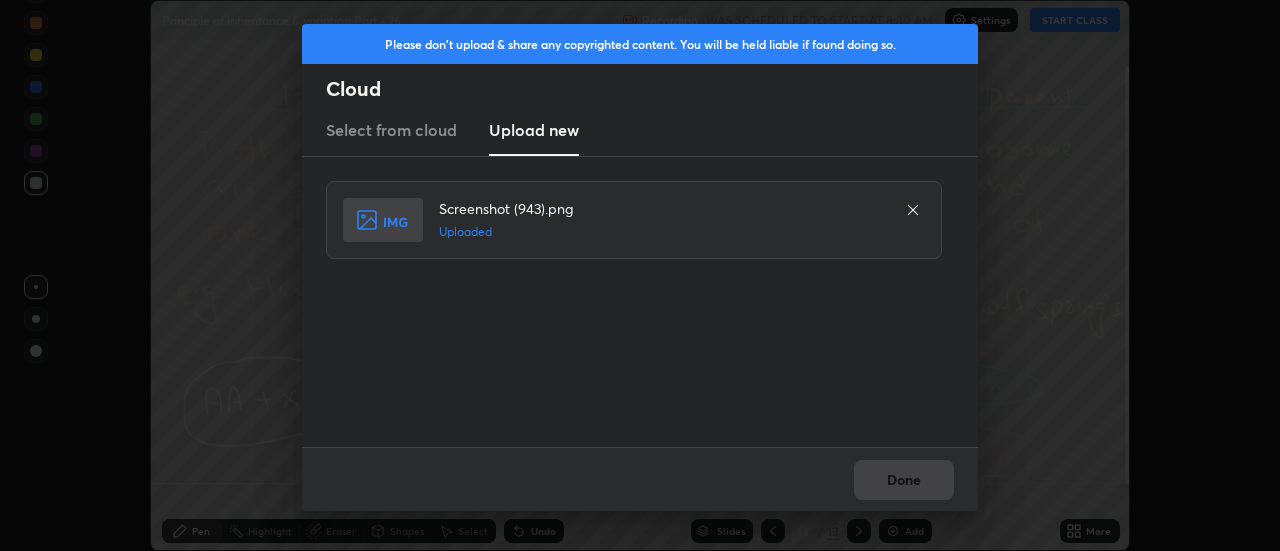 click on "Done" at bounding box center (640, 479) 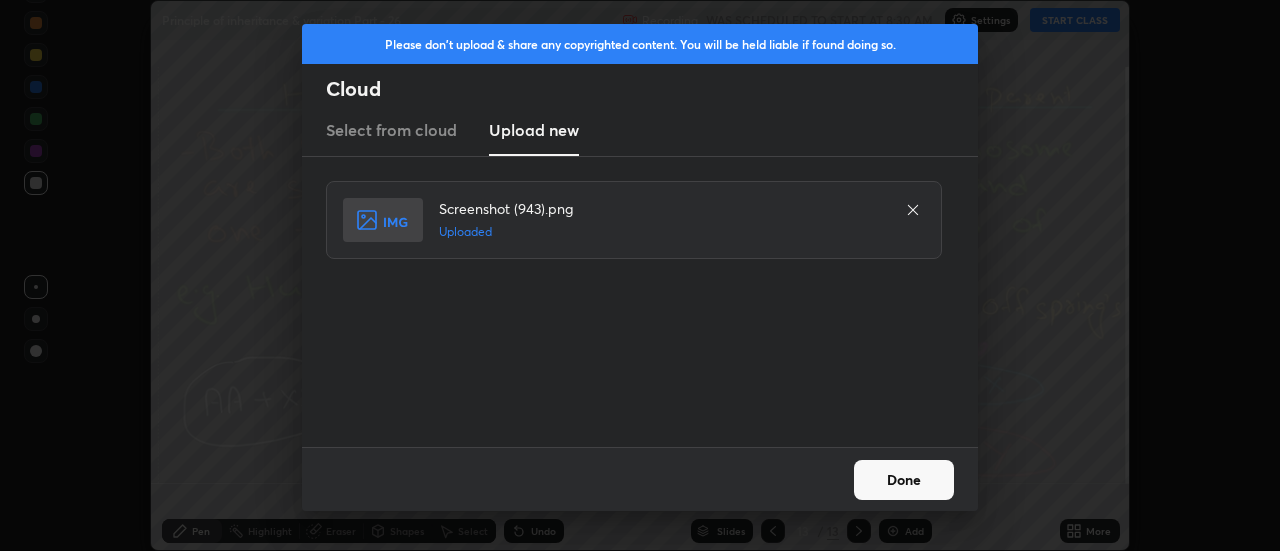 click on "Done" at bounding box center [904, 480] 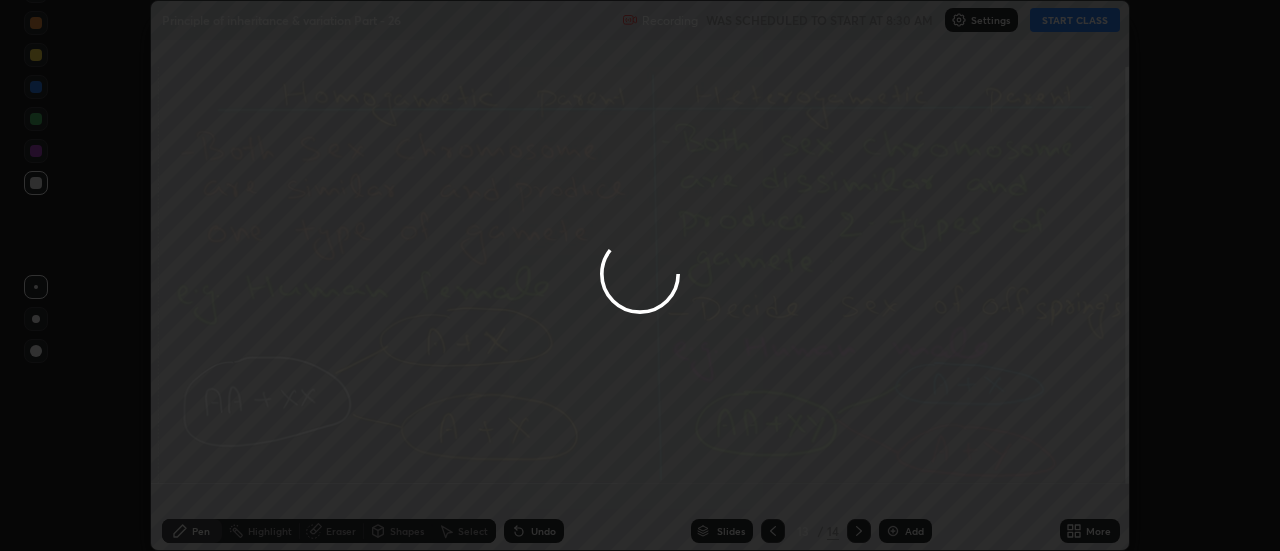 click at bounding box center (640, 275) 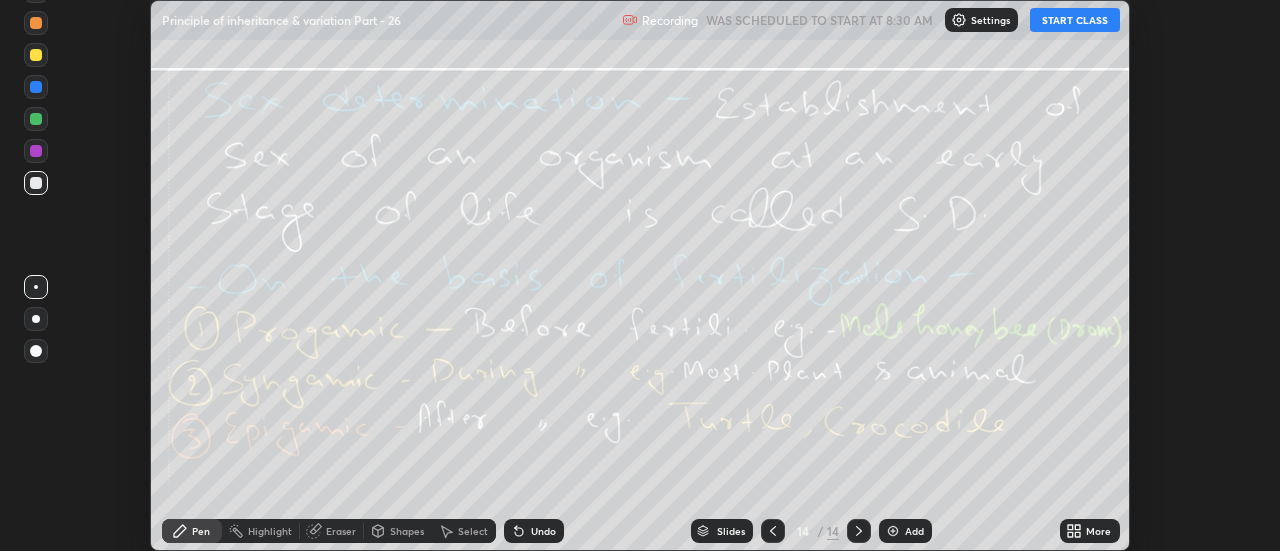 click 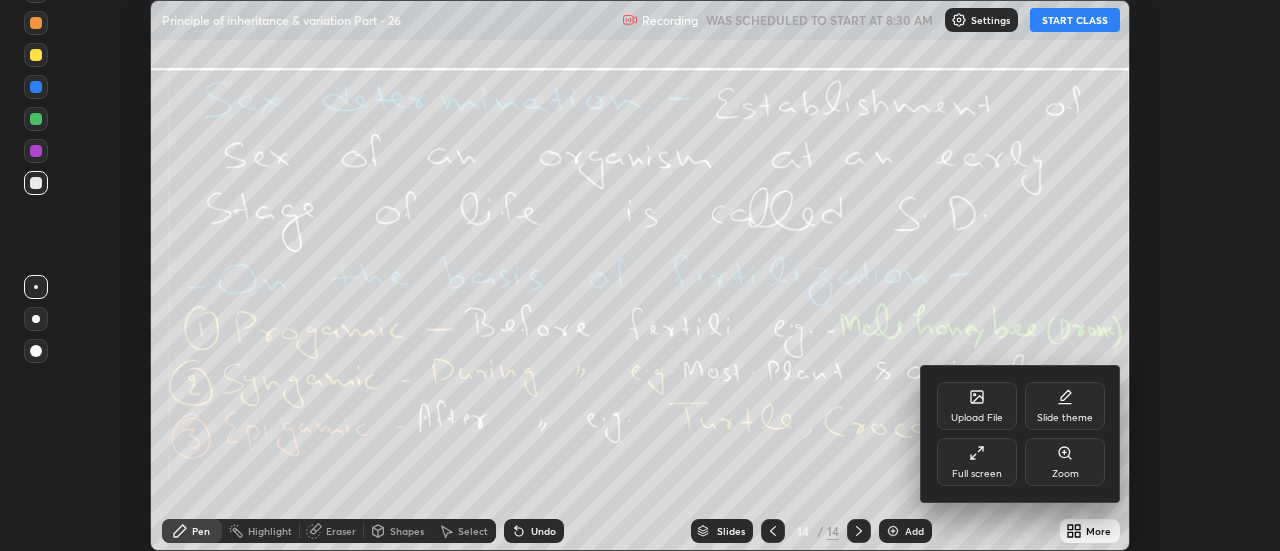 click on "Upload File" at bounding box center [977, 406] 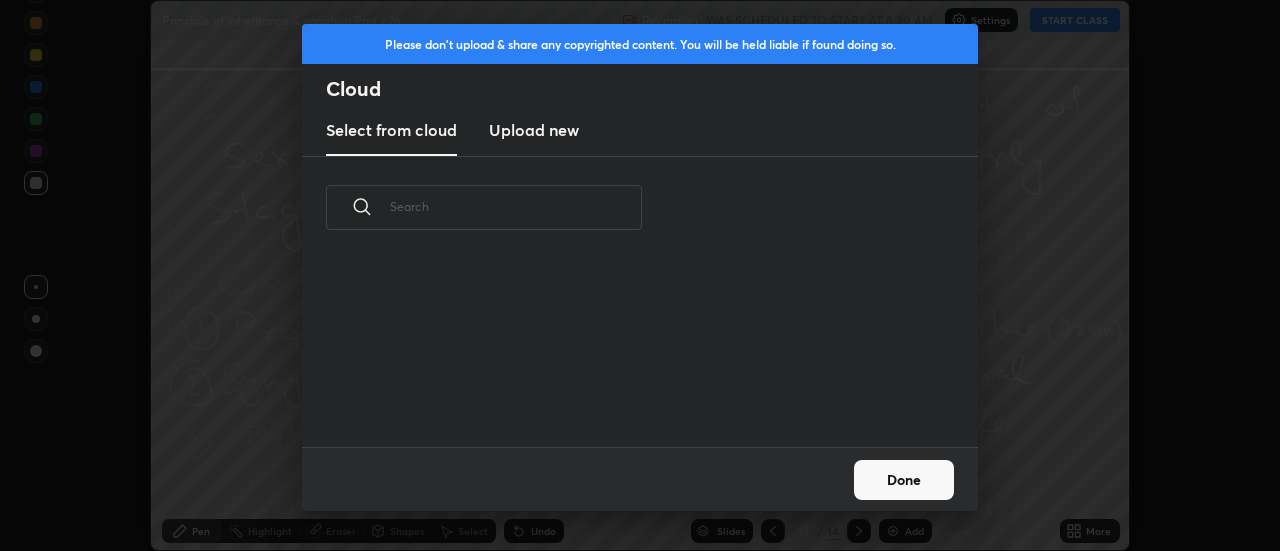 scroll, scrollTop: 7, scrollLeft: 11, axis: both 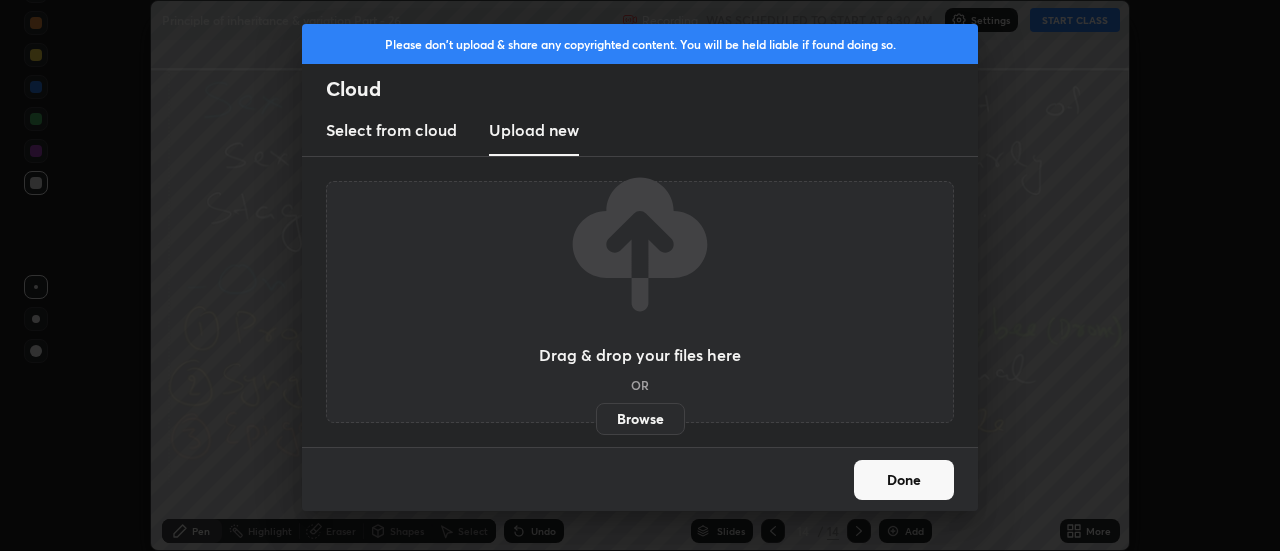 click on "Browse" at bounding box center (640, 419) 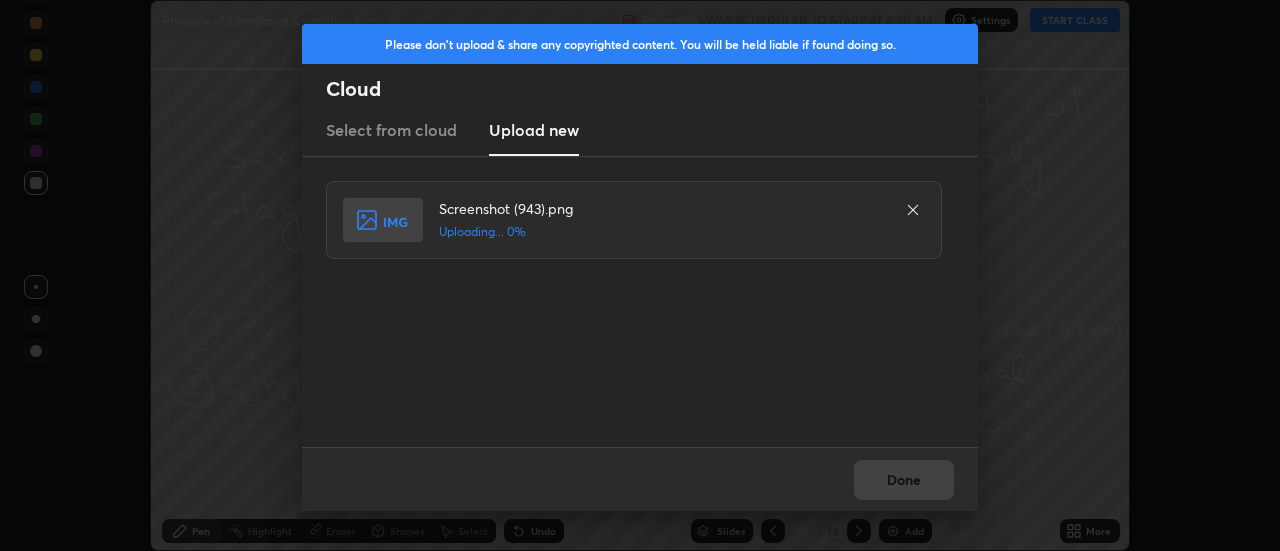 click on "Done" at bounding box center (640, 479) 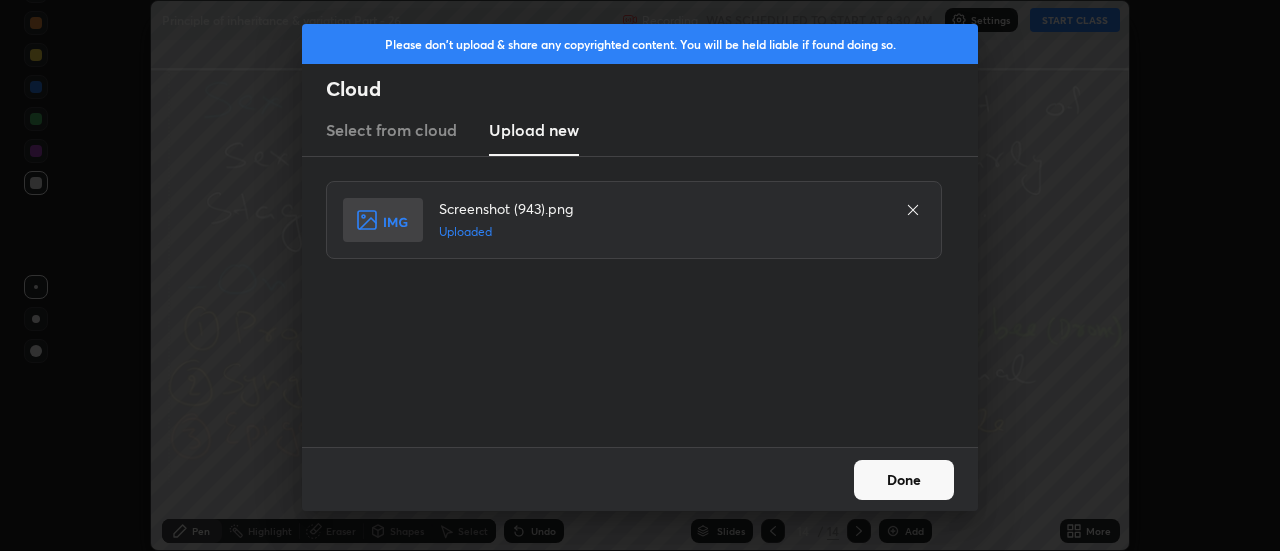 click on "Done" at bounding box center [904, 480] 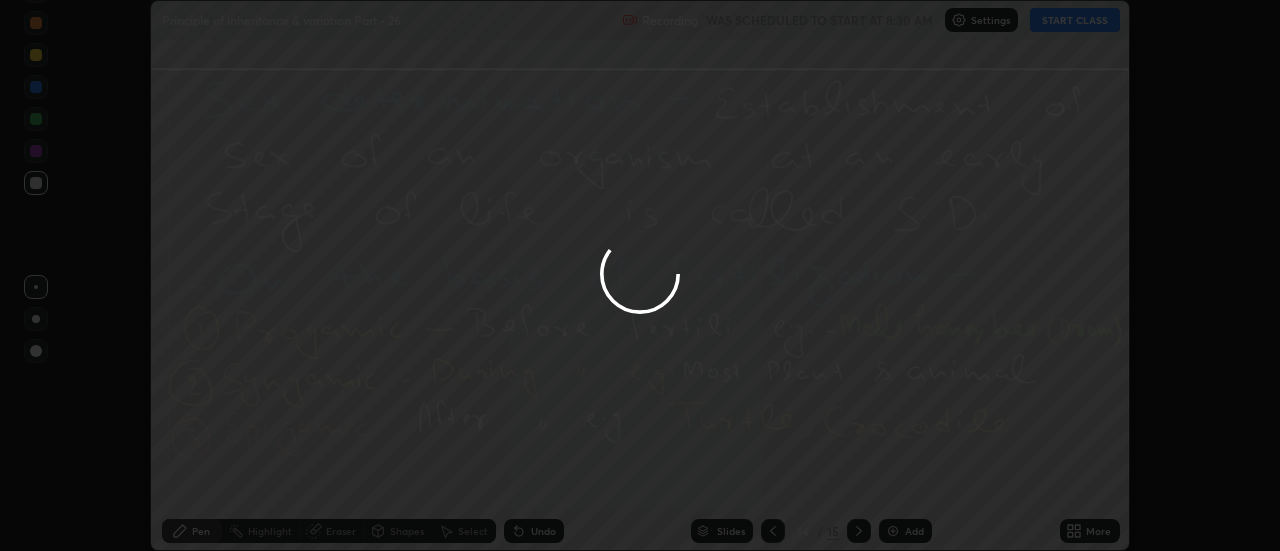 click at bounding box center (640, 275) 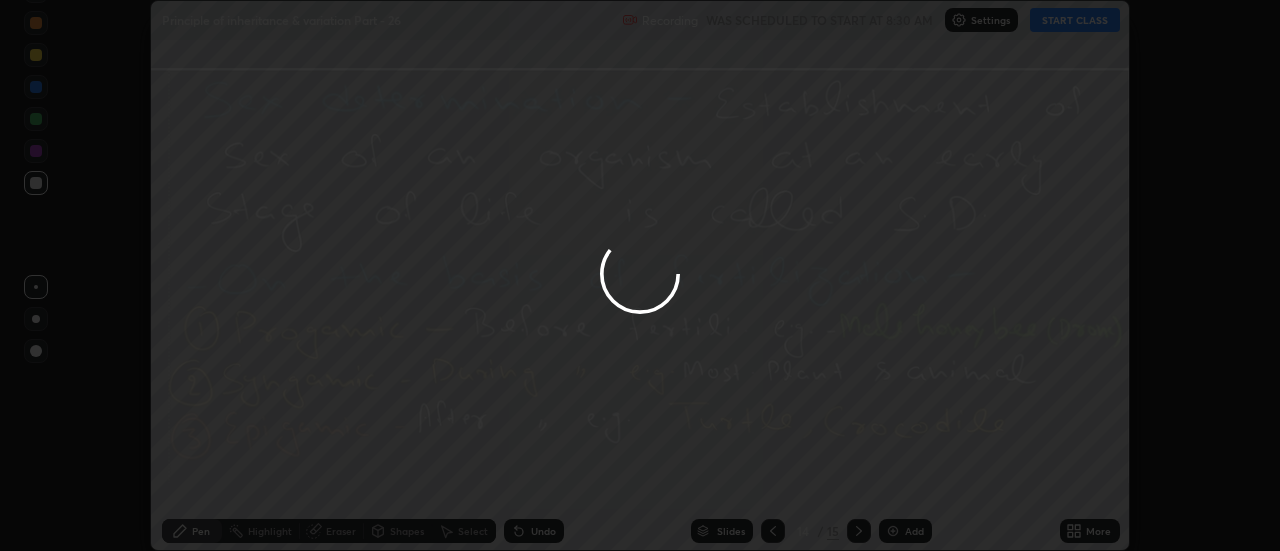 click on "More" at bounding box center (1098, 531) 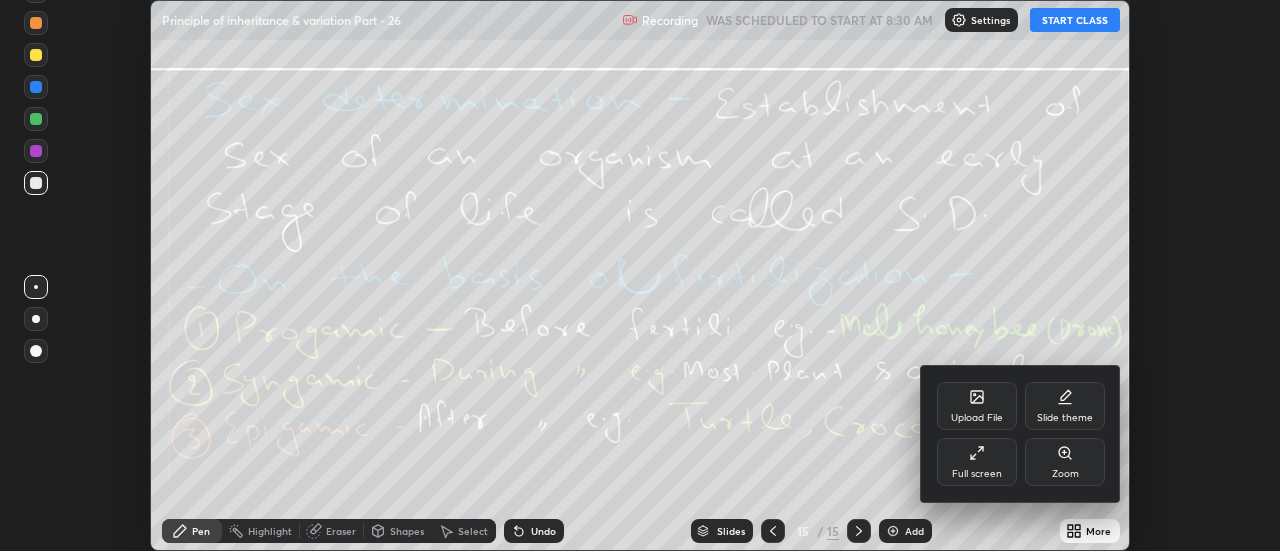 click on "Upload File" at bounding box center [977, 418] 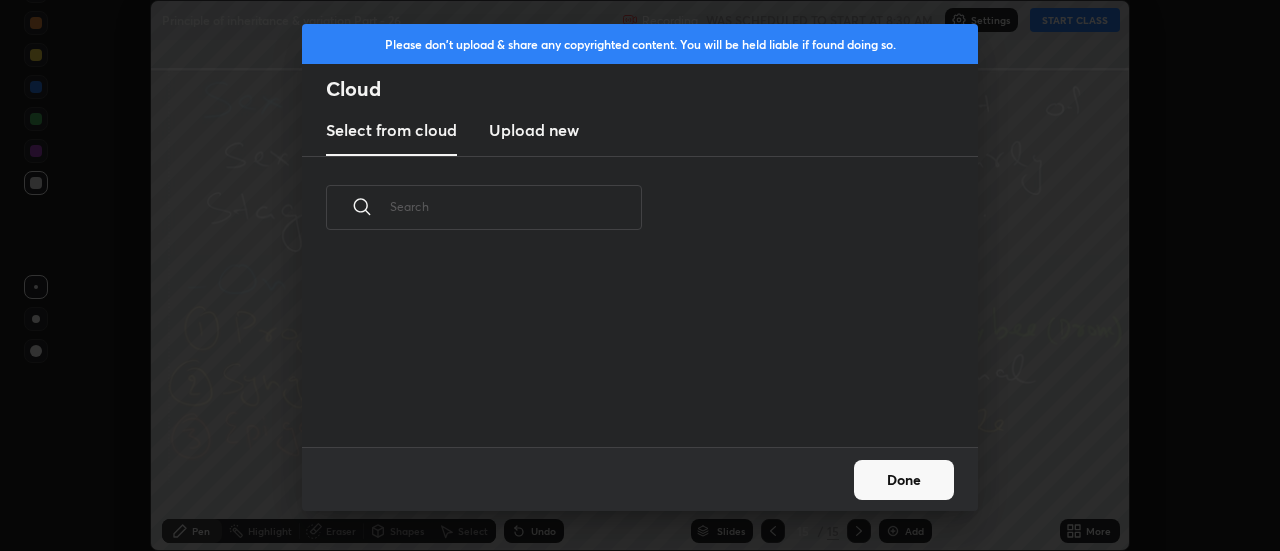 scroll, scrollTop: 7, scrollLeft: 11, axis: both 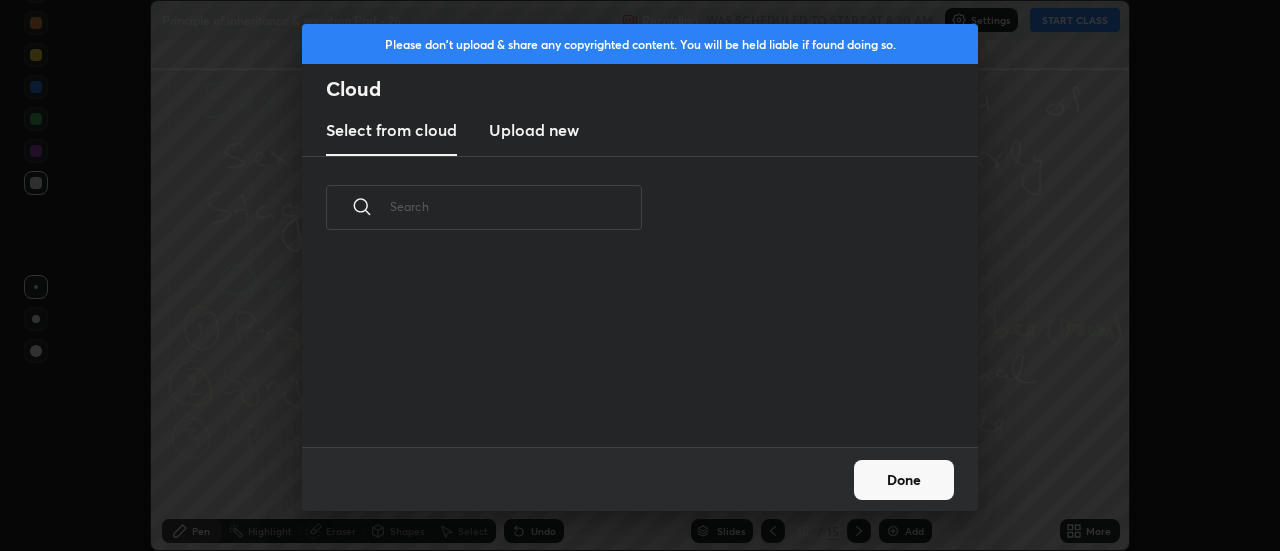 click on "Upload new" at bounding box center (534, 130) 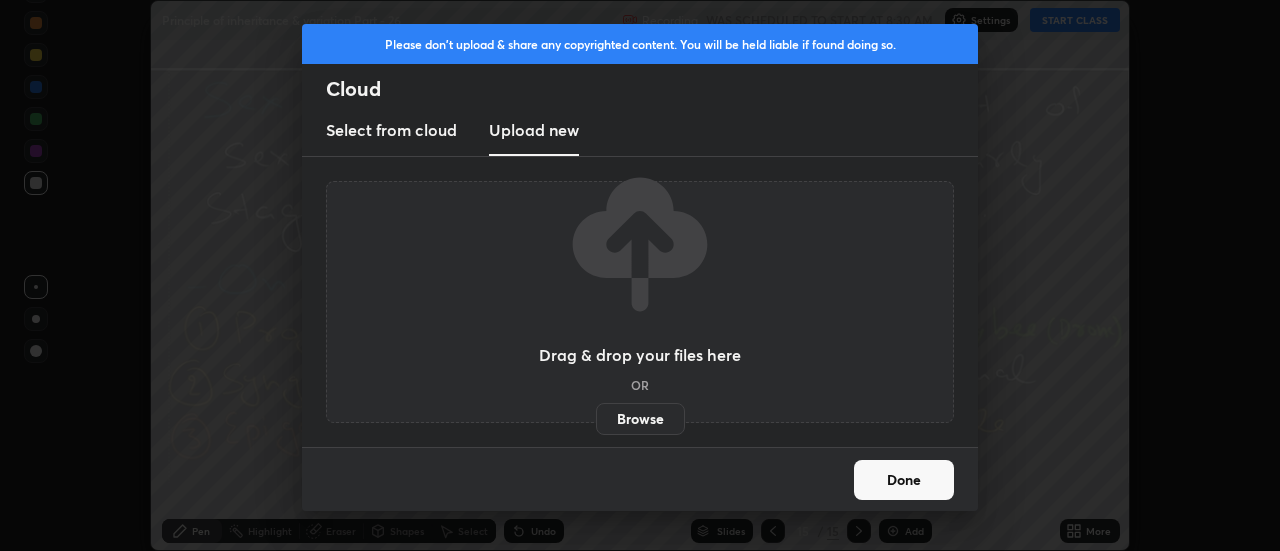 click on "Browse" at bounding box center [640, 419] 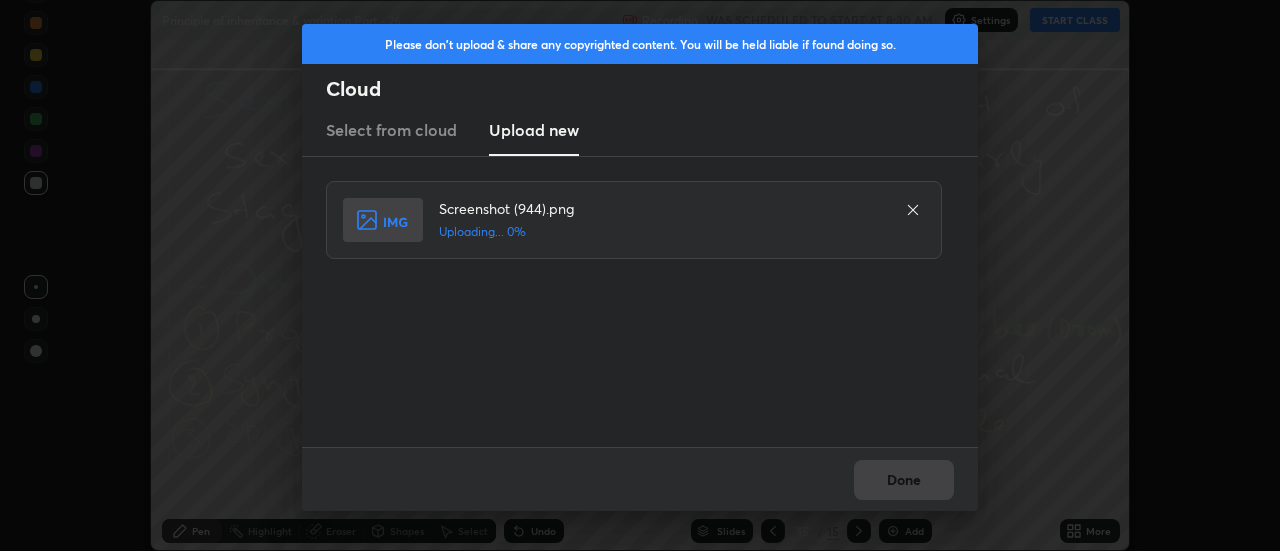 click on "Done" at bounding box center [640, 479] 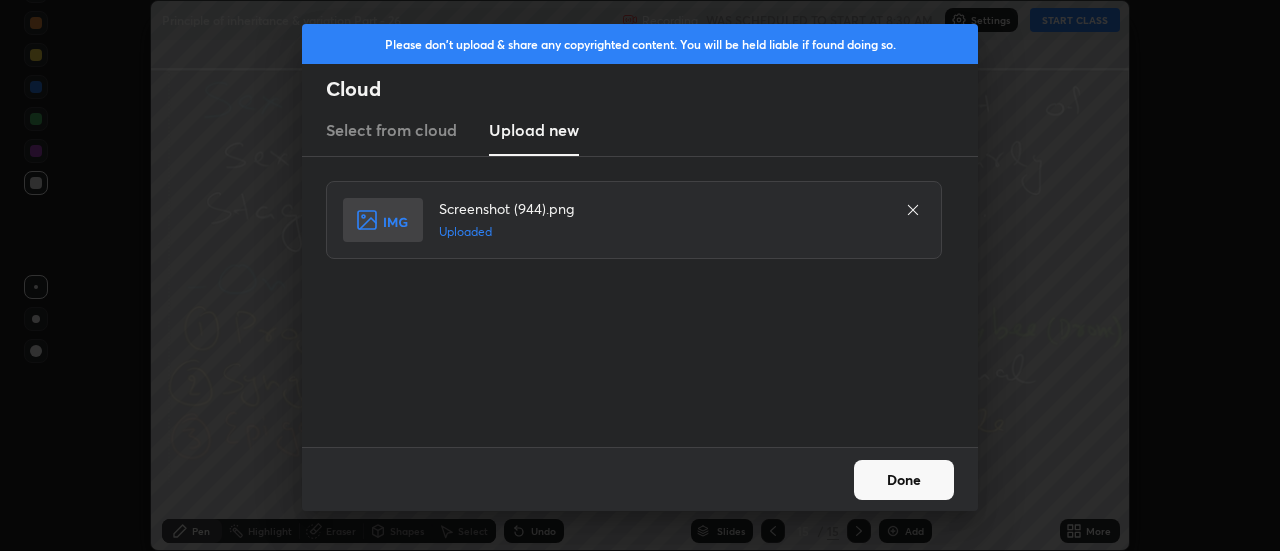 click on "Done" at bounding box center (904, 480) 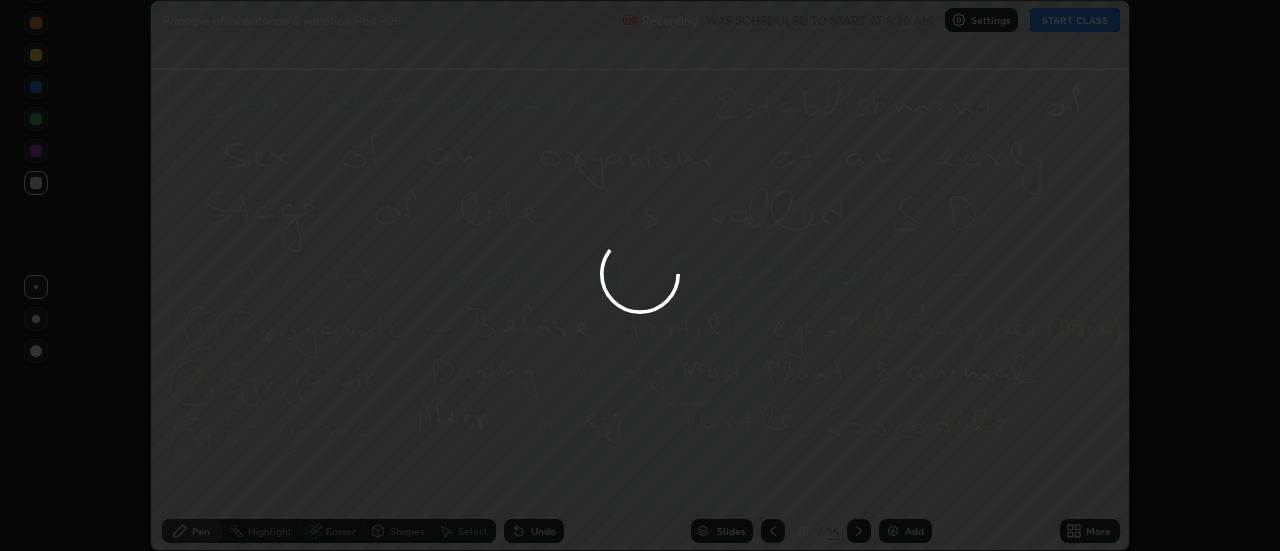 click on "More" at bounding box center [1090, 531] 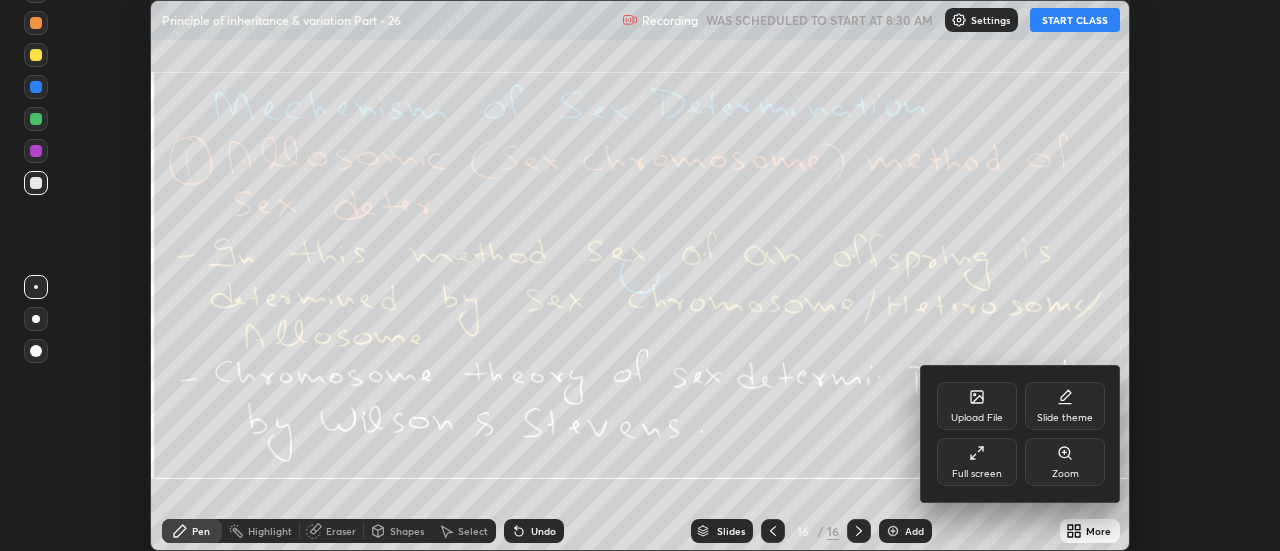 click on "Upload File" at bounding box center (977, 406) 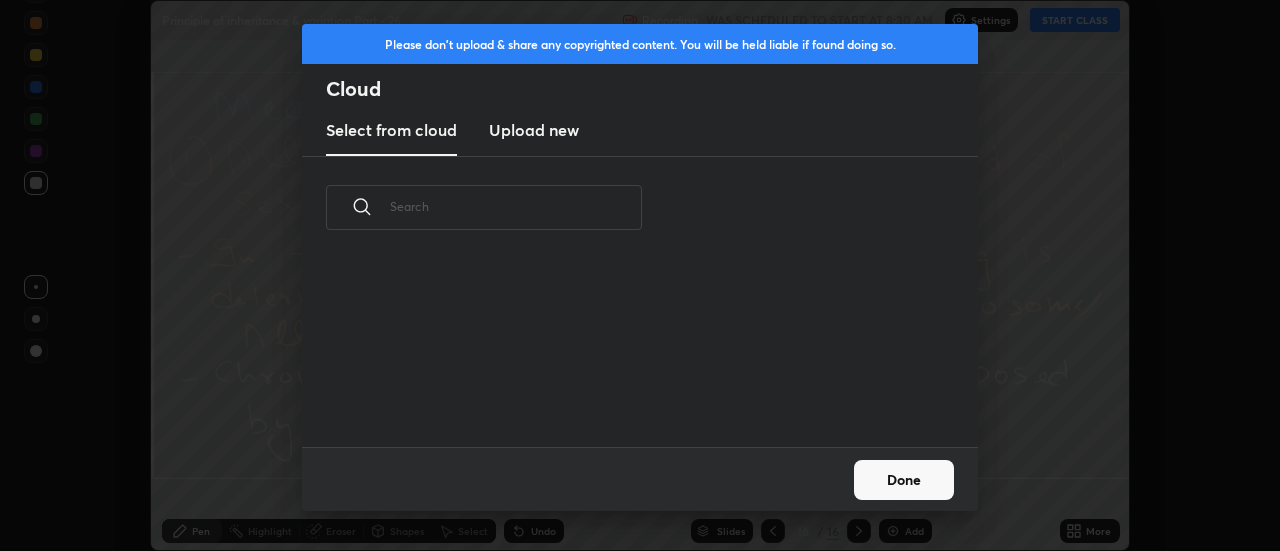 scroll, scrollTop: 7, scrollLeft: 11, axis: both 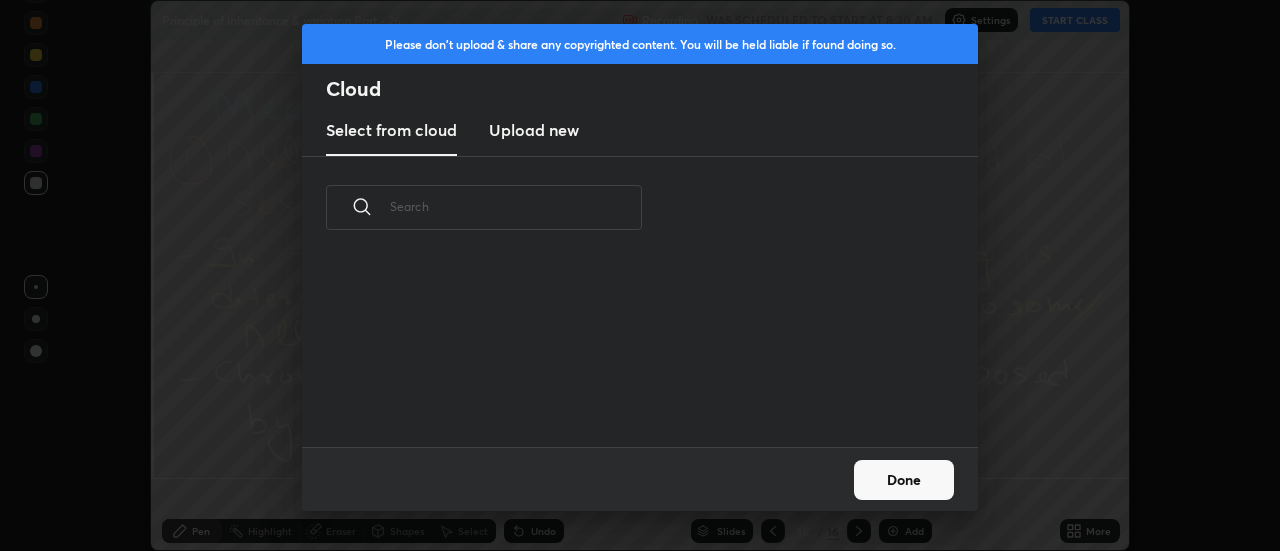 click on "Upload new" at bounding box center (534, 130) 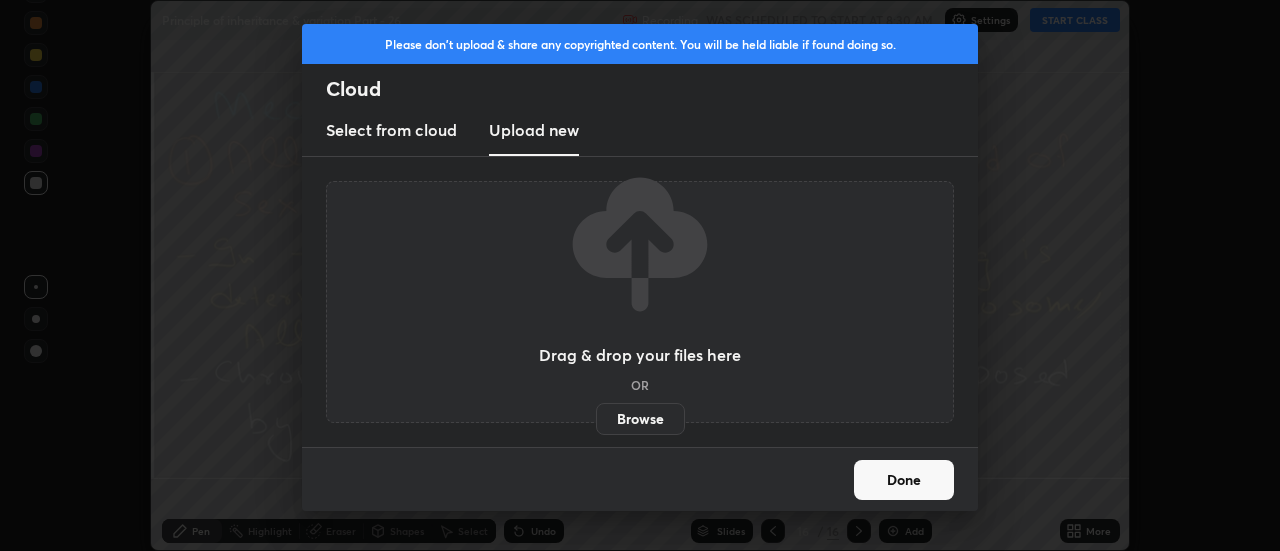 click on "Browse" at bounding box center (640, 419) 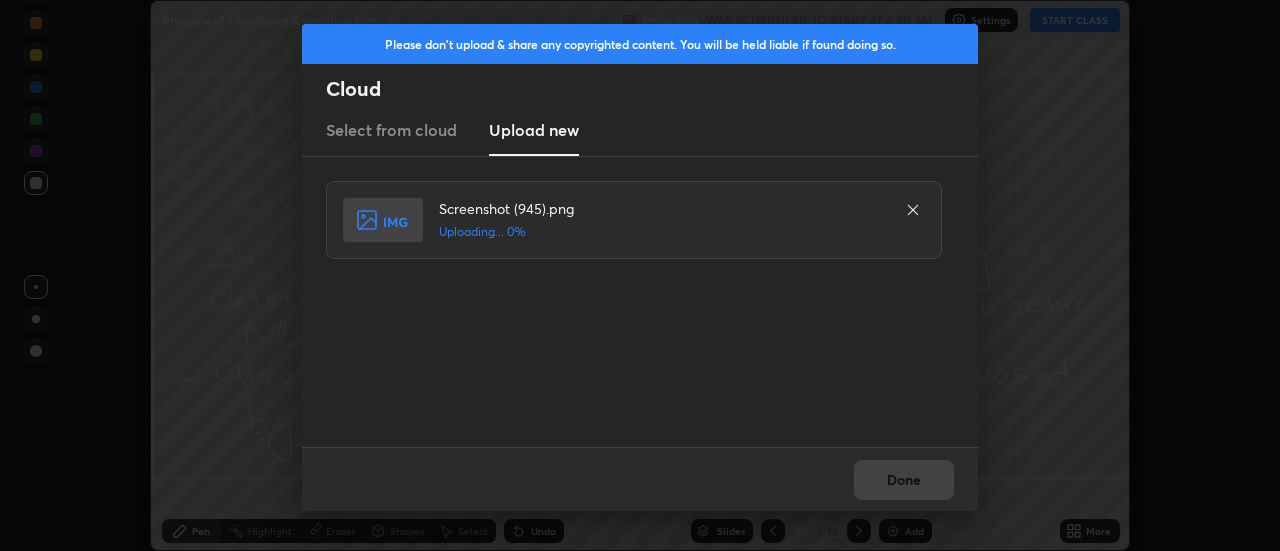 click on "Done" at bounding box center [640, 479] 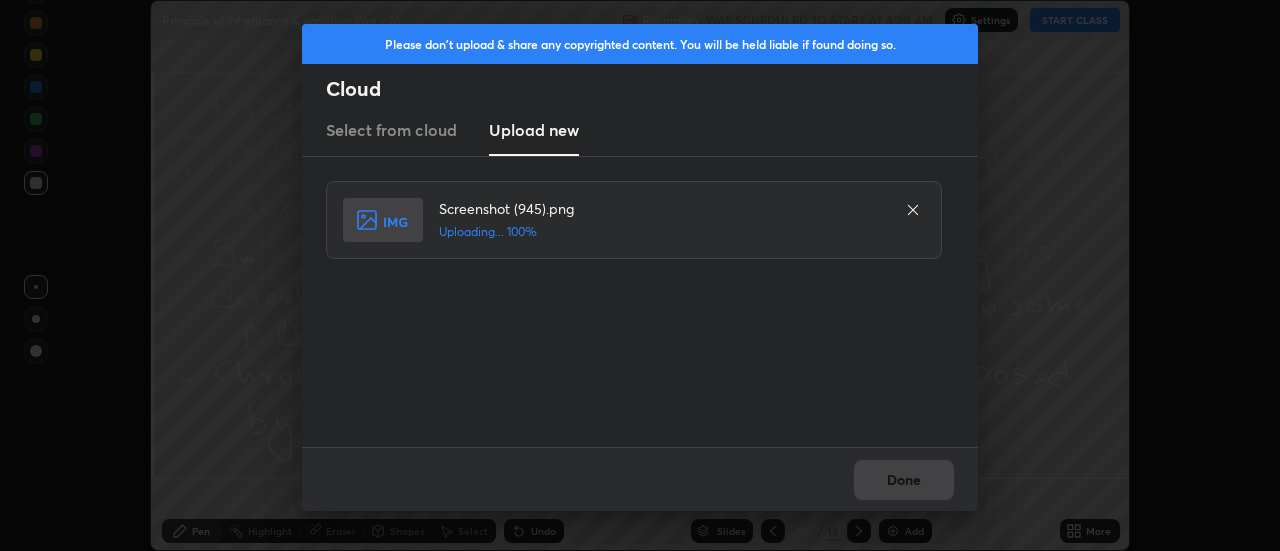 click on "Done" at bounding box center (640, 479) 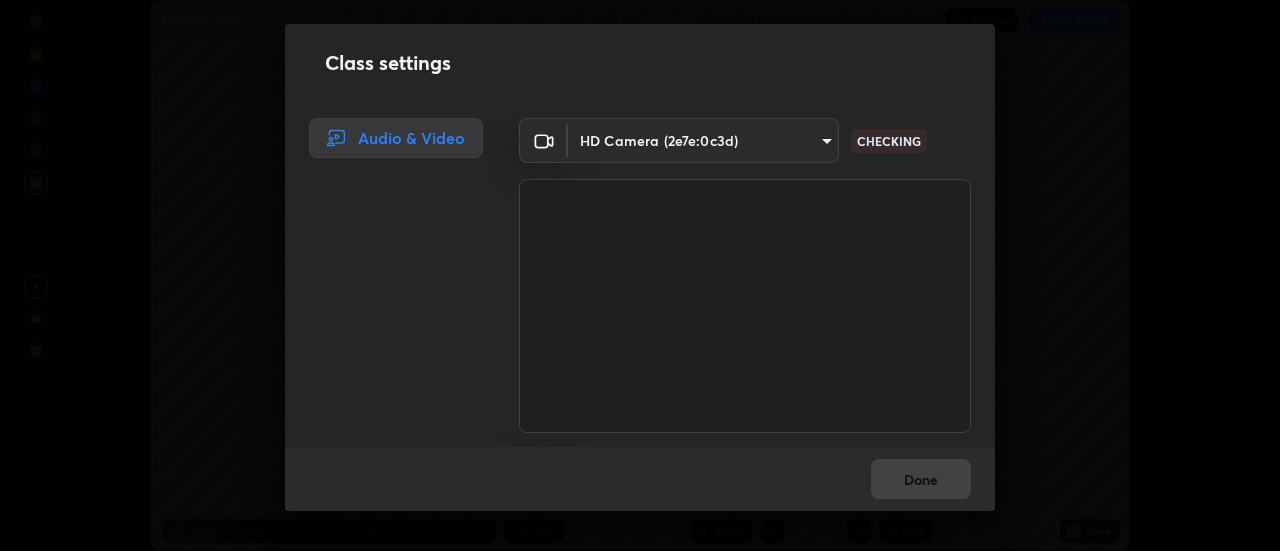 click on "Class settings Audio & Video HD Camera (2e7e:0c3d) 0be616c92c2879d8fe19306c4b8383fc9b13f77197a30f876870ce6c7906effd CHECKING Default - Microphone (2- High Definition Audio Device) default CHECKING Done" at bounding box center (640, 275) 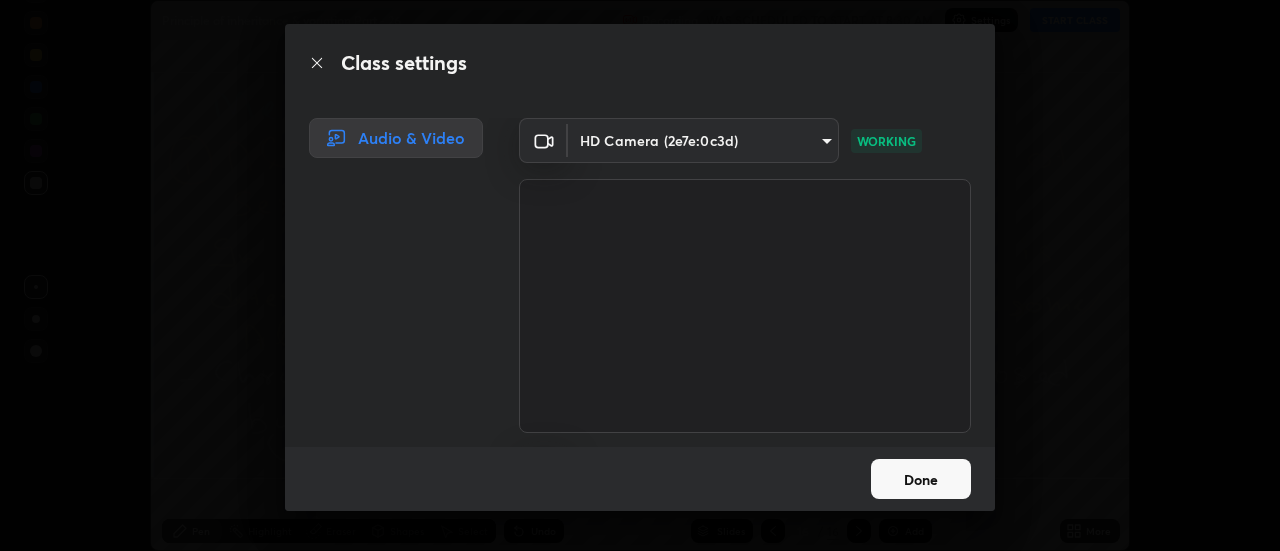 click on "Done" at bounding box center (921, 479) 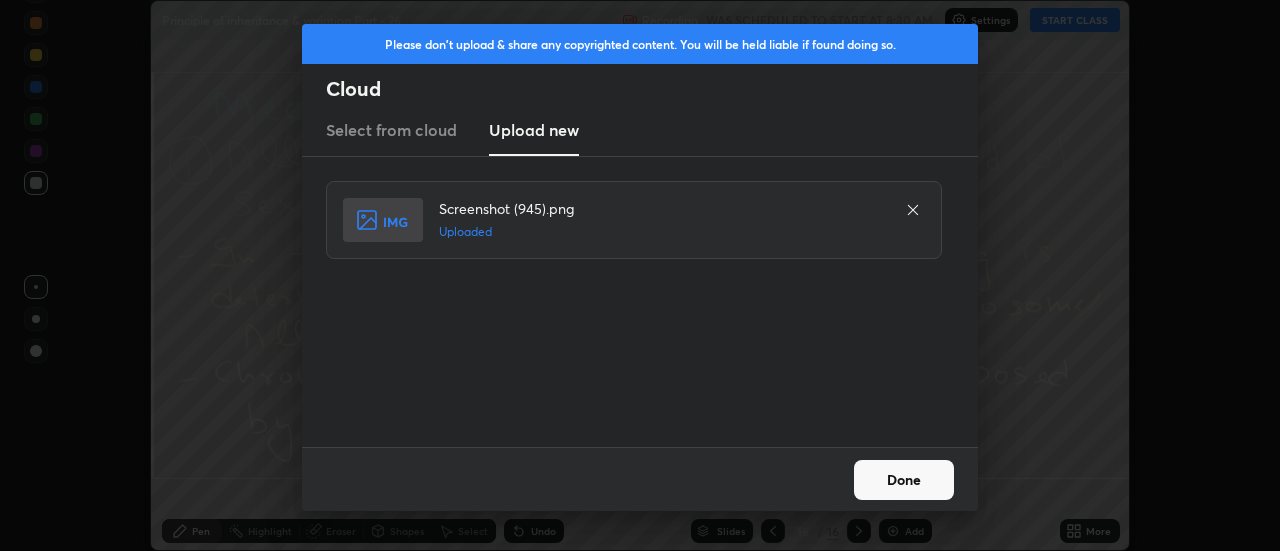 click on "Done" at bounding box center (904, 480) 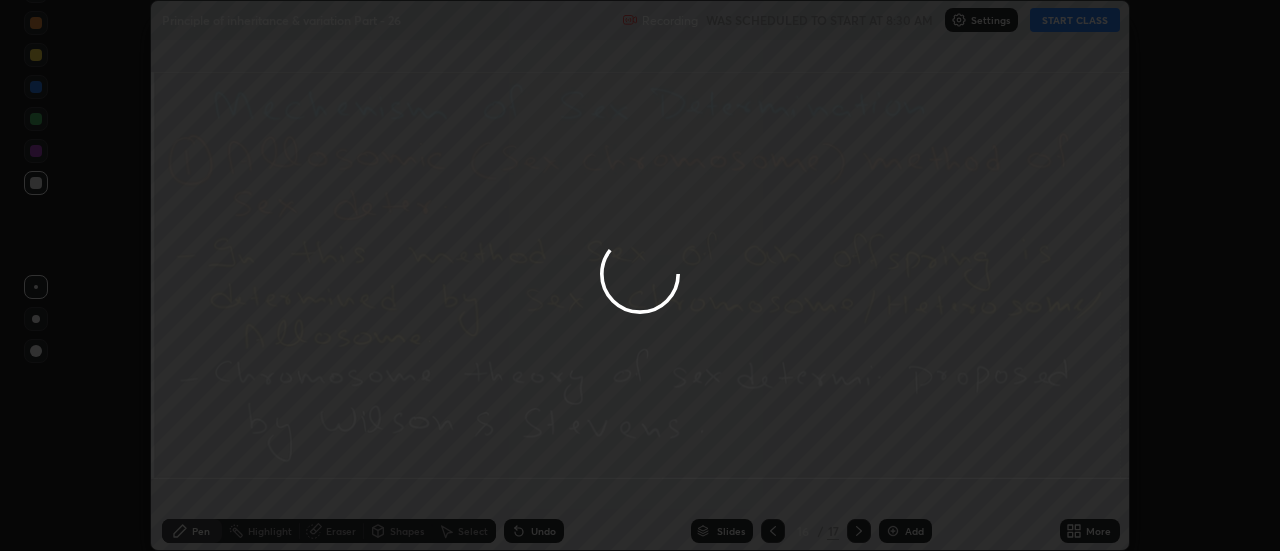 click at bounding box center [640, 275] 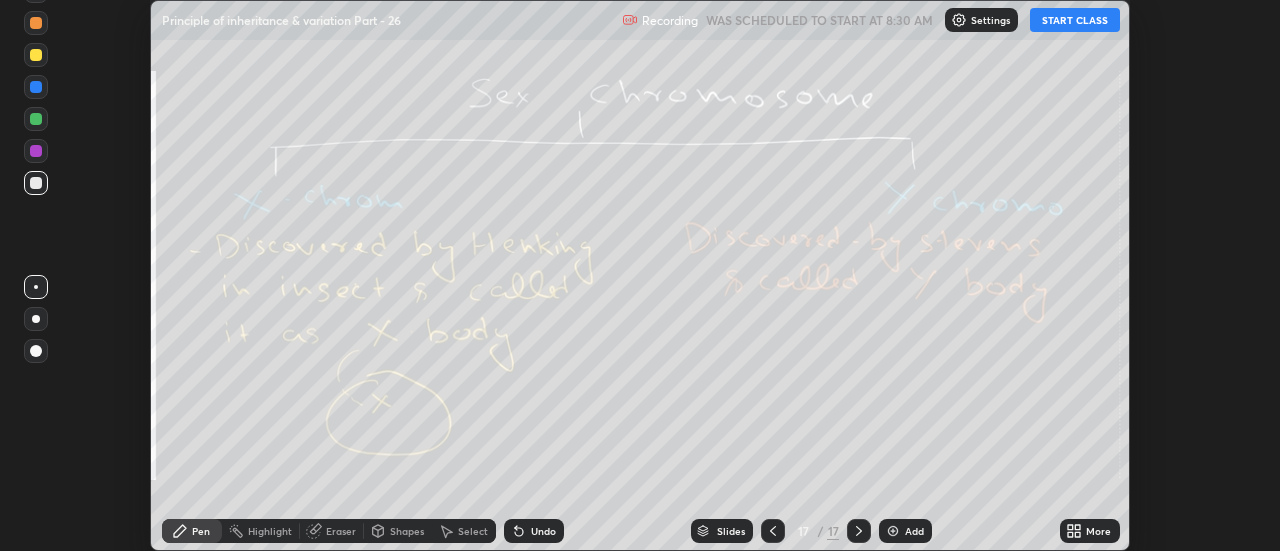 click 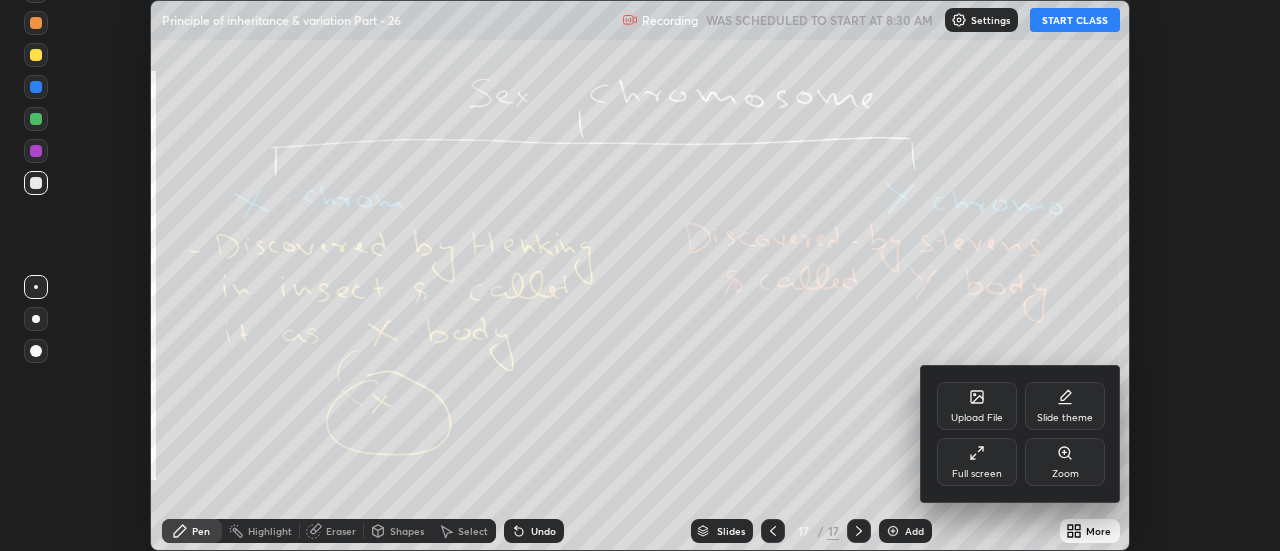 click on "Upload File" at bounding box center [977, 406] 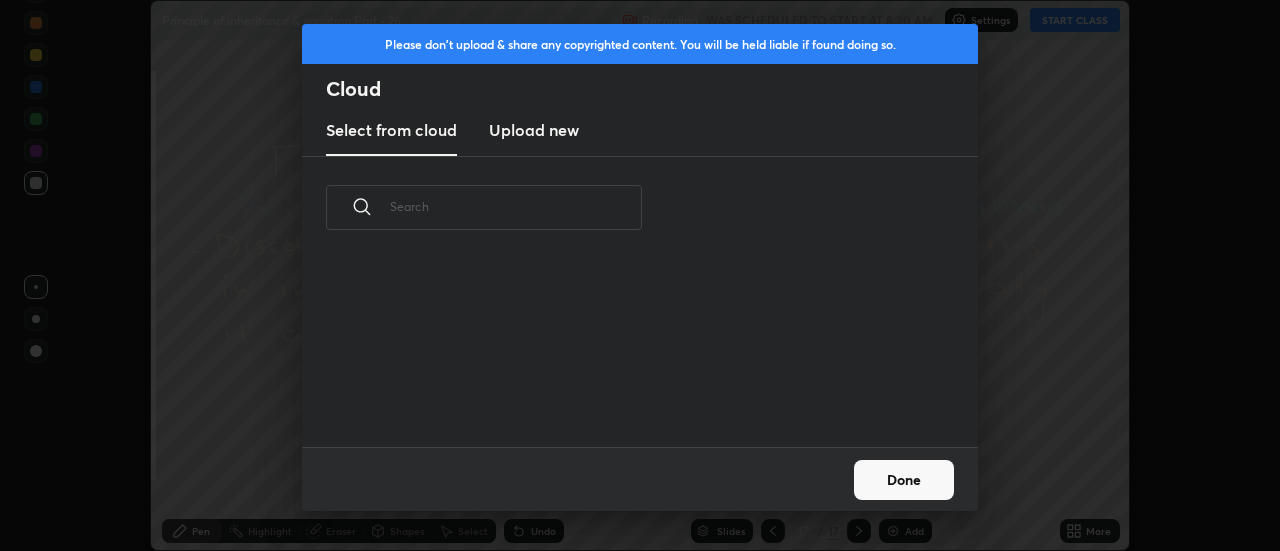 scroll, scrollTop: 7, scrollLeft: 11, axis: both 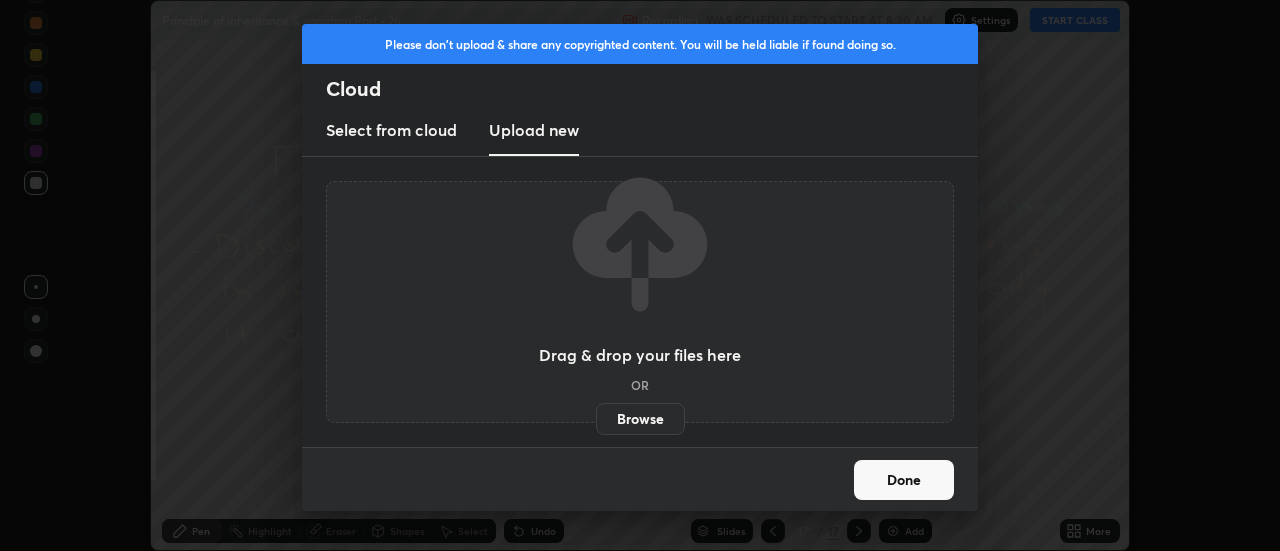 click on "Browse" at bounding box center [640, 419] 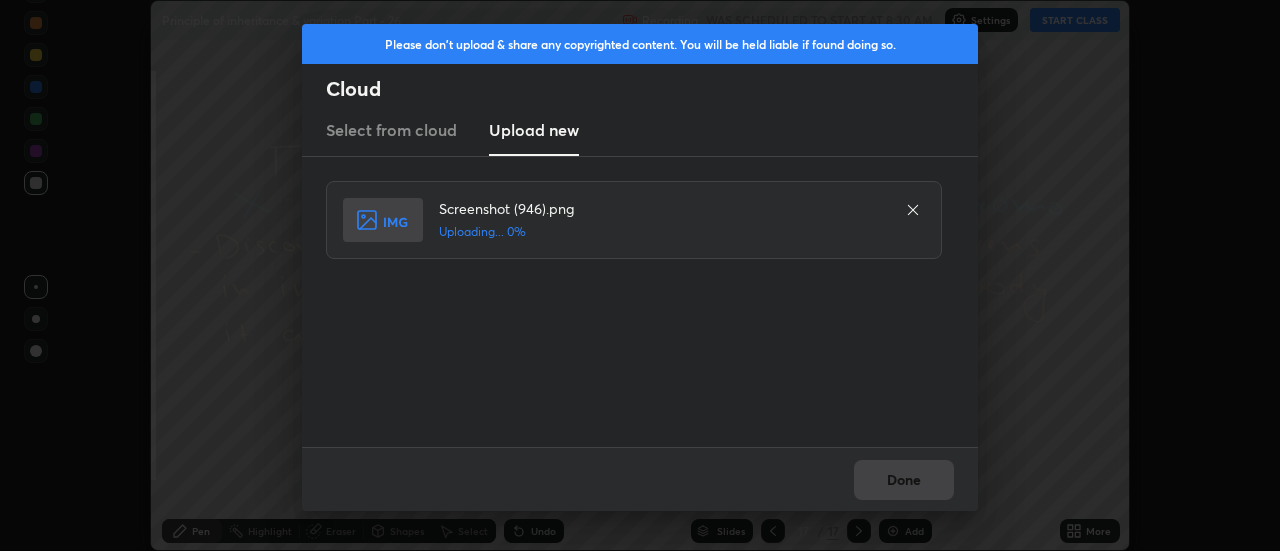 click on "Done" at bounding box center [640, 479] 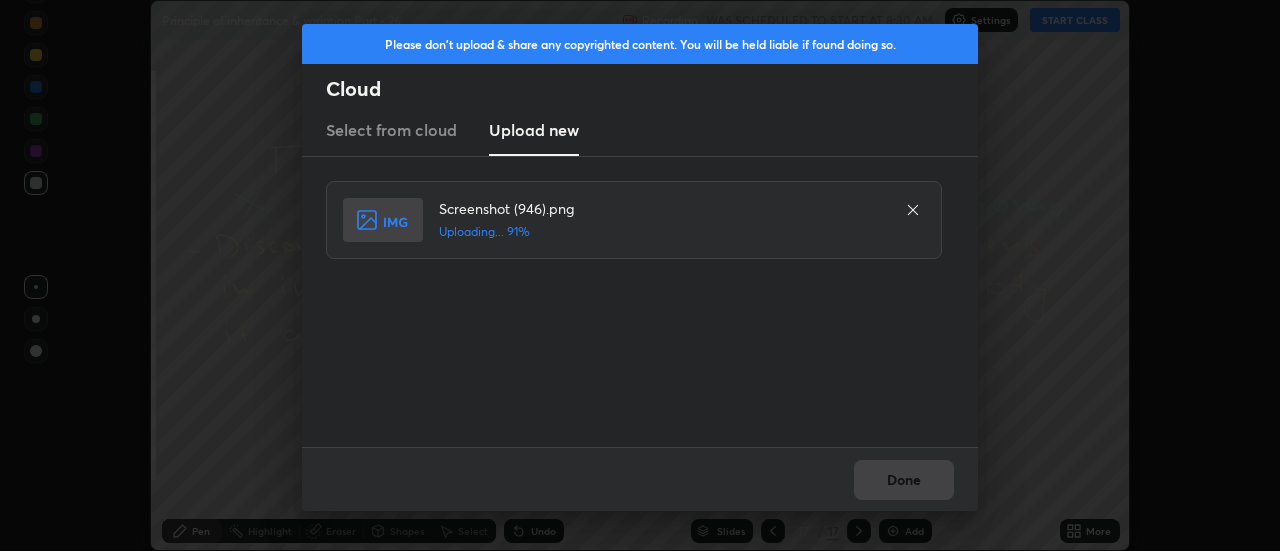 click on "Done" at bounding box center (640, 479) 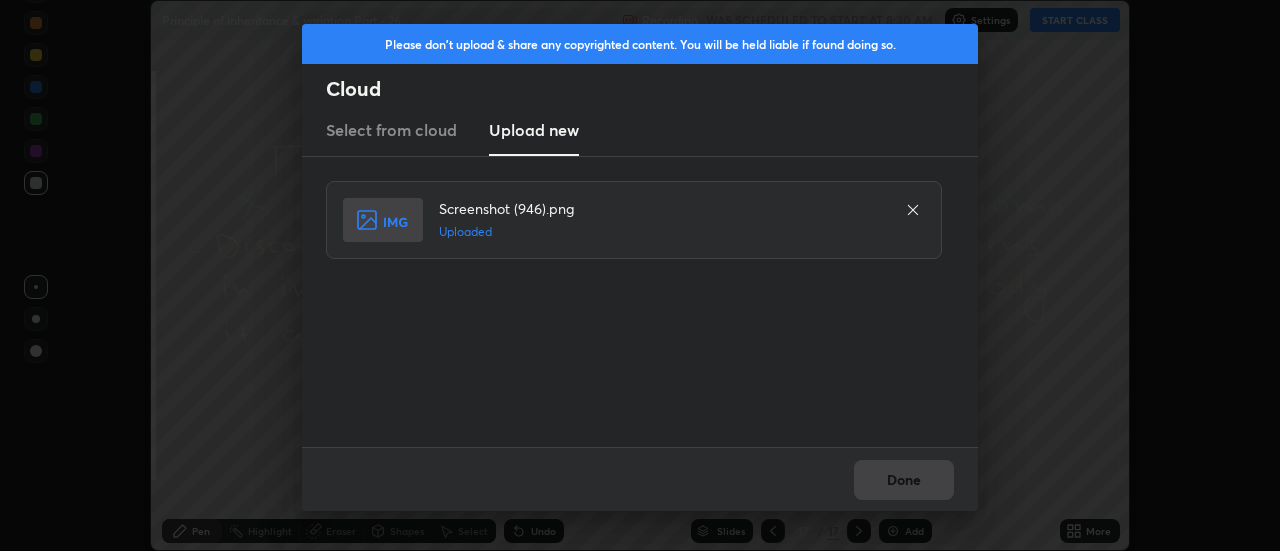 click on "Done" at bounding box center [904, 480] 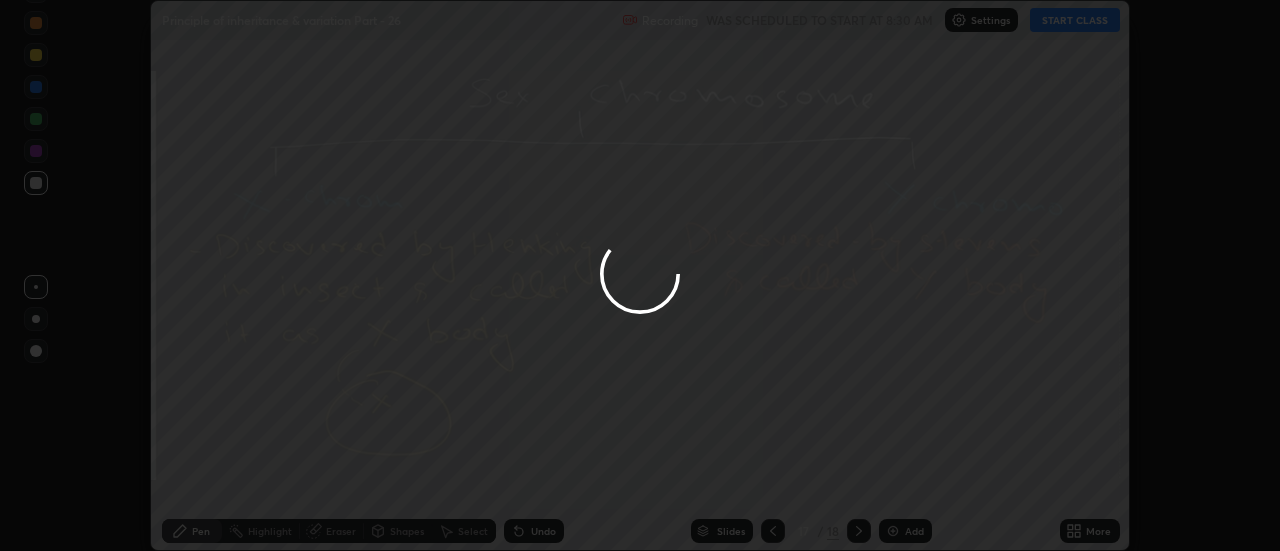 click at bounding box center (640, 275) 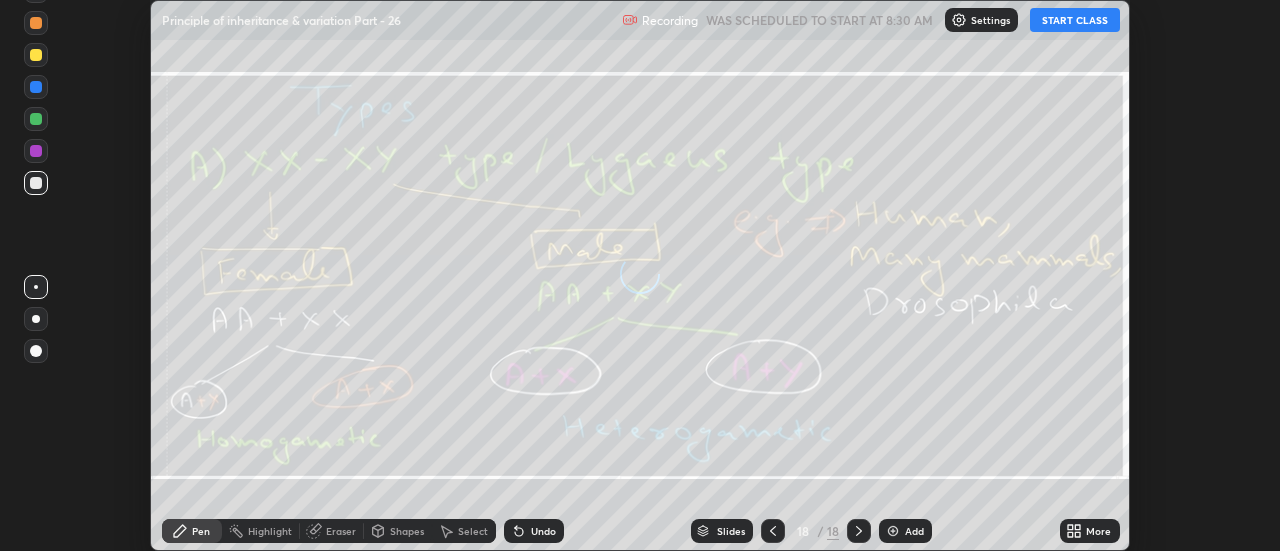 click on "More" at bounding box center (1090, 531) 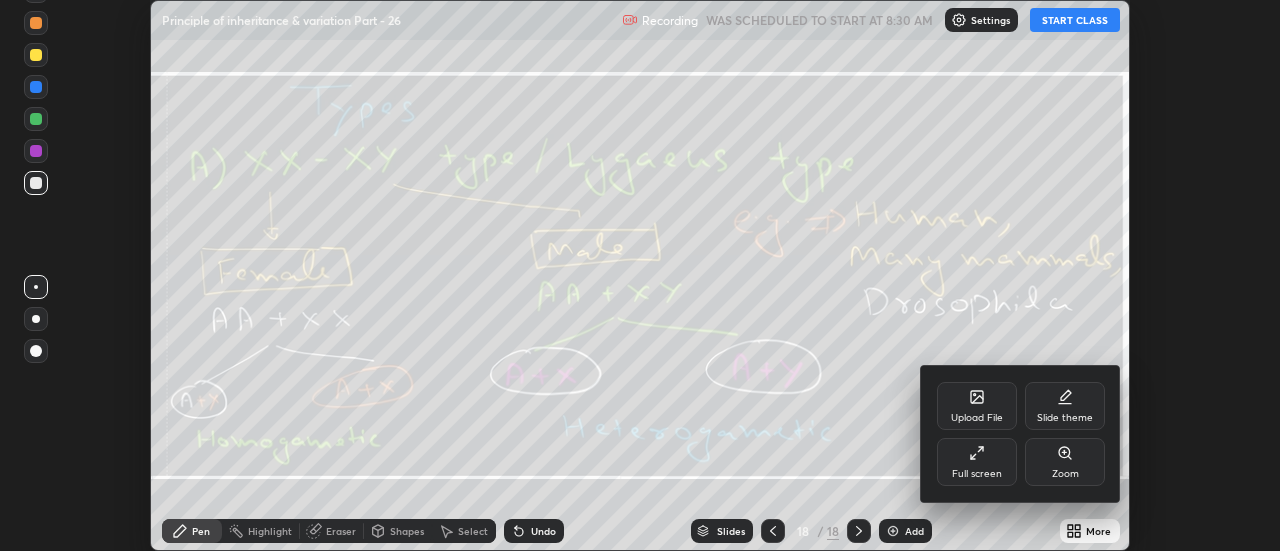 click on "Upload File" at bounding box center [977, 406] 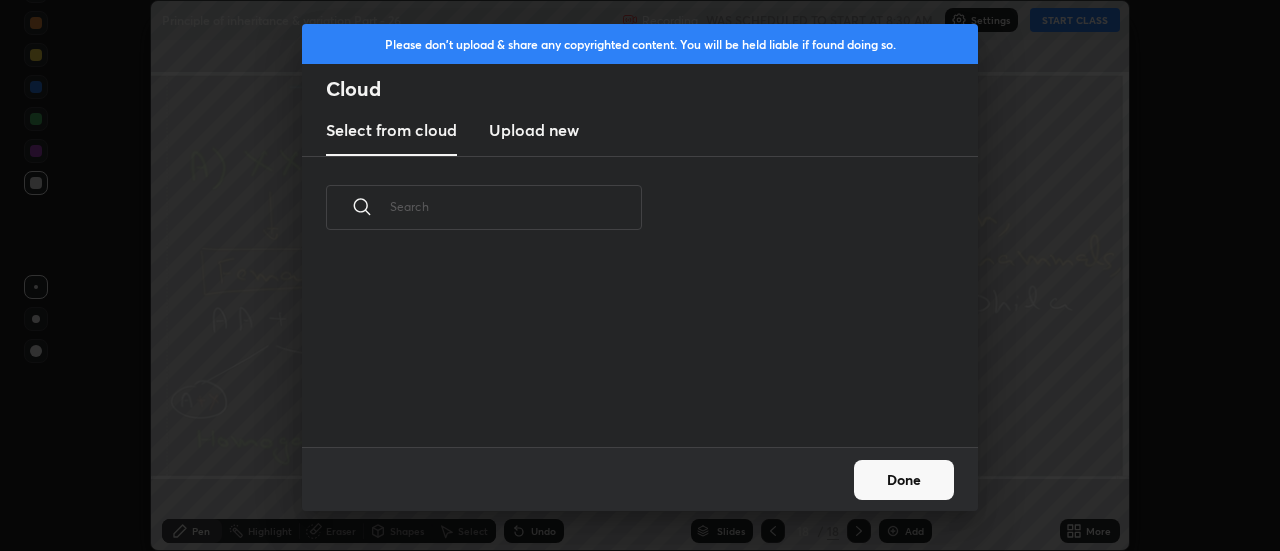 scroll, scrollTop: 7, scrollLeft: 11, axis: both 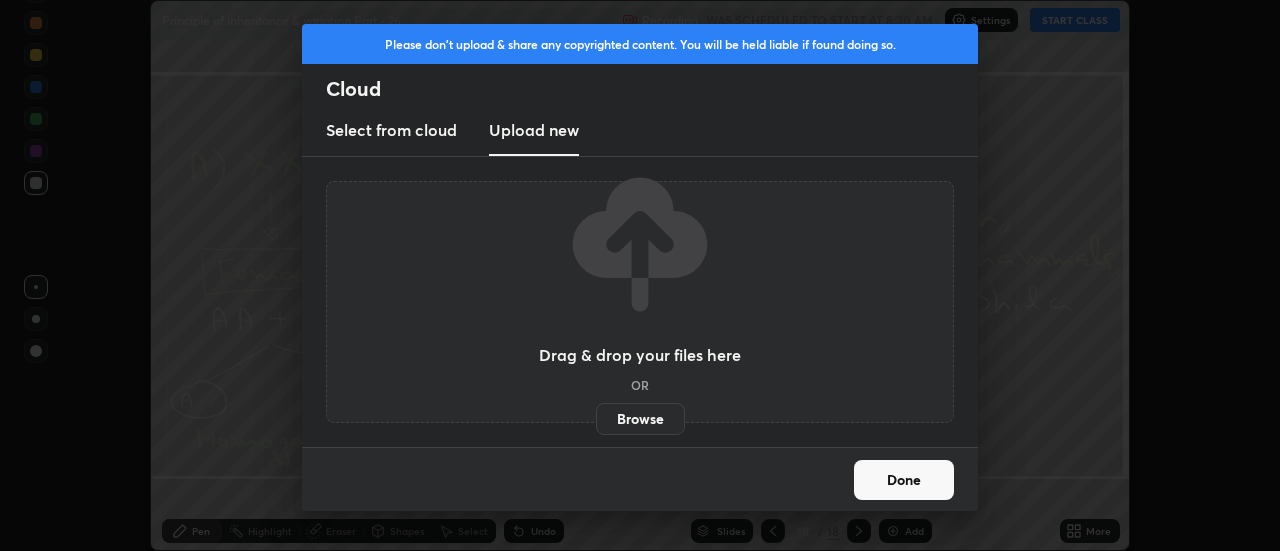 click on "Browse" at bounding box center (640, 419) 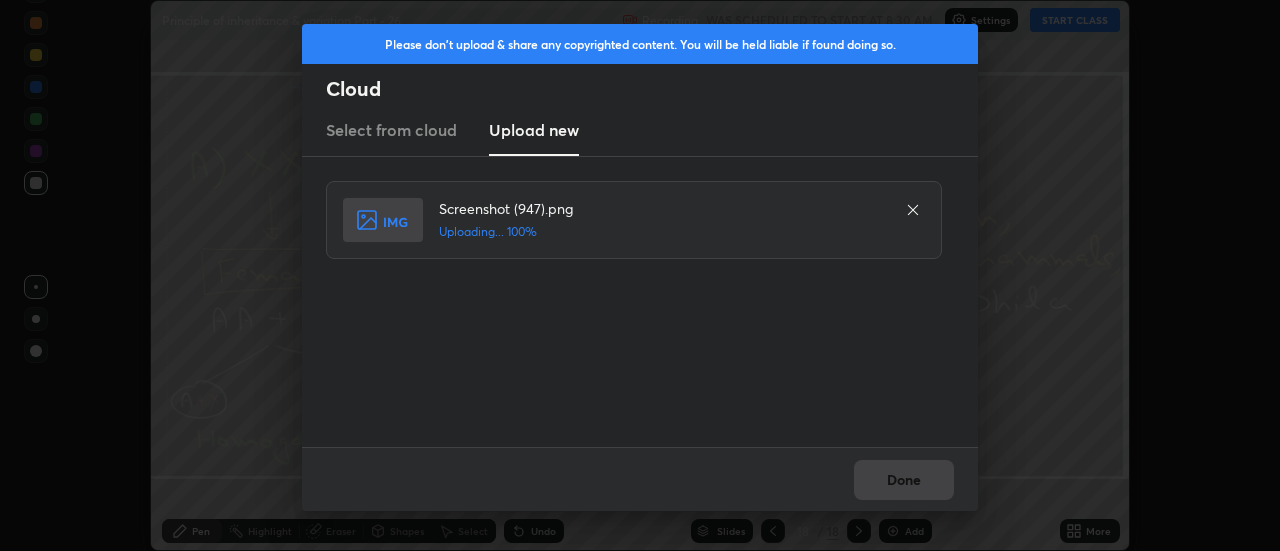 click on "Done" at bounding box center [640, 479] 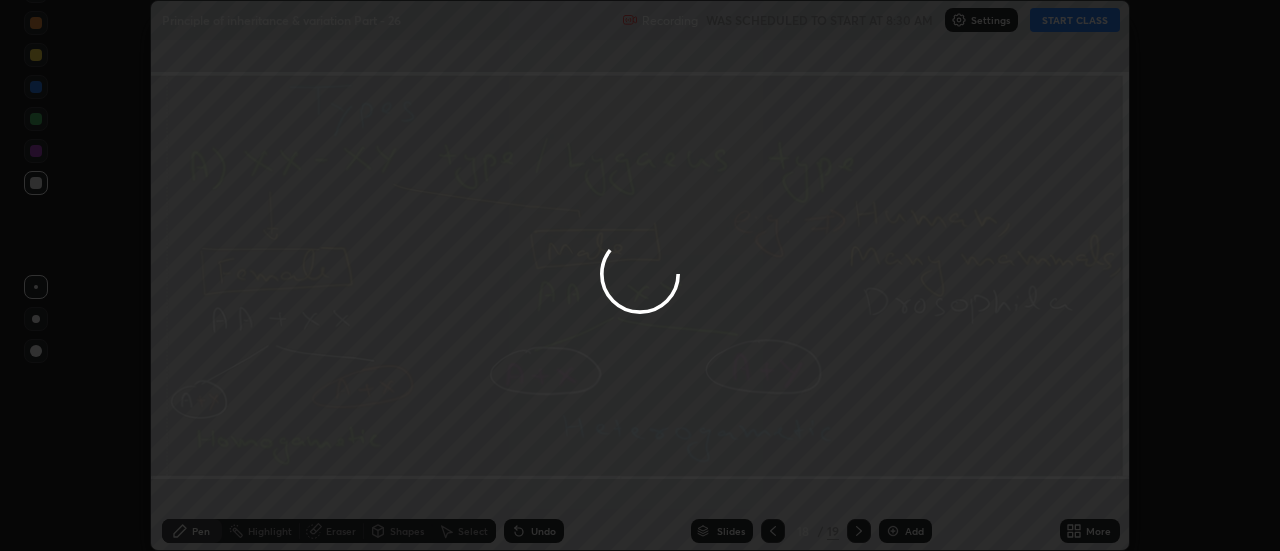click on "Done" at bounding box center (904, 480) 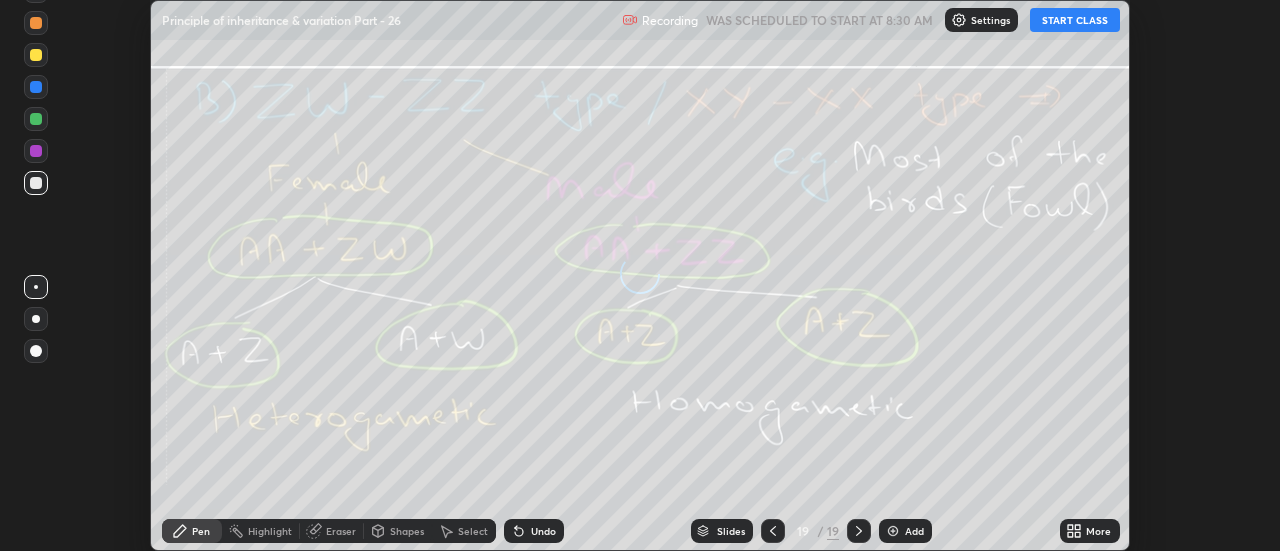 click on "More" at bounding box center (1098, 531) 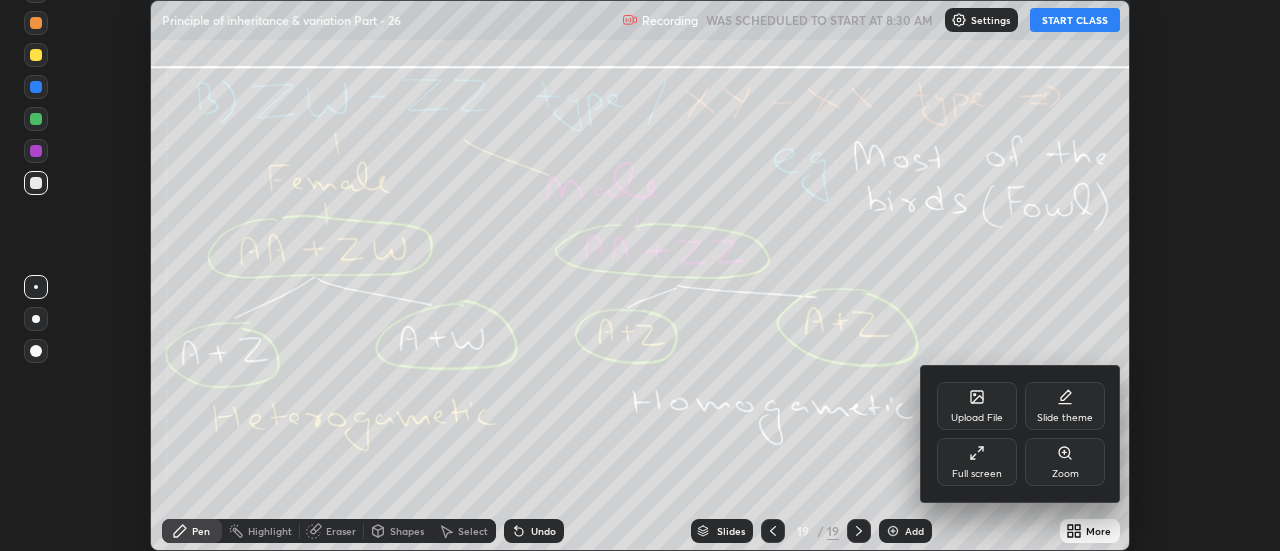 click on "Upload File" at bounding box center [977, 406] 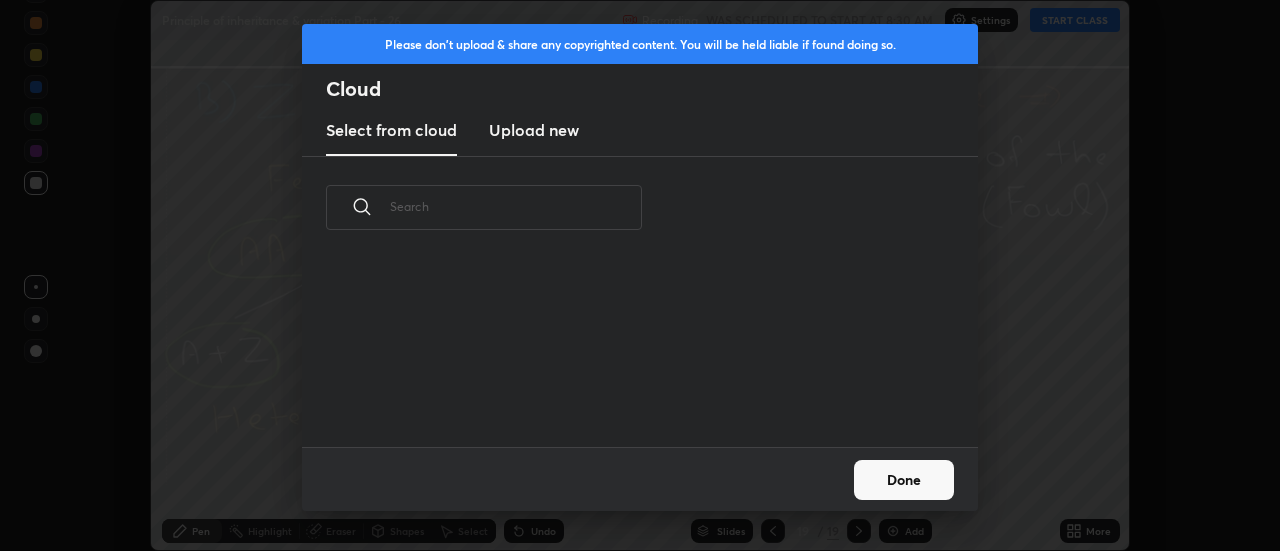 scroll, scrollTop: 188, scrollLeft: 642, axis: both 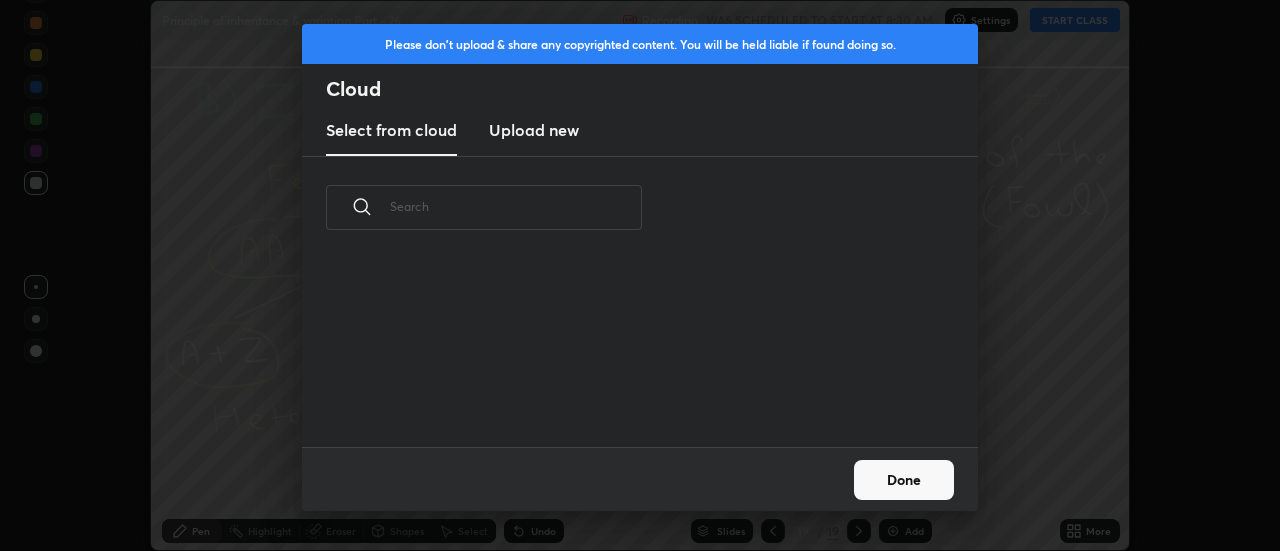 click on "Upload new" at bounding box center [534, 130] 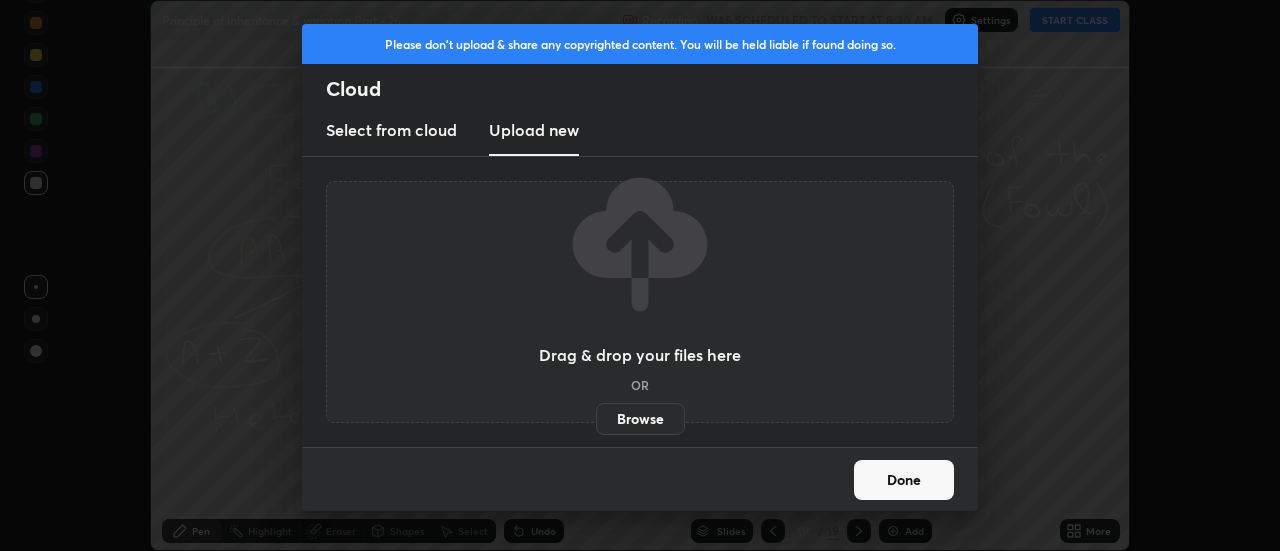 click on "Browse" at bounding box center (640, 419) 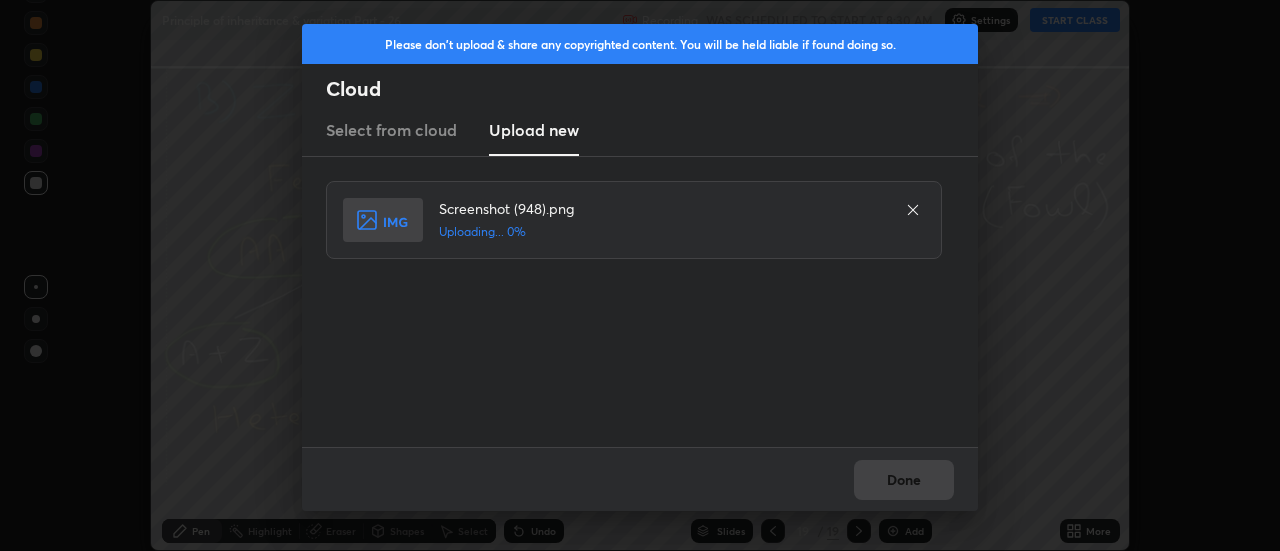 click on "Done" at bounding box center (640, 479) 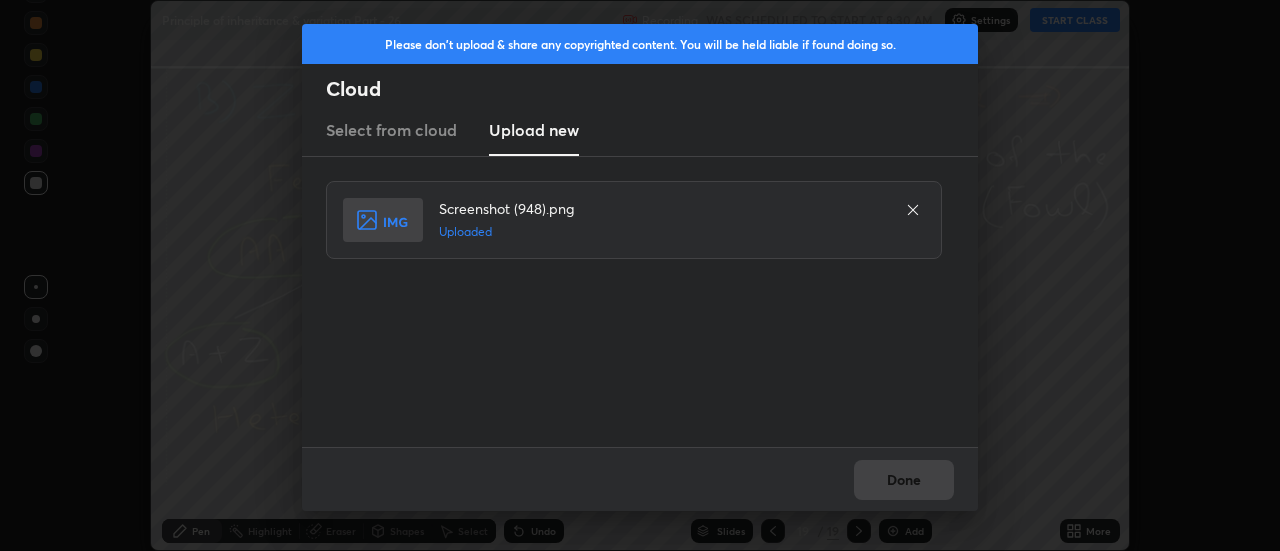 click on "Done" at bounding box center [904, 480] 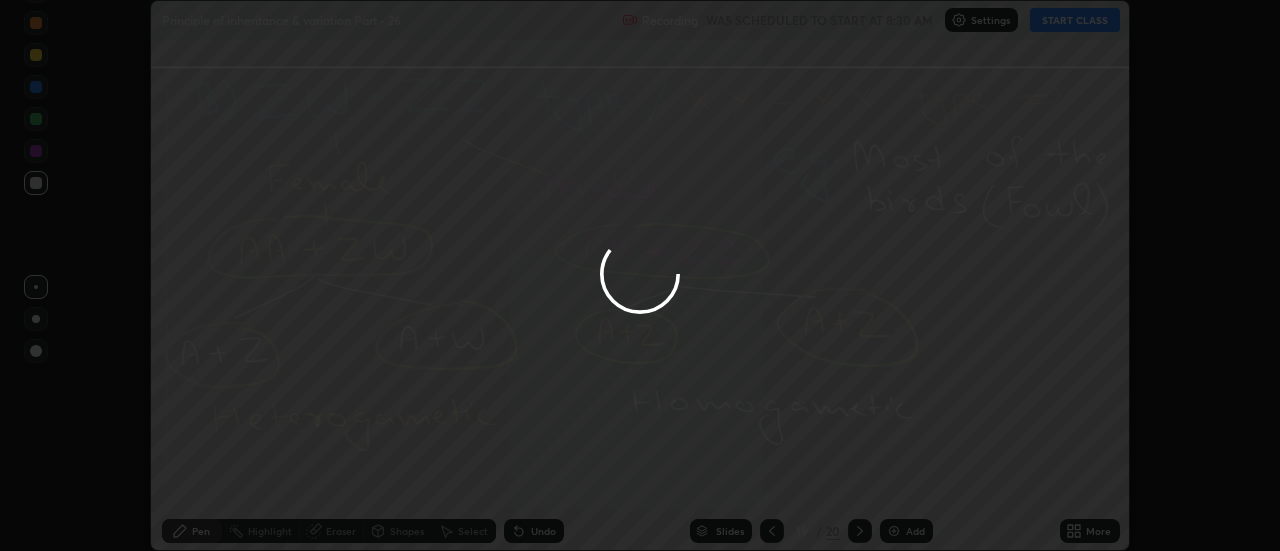 click at bounding box center (640, 275) 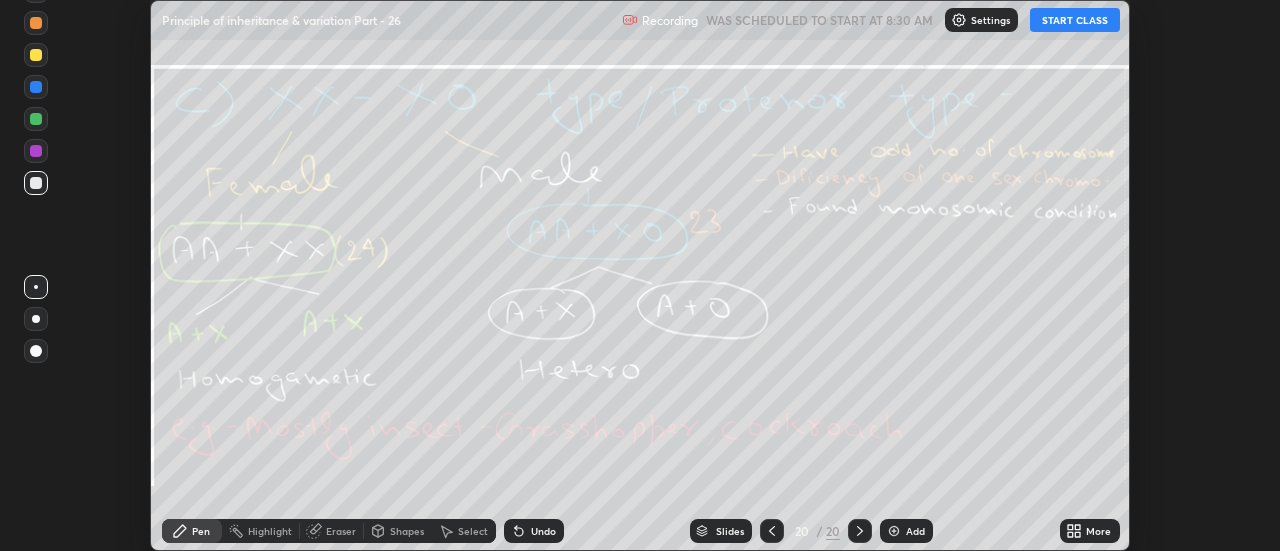 click 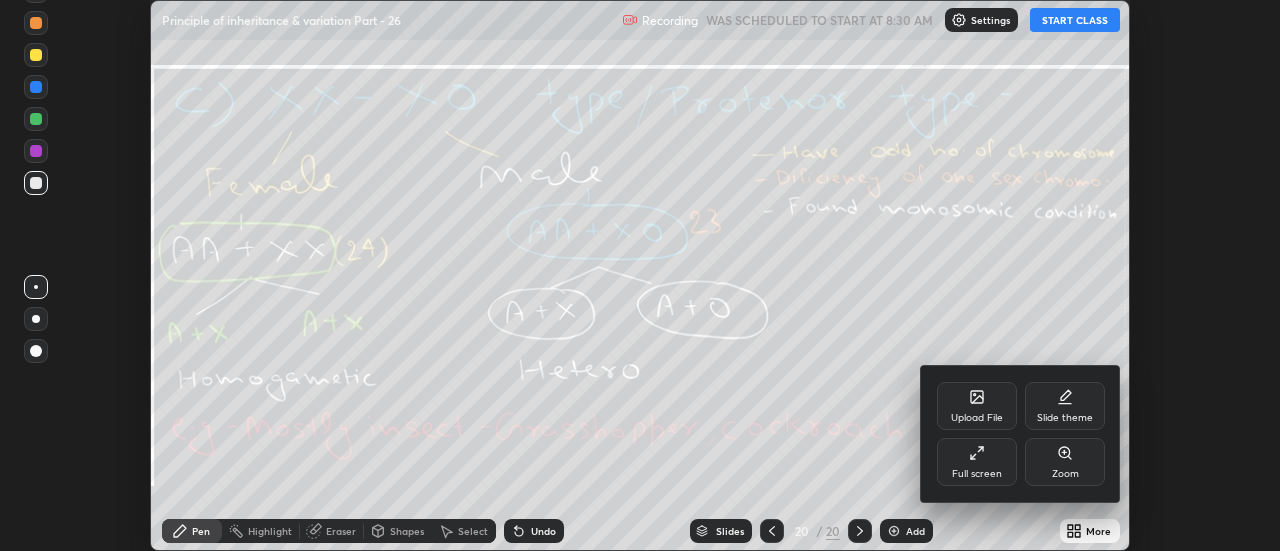 click on "Upload File" at bounding box center [977, 406] 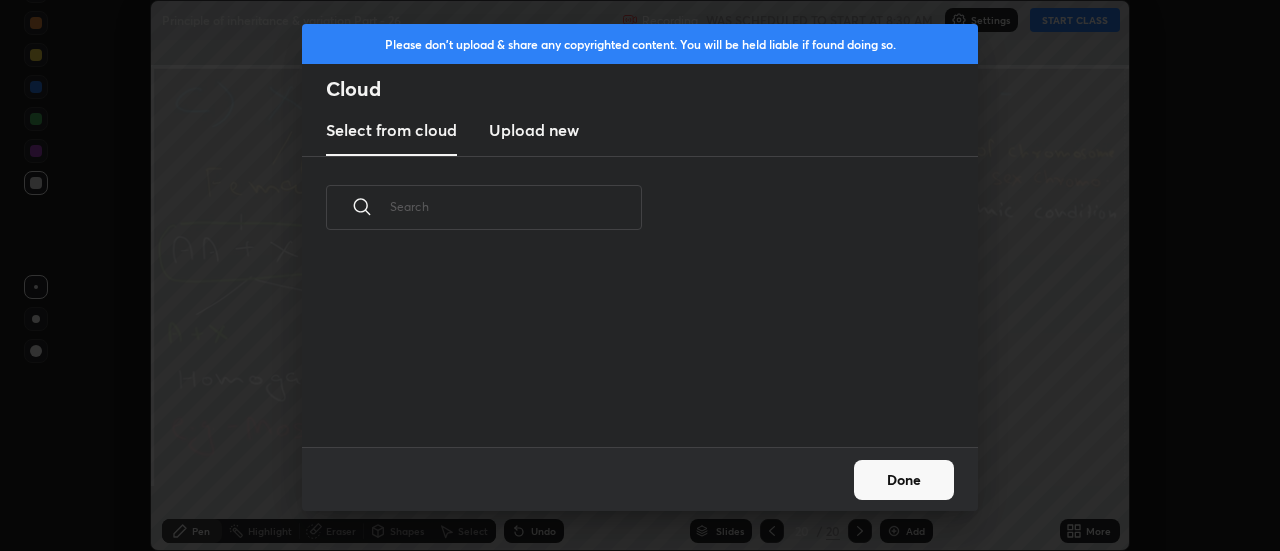 scroll, scrollTop: 7, scrollLeft: 11, axis: both 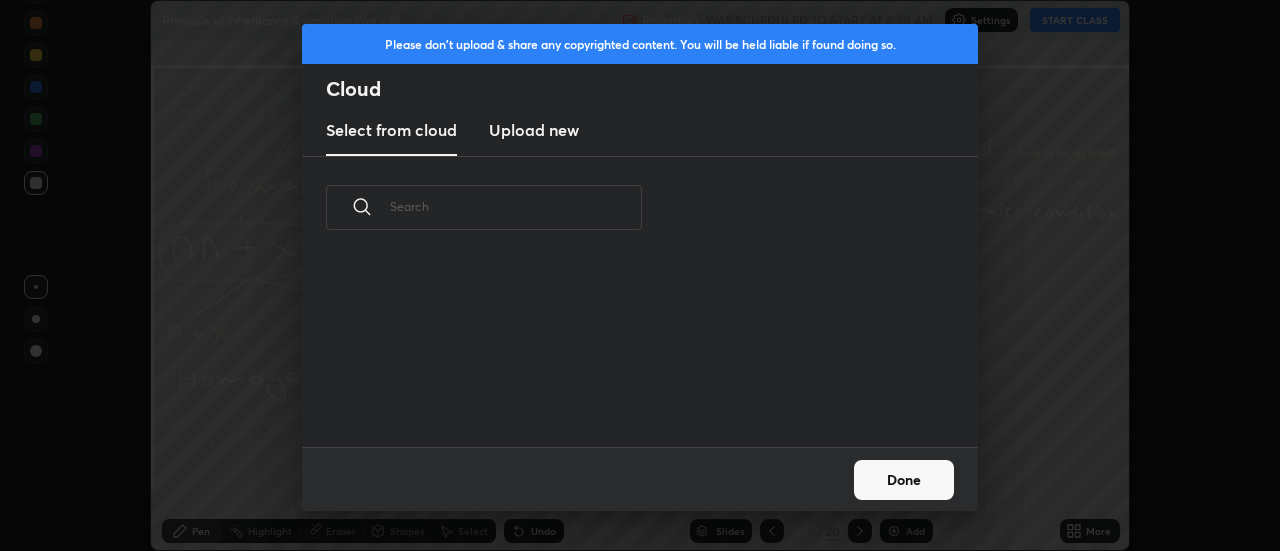 click on "Upload new" at bounding box center (534, 130) 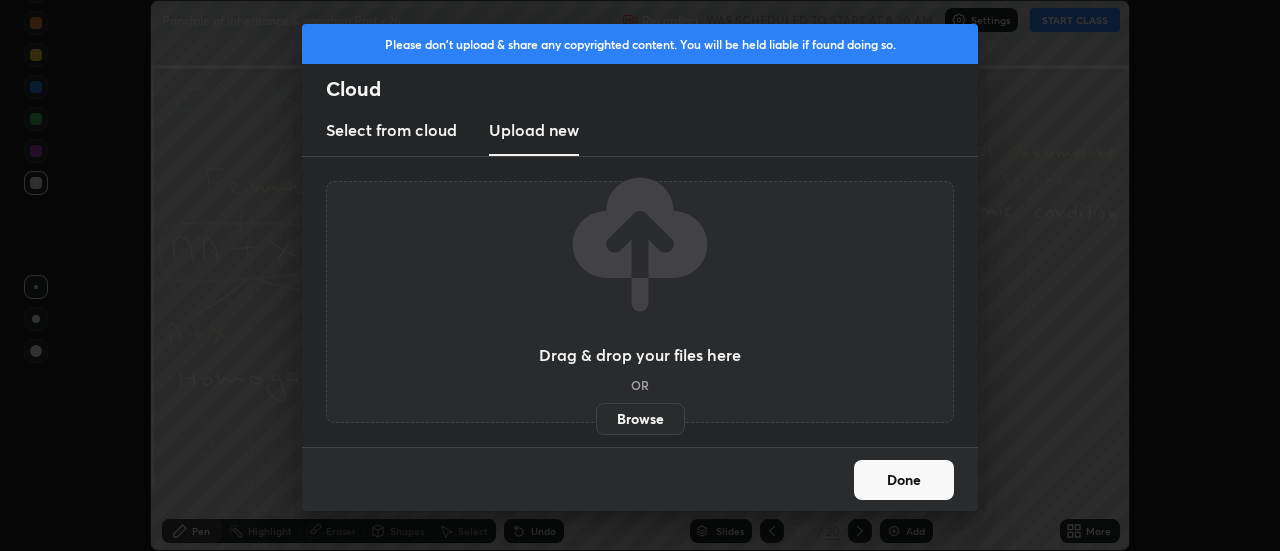 click on "Browse" at bounding box center (640, 419) 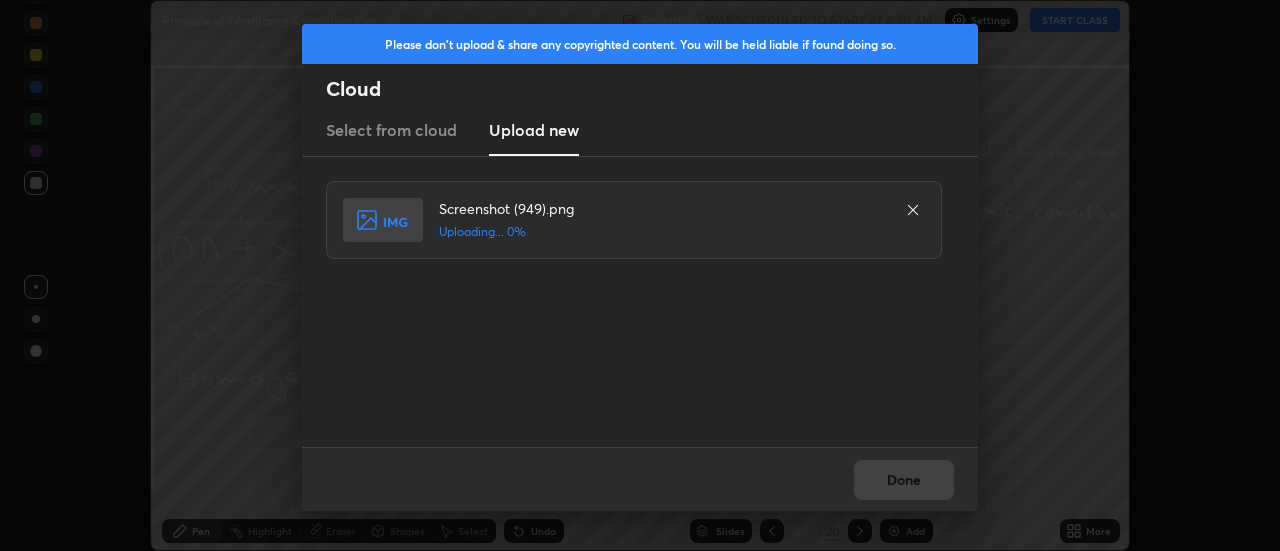 click on "Done" at bounding box center (640, 479) 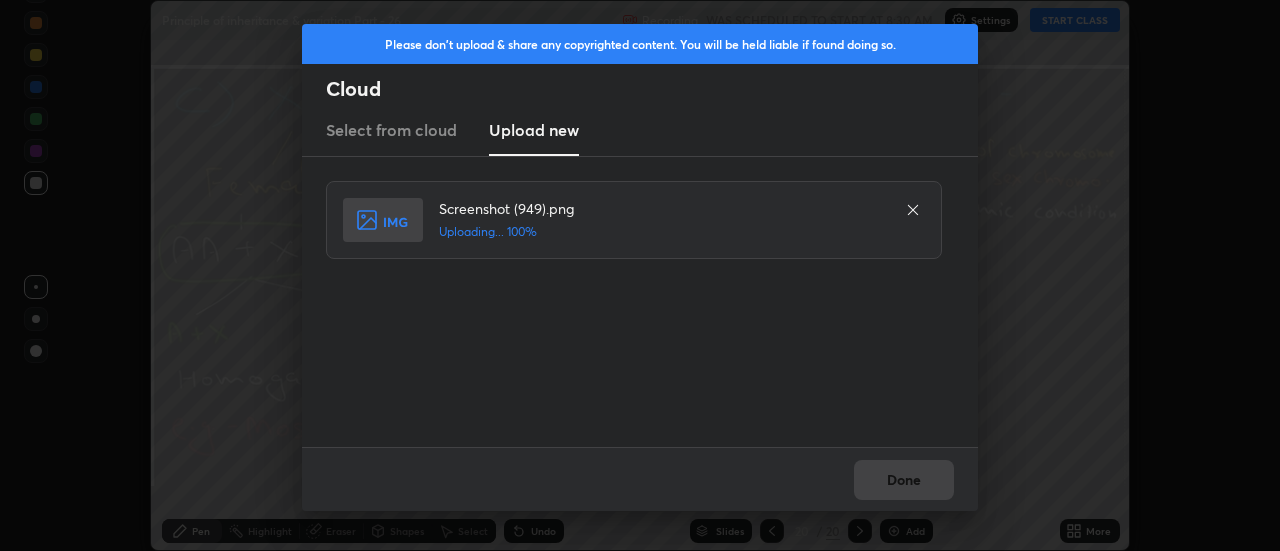 click on "Done" at bounding box center (640, 479) 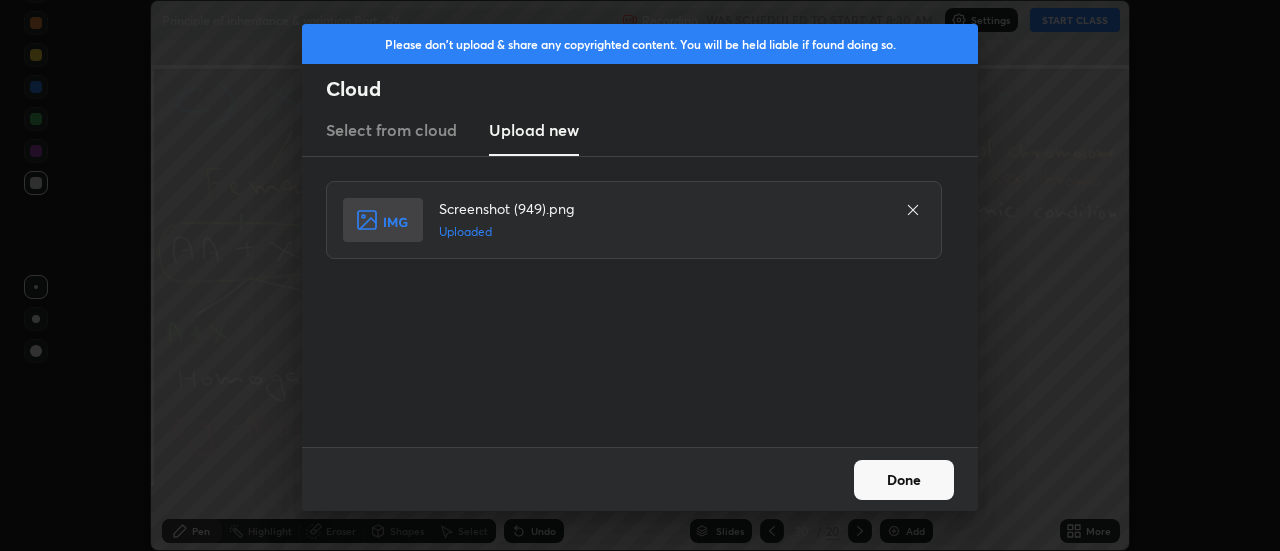 click on "Done" at bounding box center (904, 480) 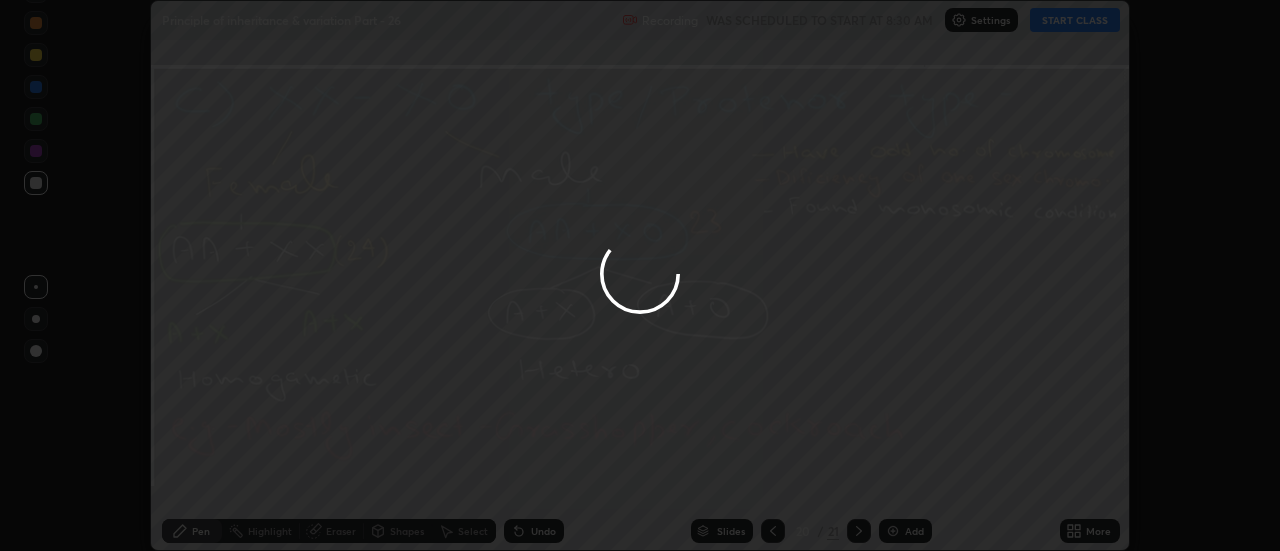 click on "Done" at bounding box center [904, 480] 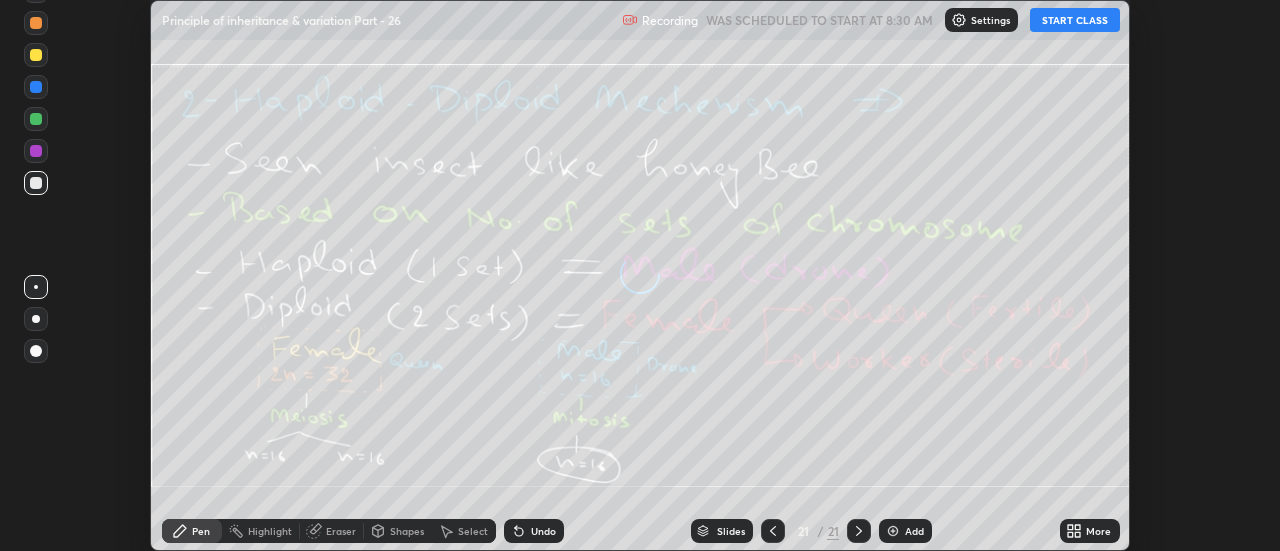 click on "More" at bounding box center [1098, 531] 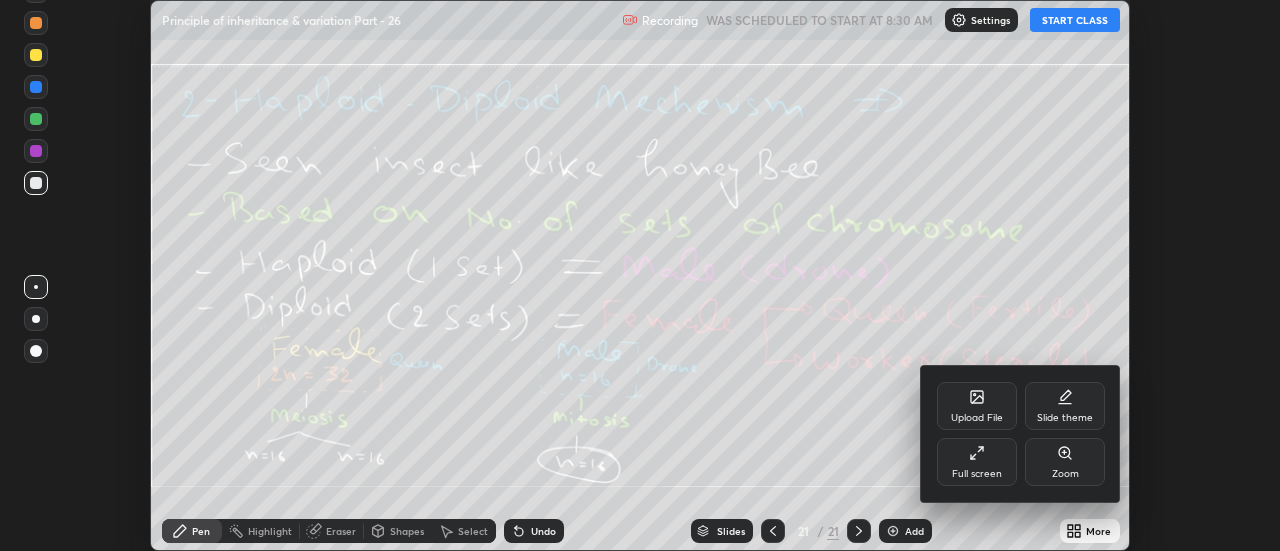 click on "Upload File" at bounding box center (977, 406) 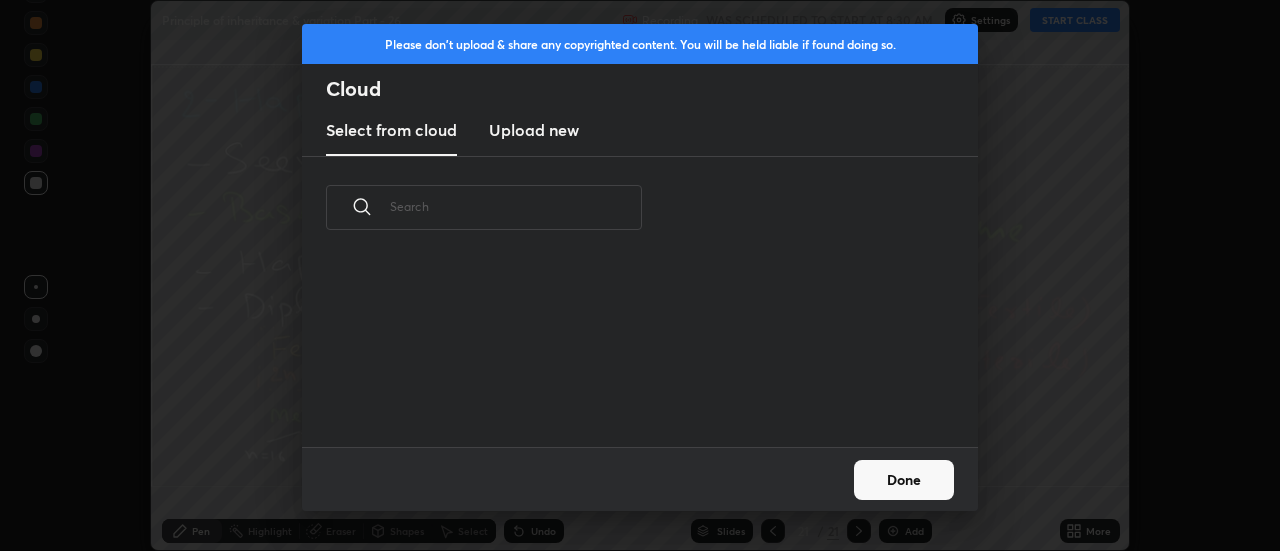 scroll, scrollTop: 7, scrollLeft: 11, axis: both 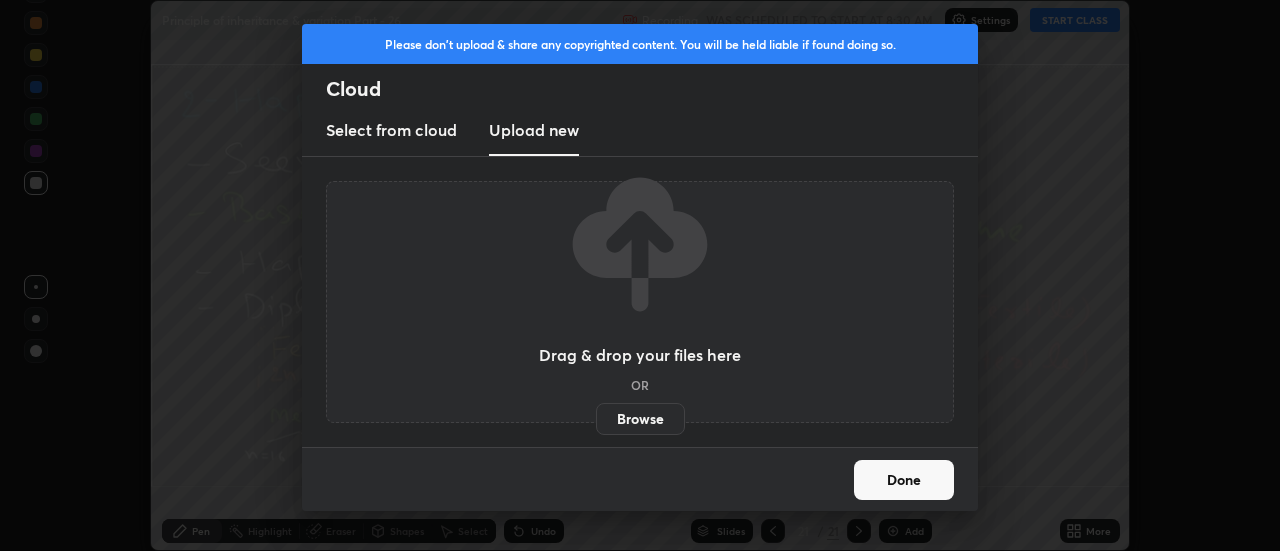 click on "Browse" at bounding box center (640, 419) 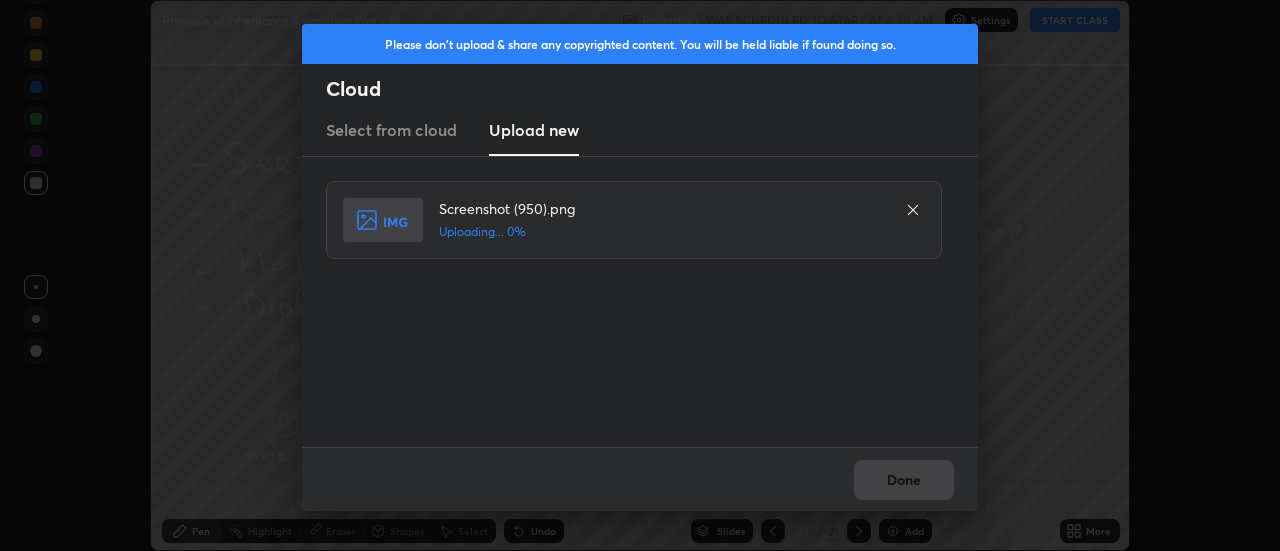 click on "Done" at bounding box center [640, 479] 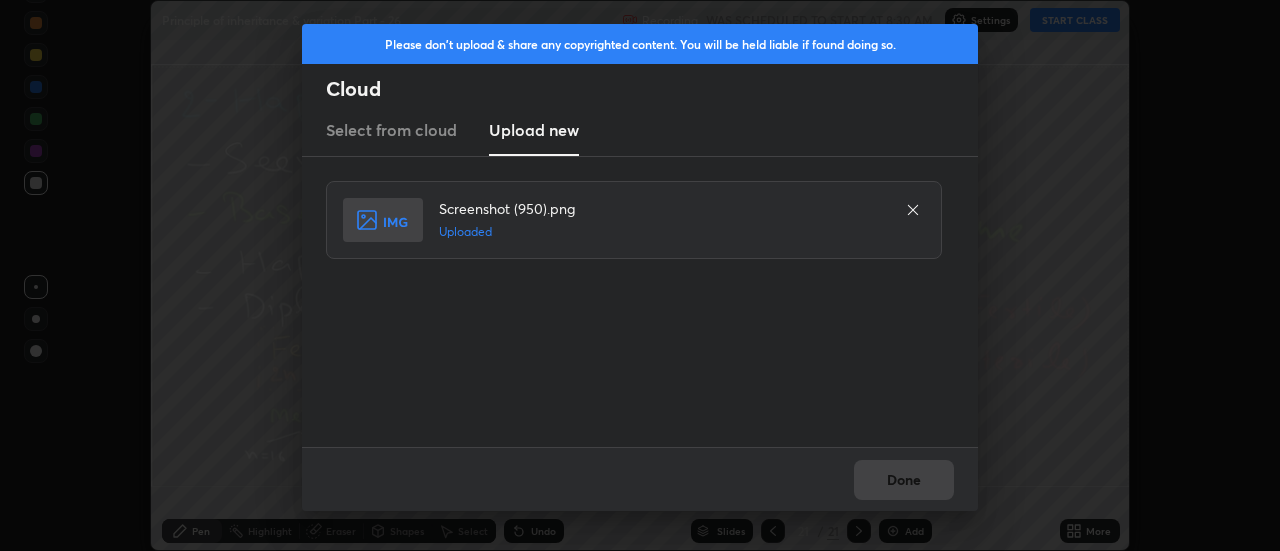 click on "Done" at bounding box center [904, 480] 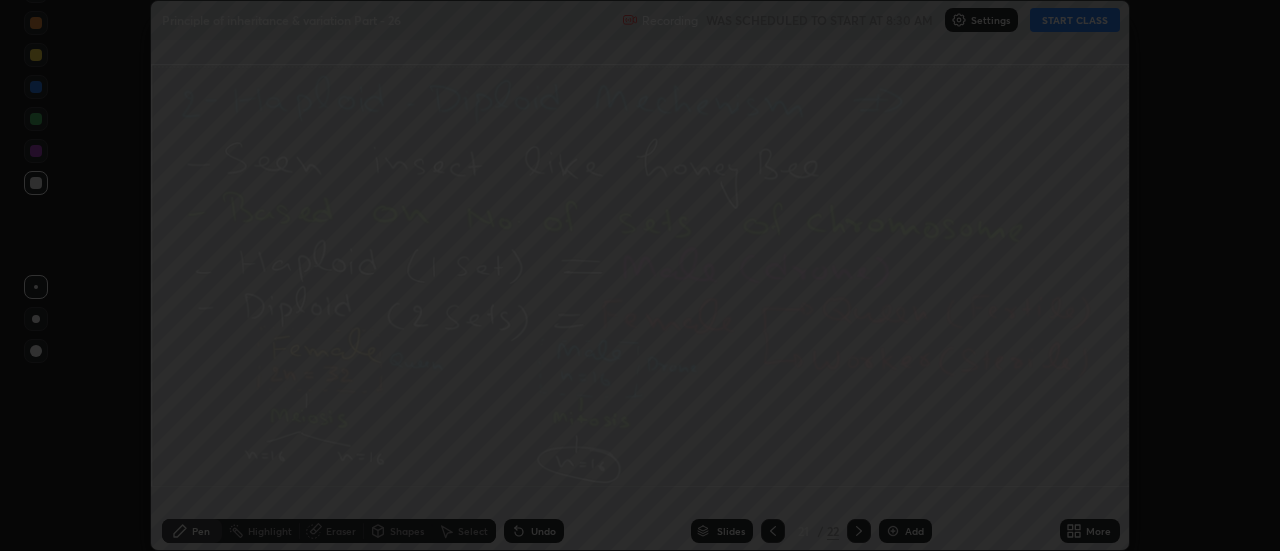 click on "Done" at bounding box center (904, 480) 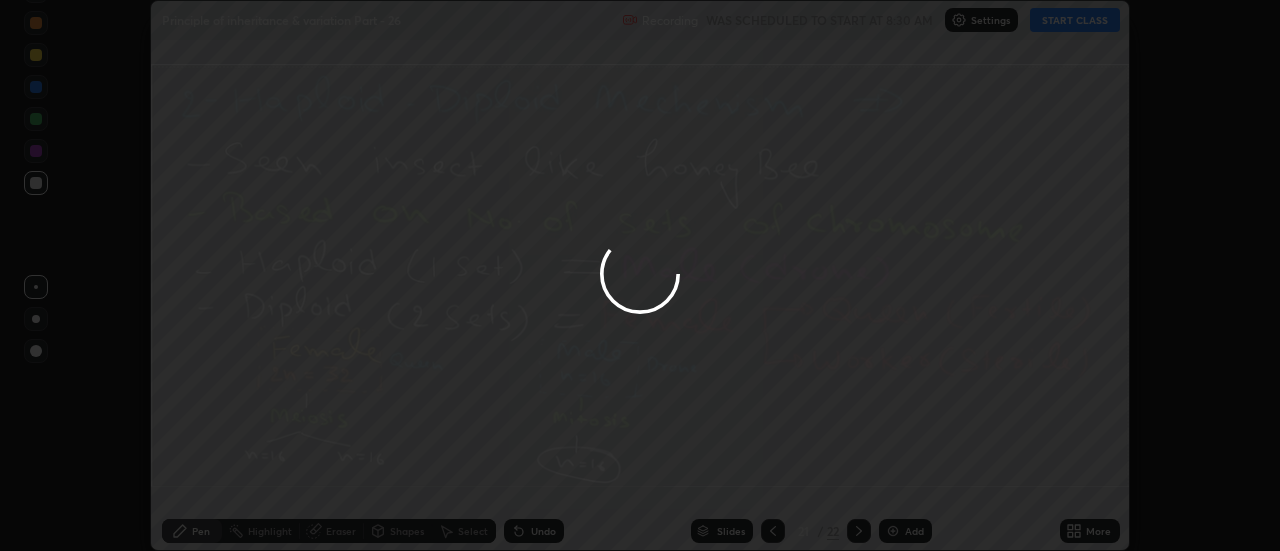 click on "More" at bounding box center (1090, 531) 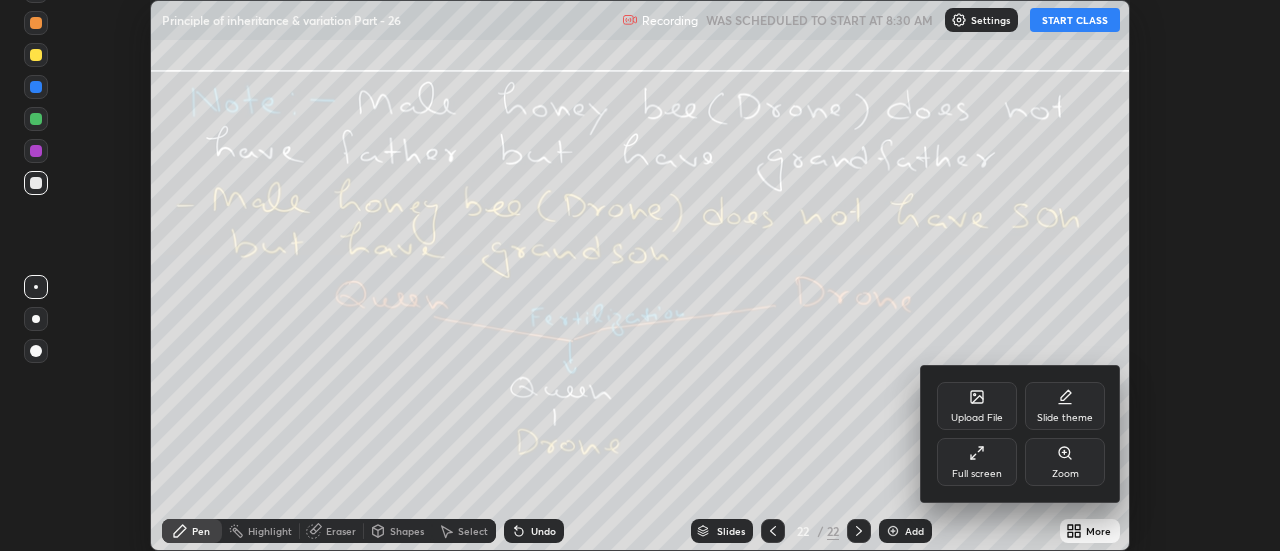 click on "Upload File" at bounding box center [977, 406] 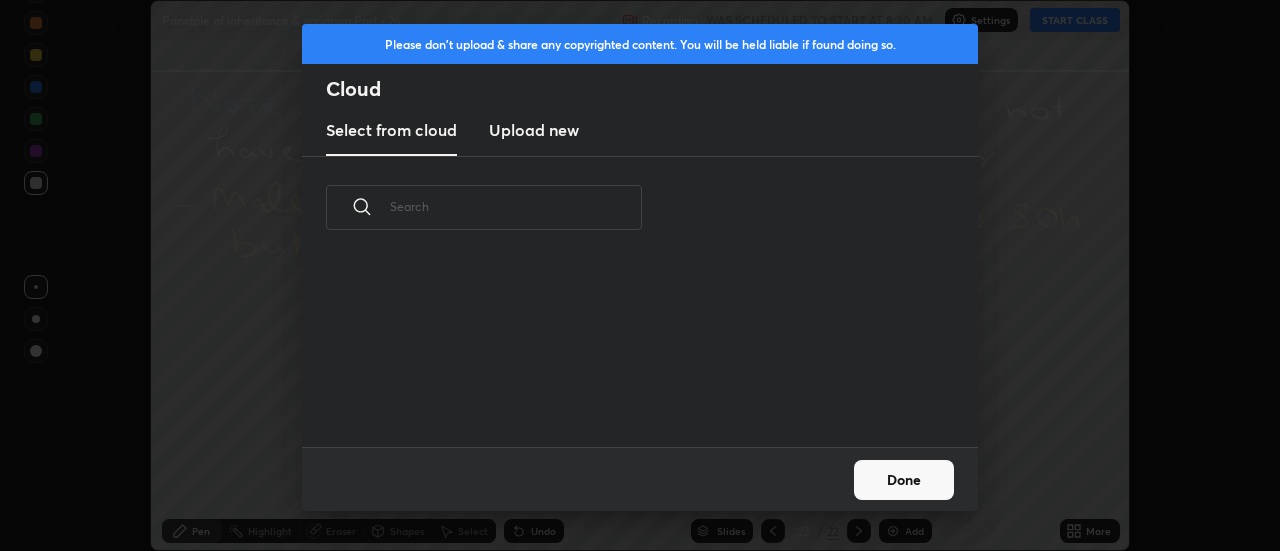 scroll, scrollTop: 7, scrollLeft: 11, axis: both 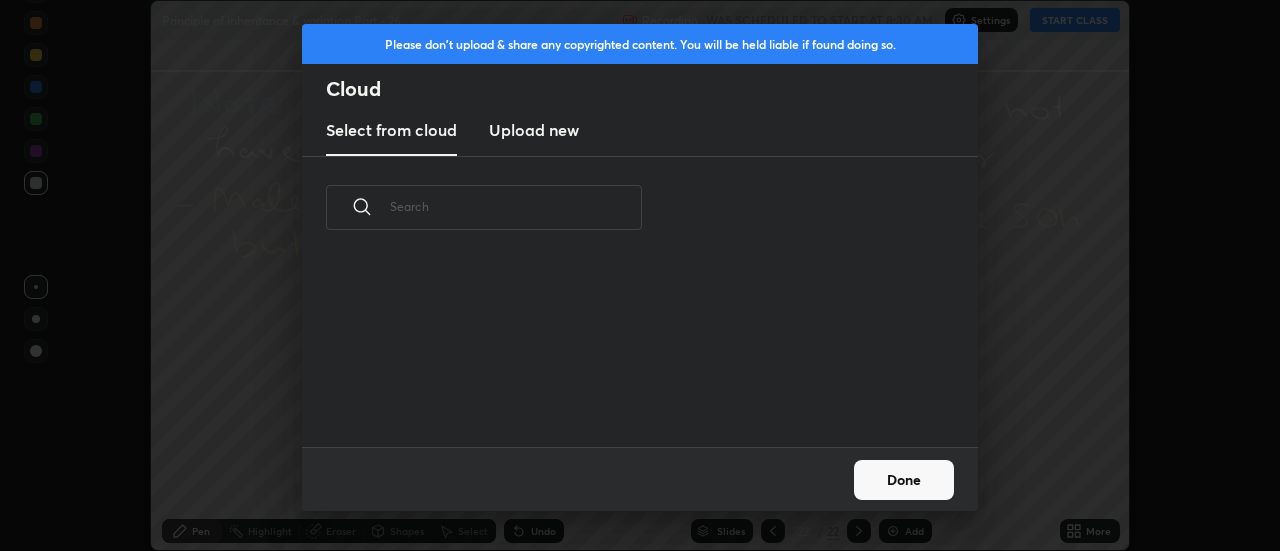 click on "Upload new" at bounding box center [534, 130] 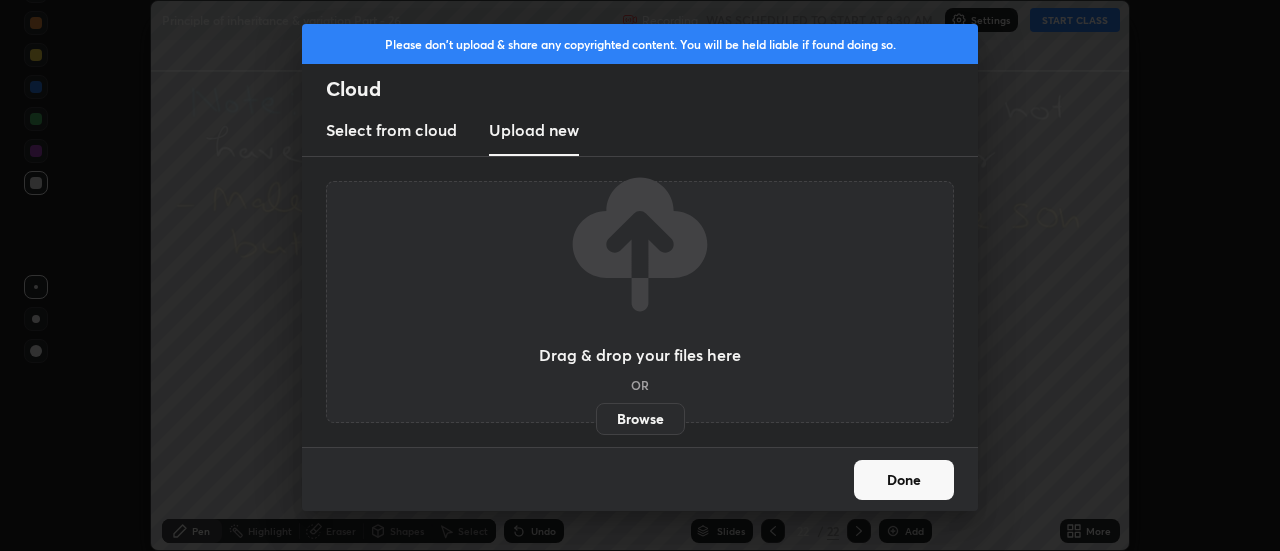 click on "Browse" at bounding box center [640, 419] 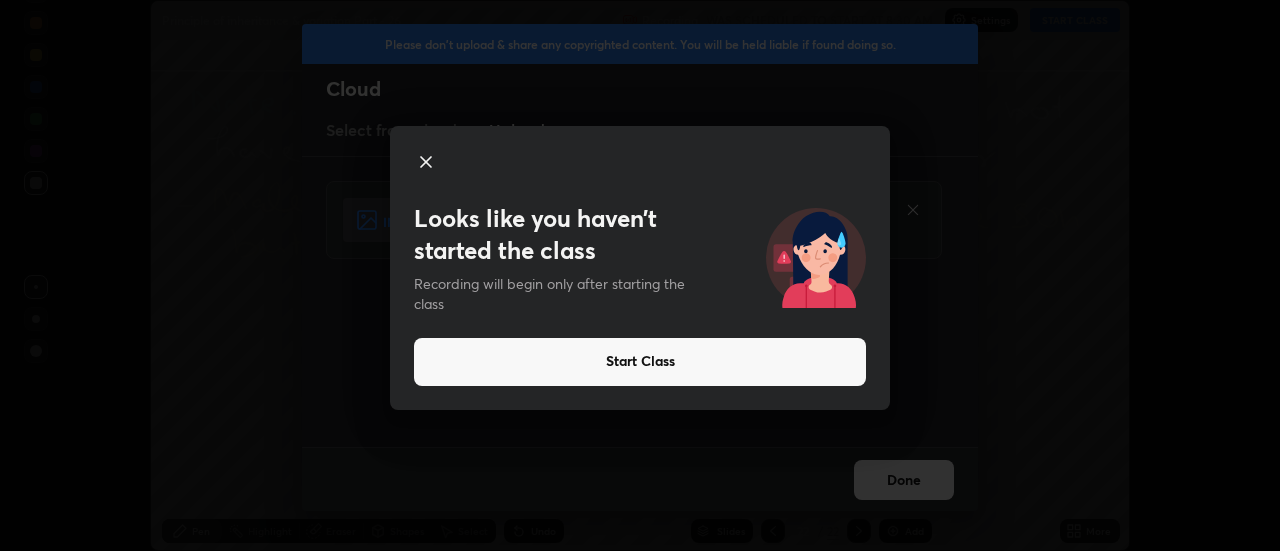 click 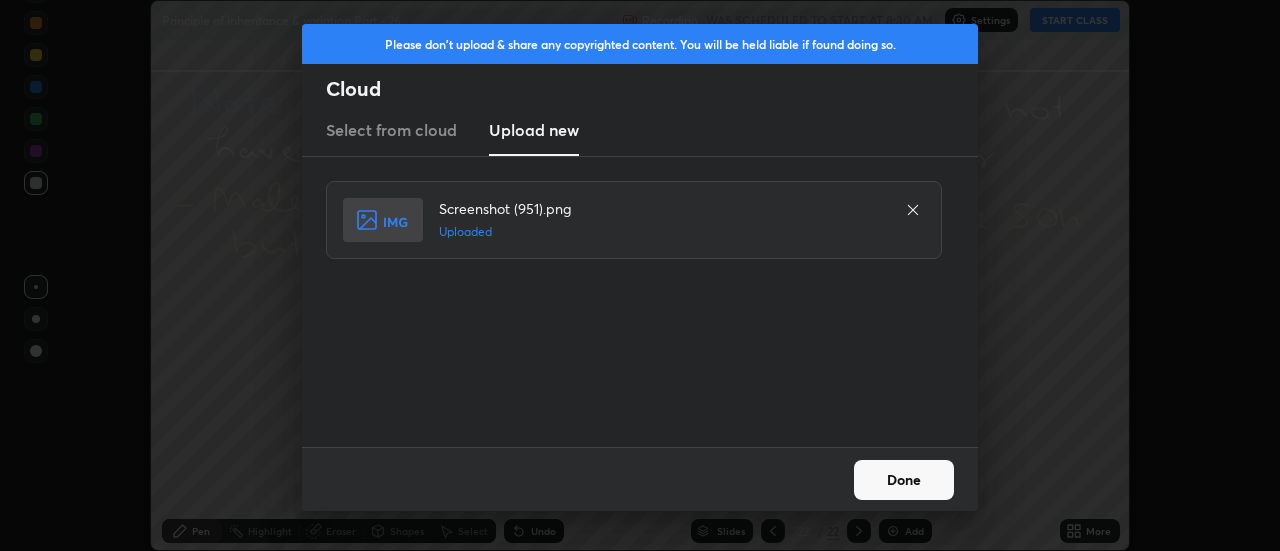 click on "Done" at bounding box center [904, 480] 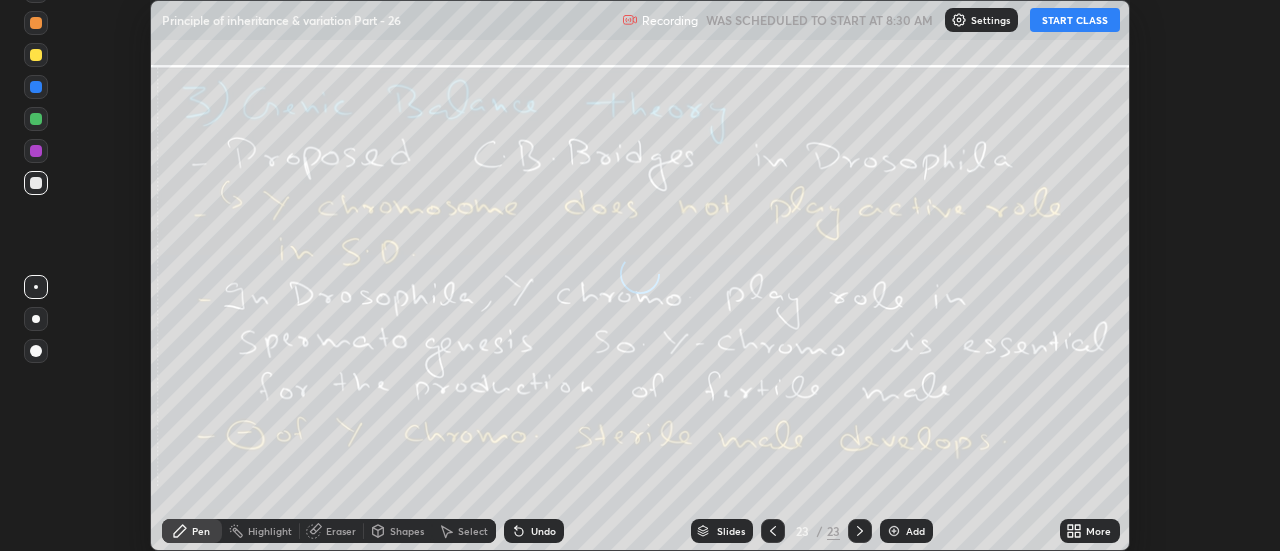 click 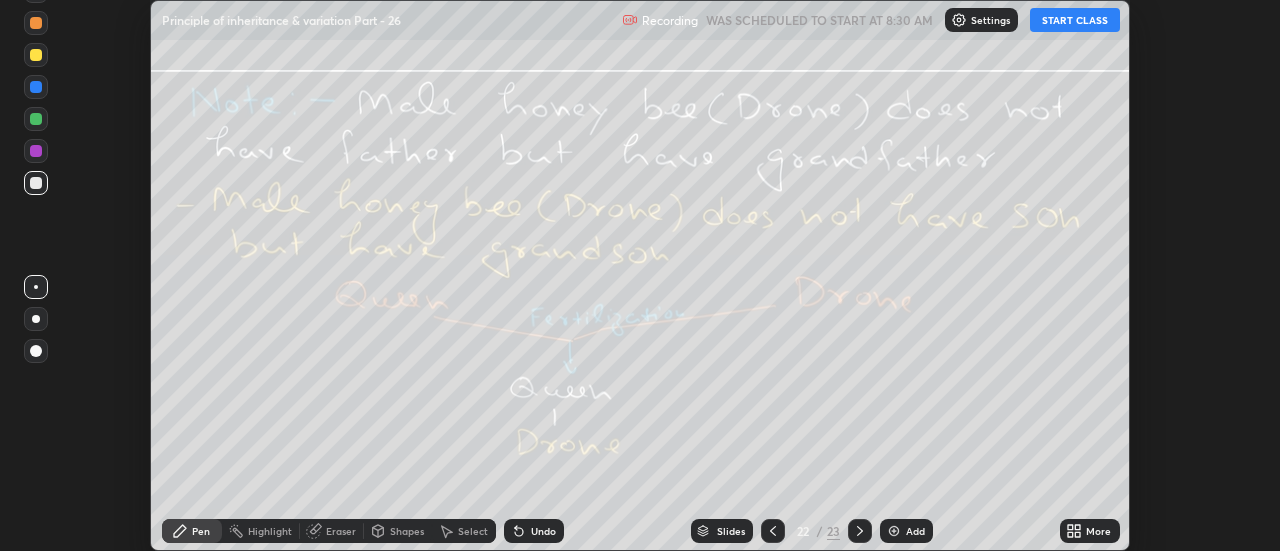 click 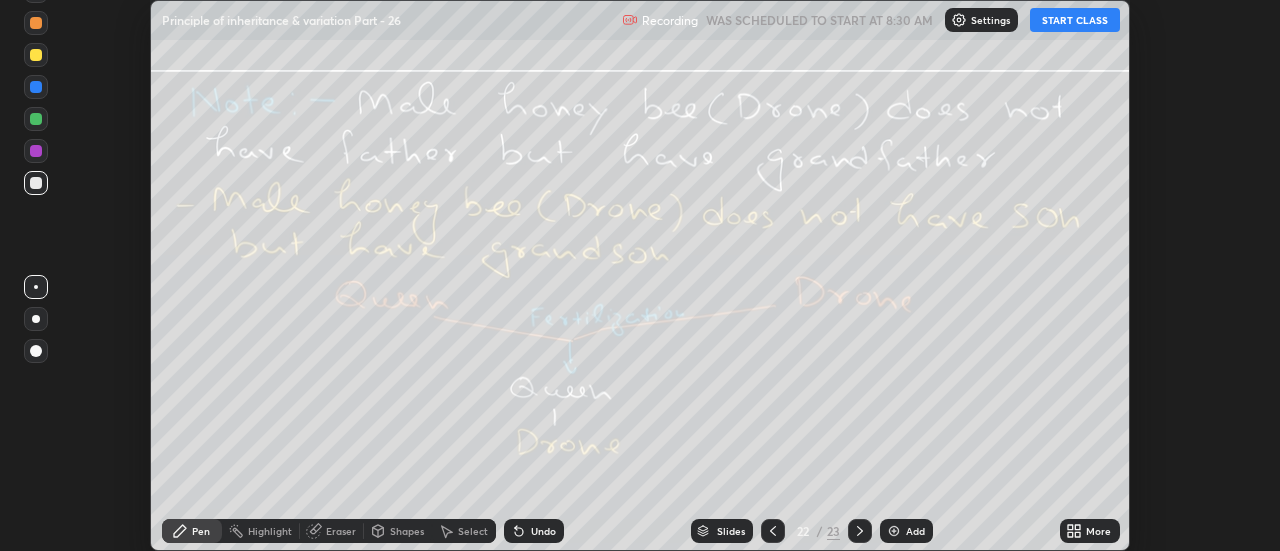 click 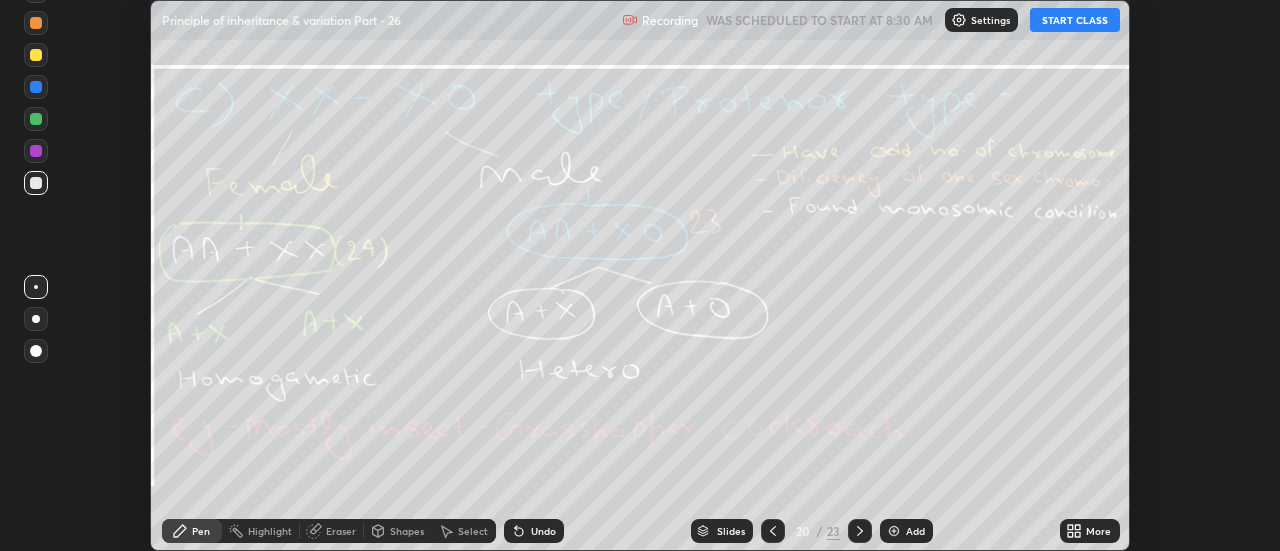 click 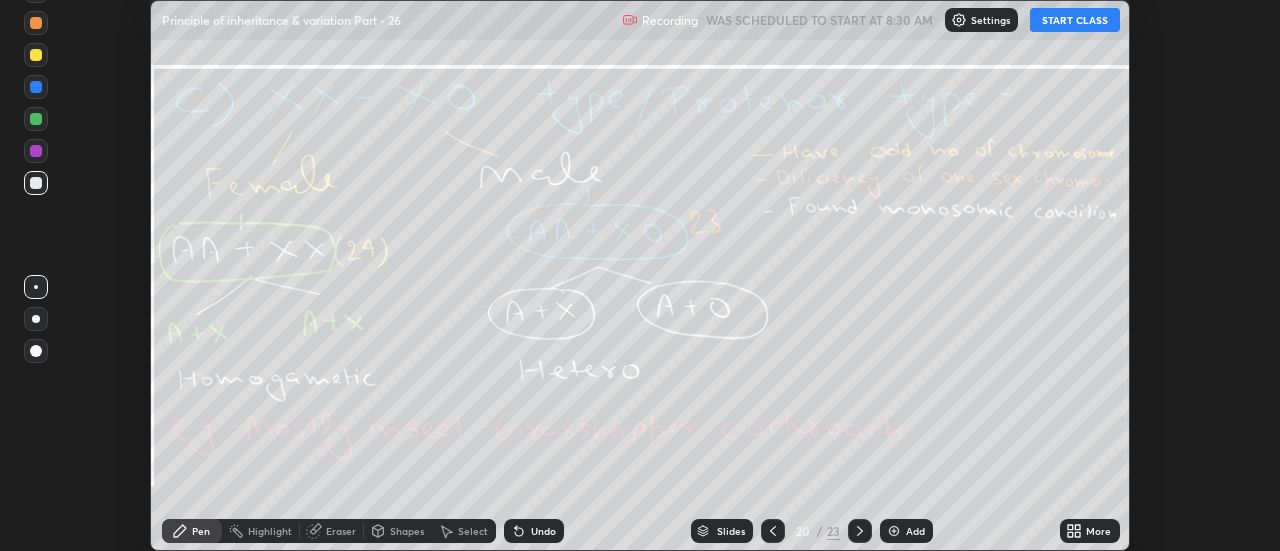 click 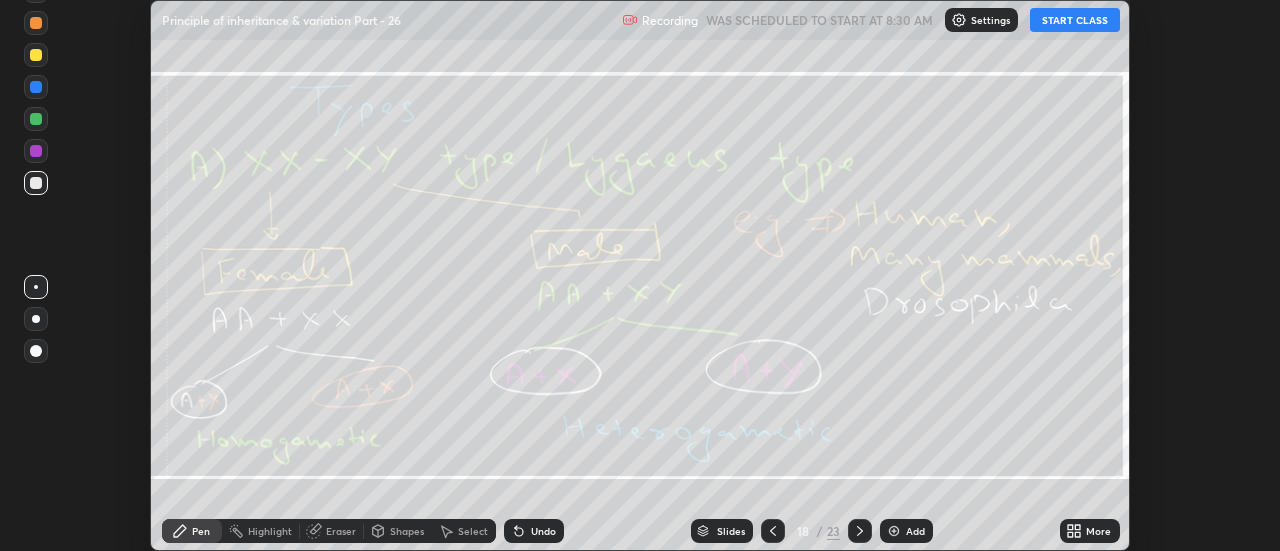 click 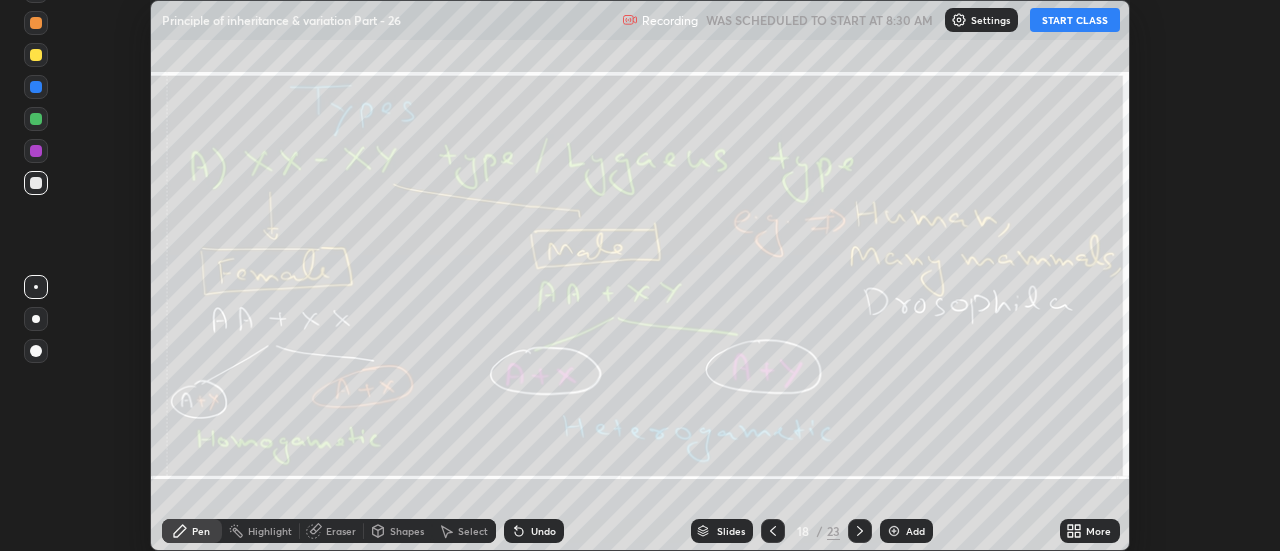 click at bounding box center [773, 531] 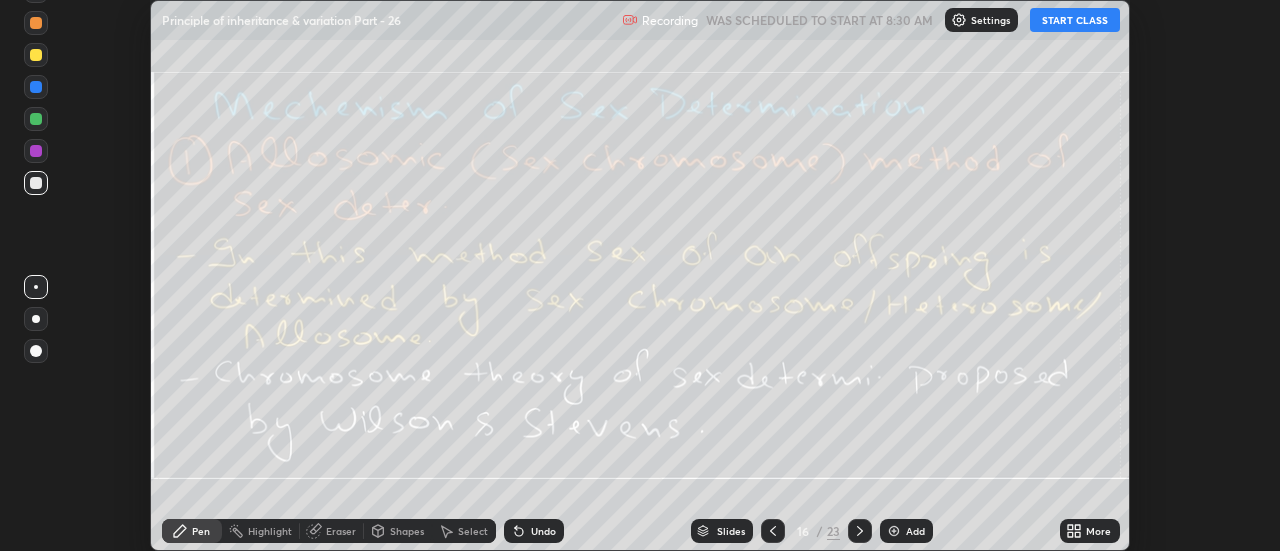 click at bounding box center (773, 531) 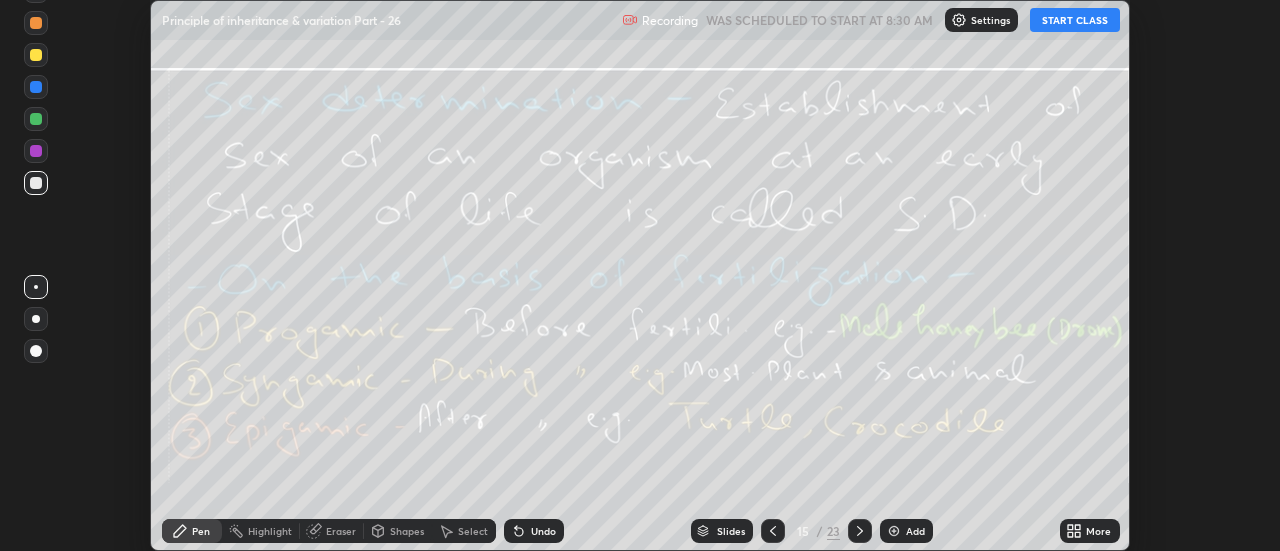 click at bounding box center [773, 531] 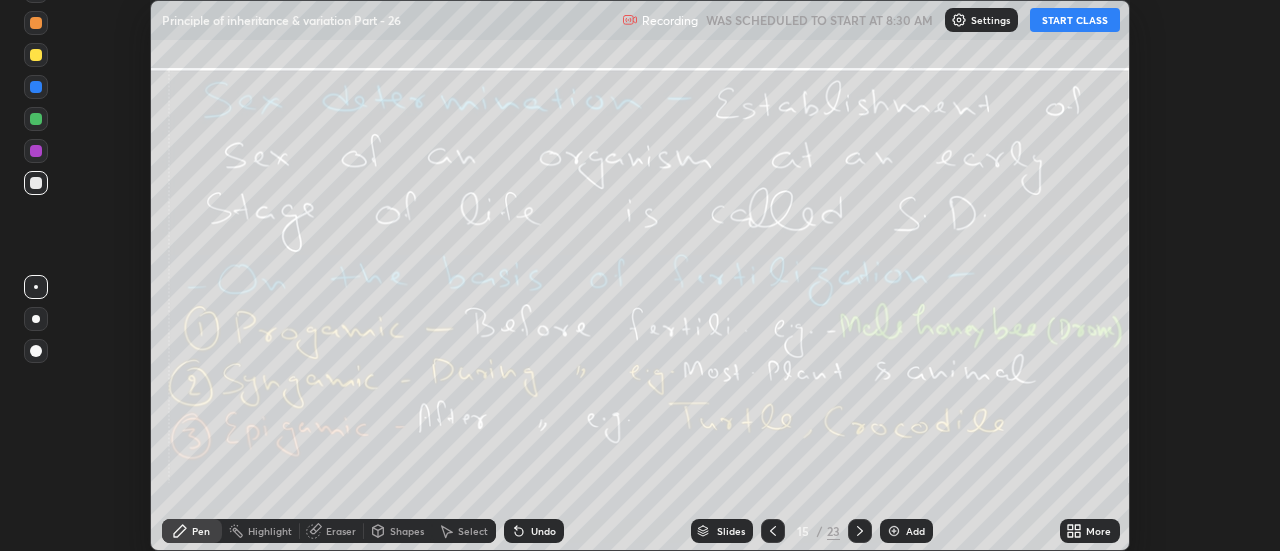 click at bounding box center (773, 531) 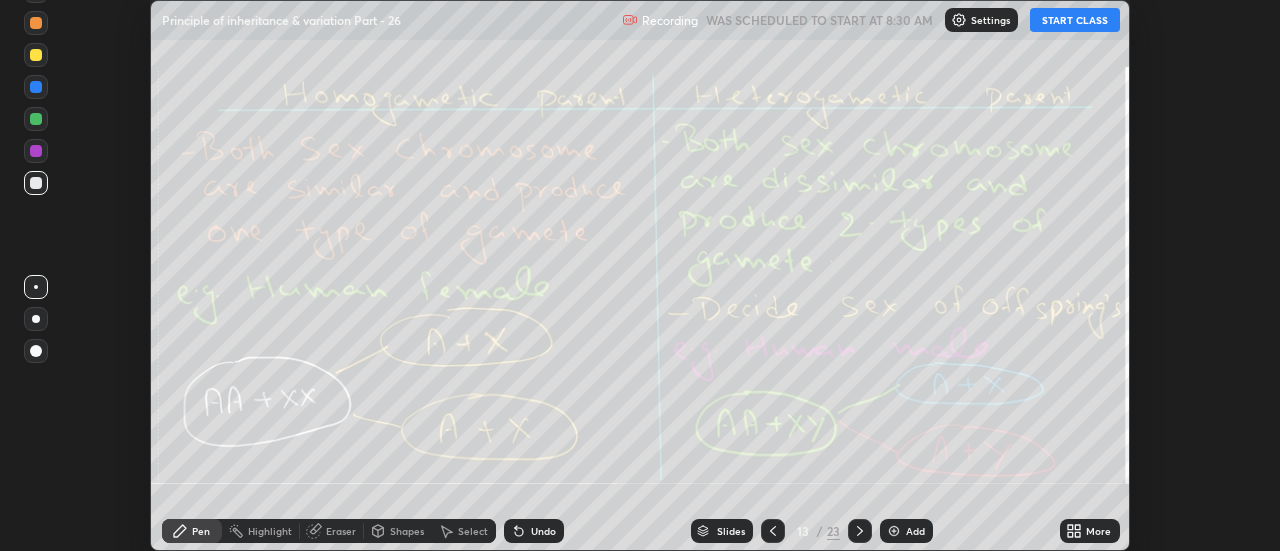 click 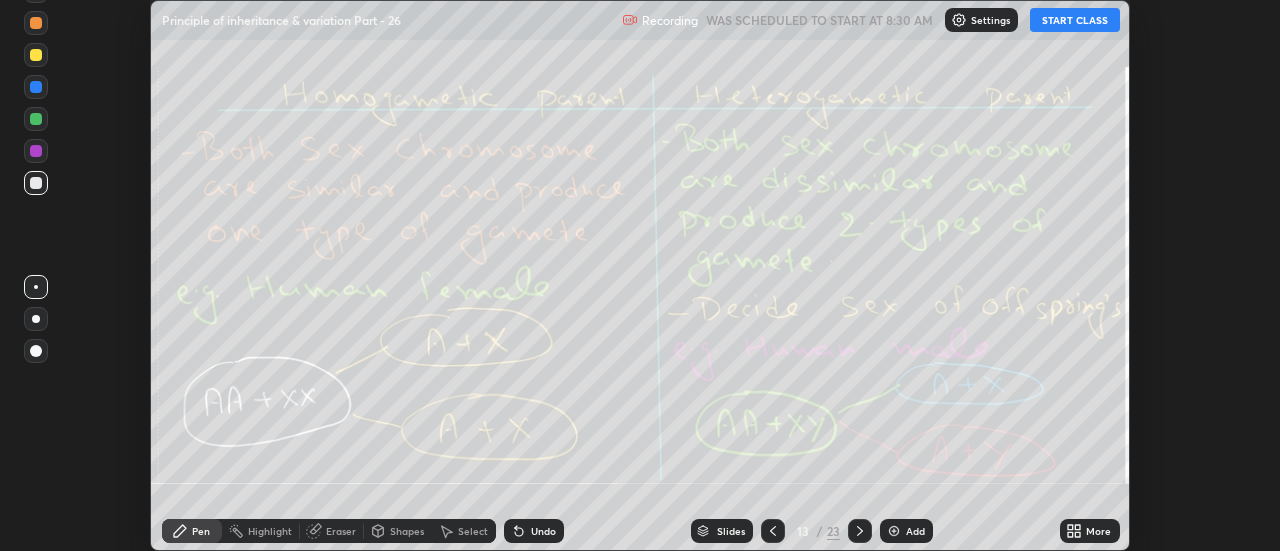 click 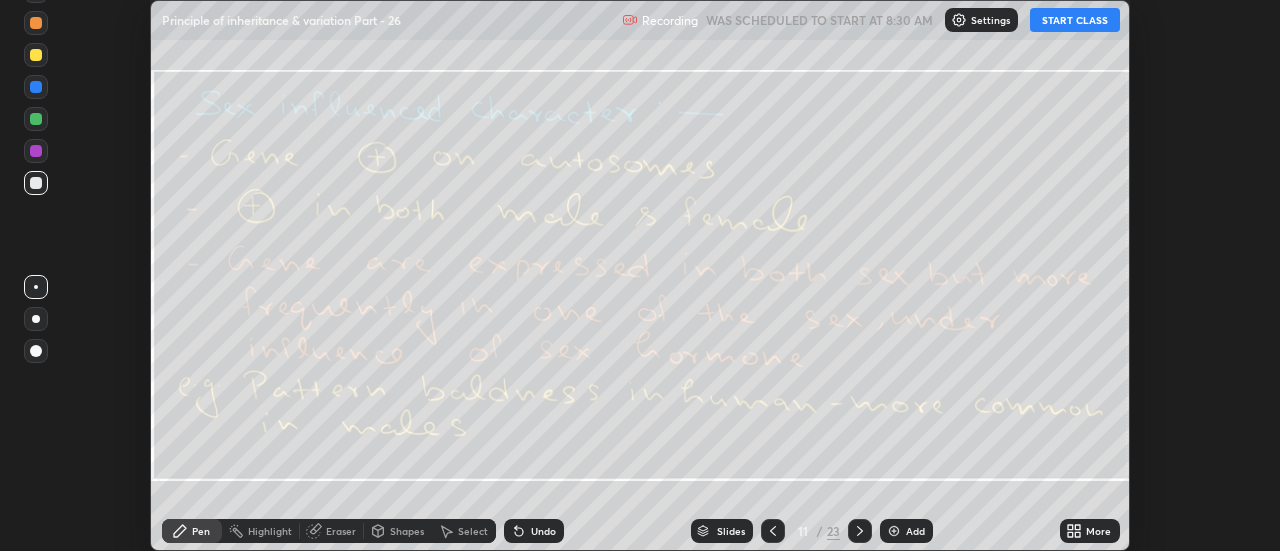 click 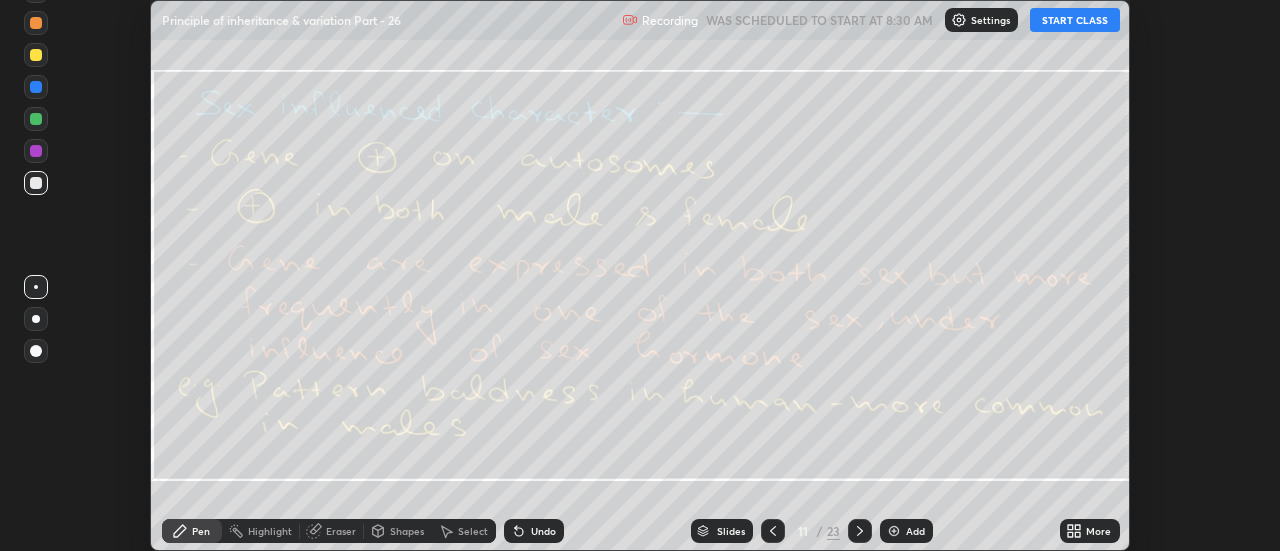 click 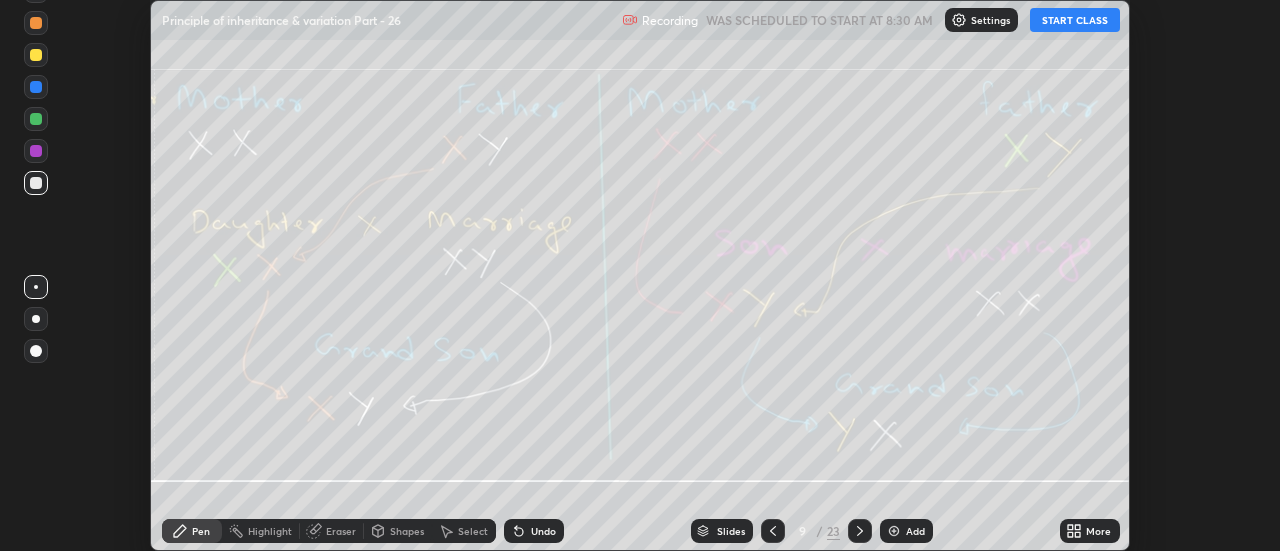 click at bounding box center [773, 531] 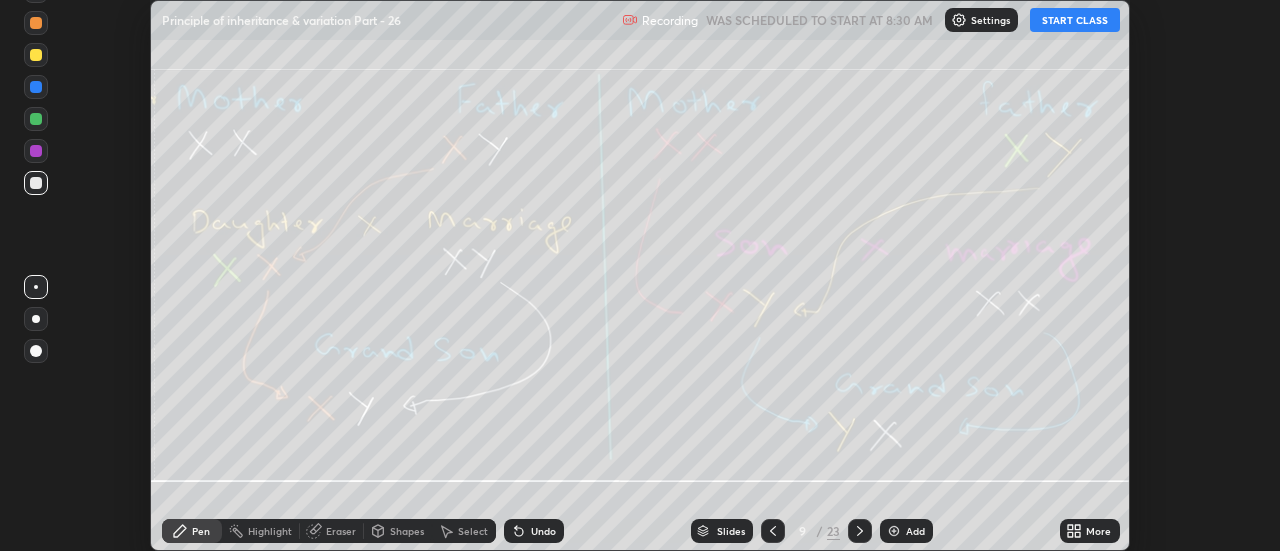 click at bounding box center [773, 531] 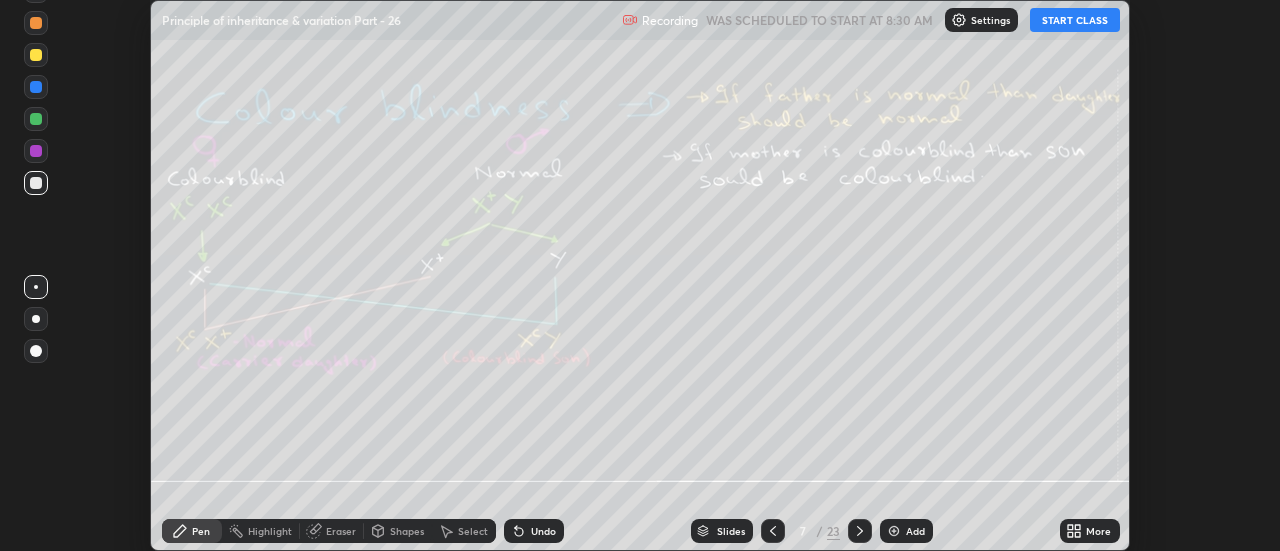 click at bounding box center (773, 531) 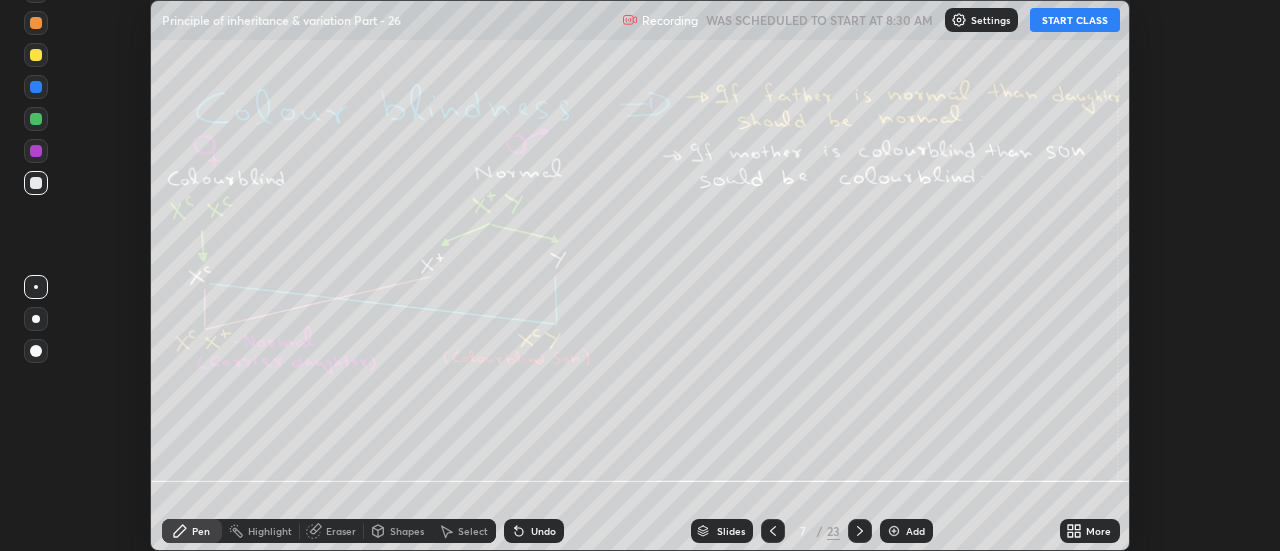 click at bounding box center (773, 531) 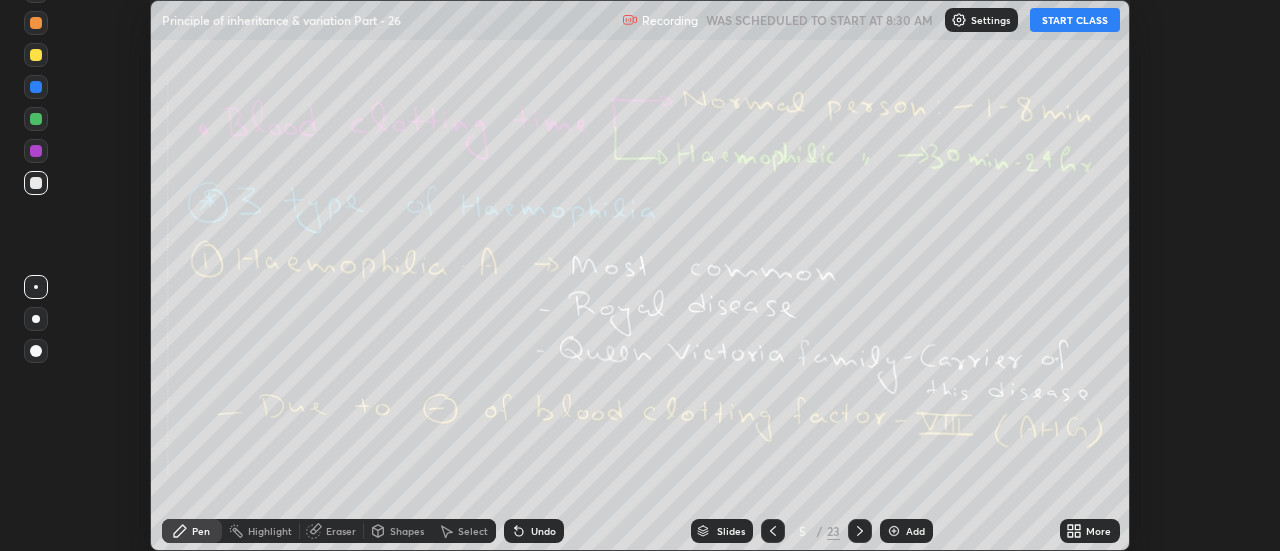 click at bounding box center (773, 531) 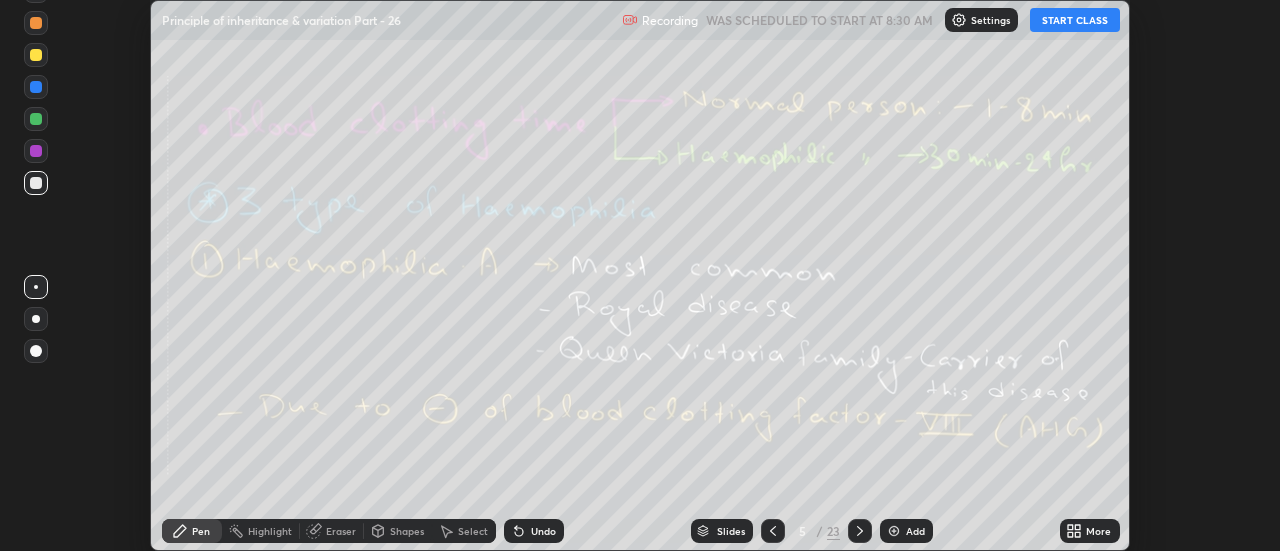 click 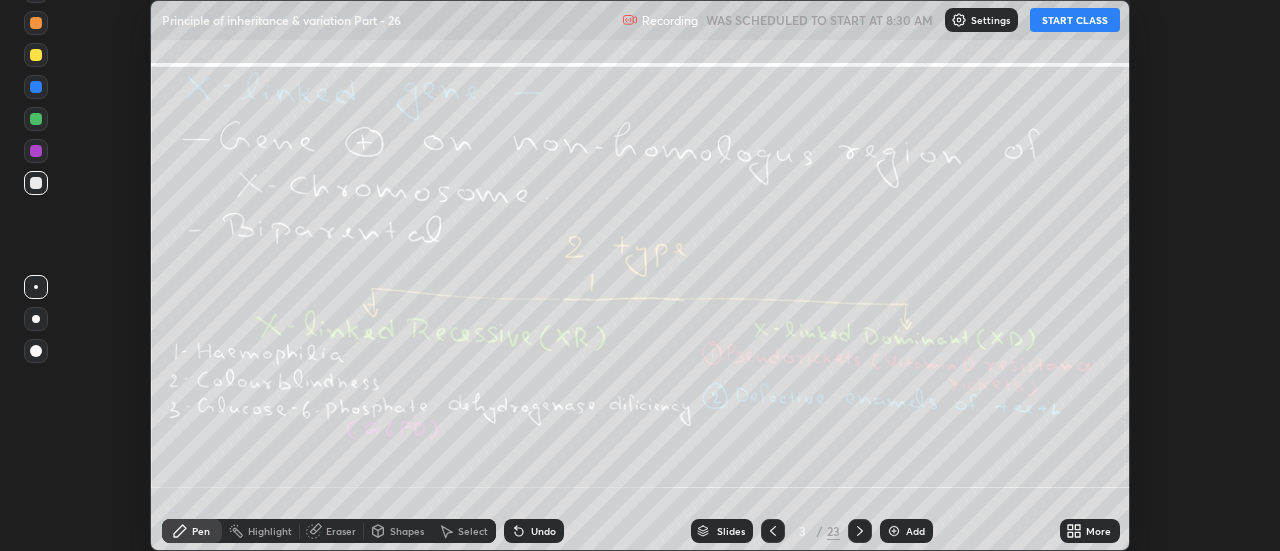 click 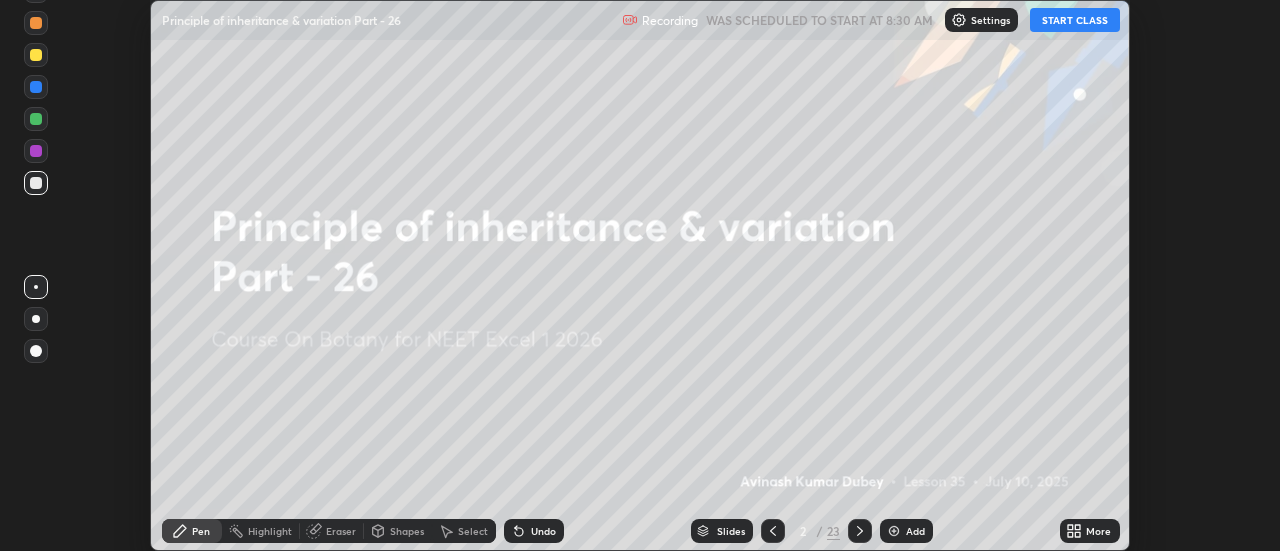click 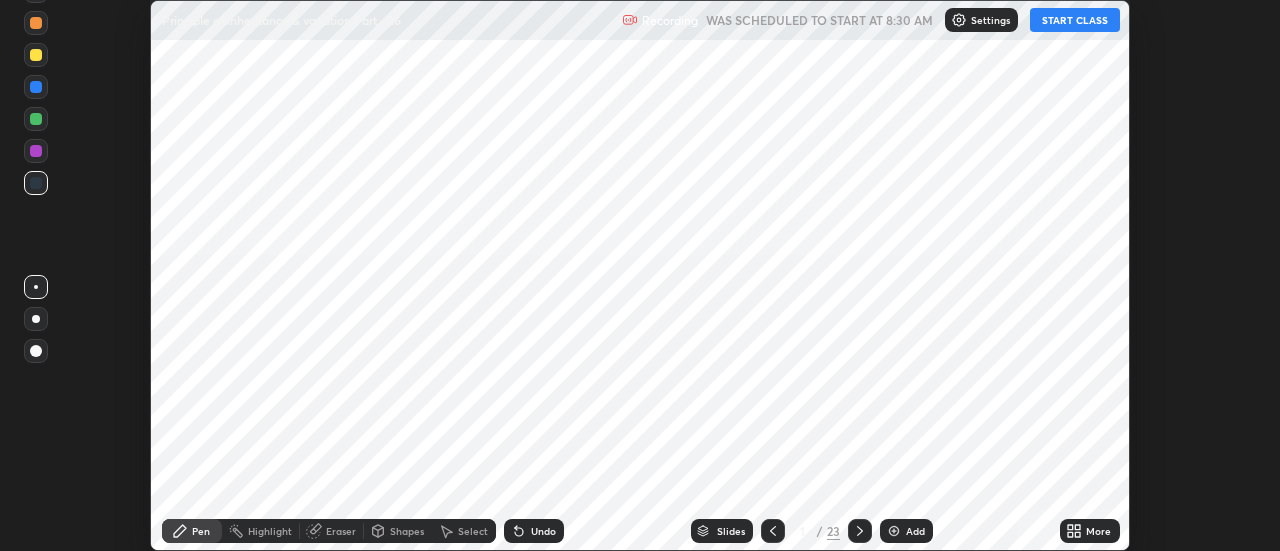 click 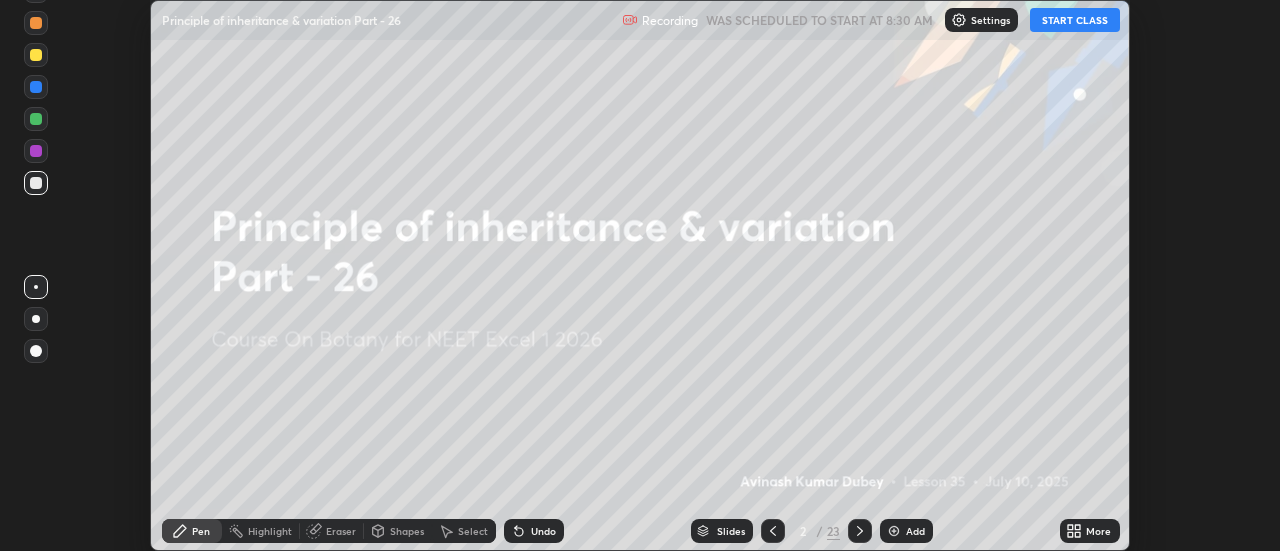 click on "More" at bounding box center [1090, 531] 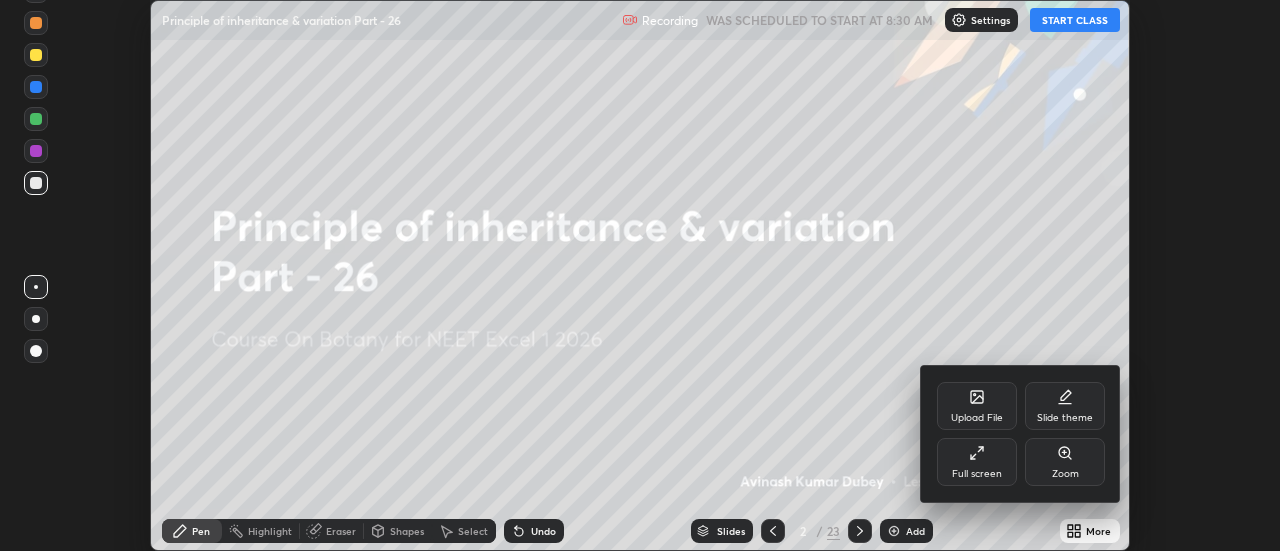 click on "Full screen" at bounding box center [977, 462] 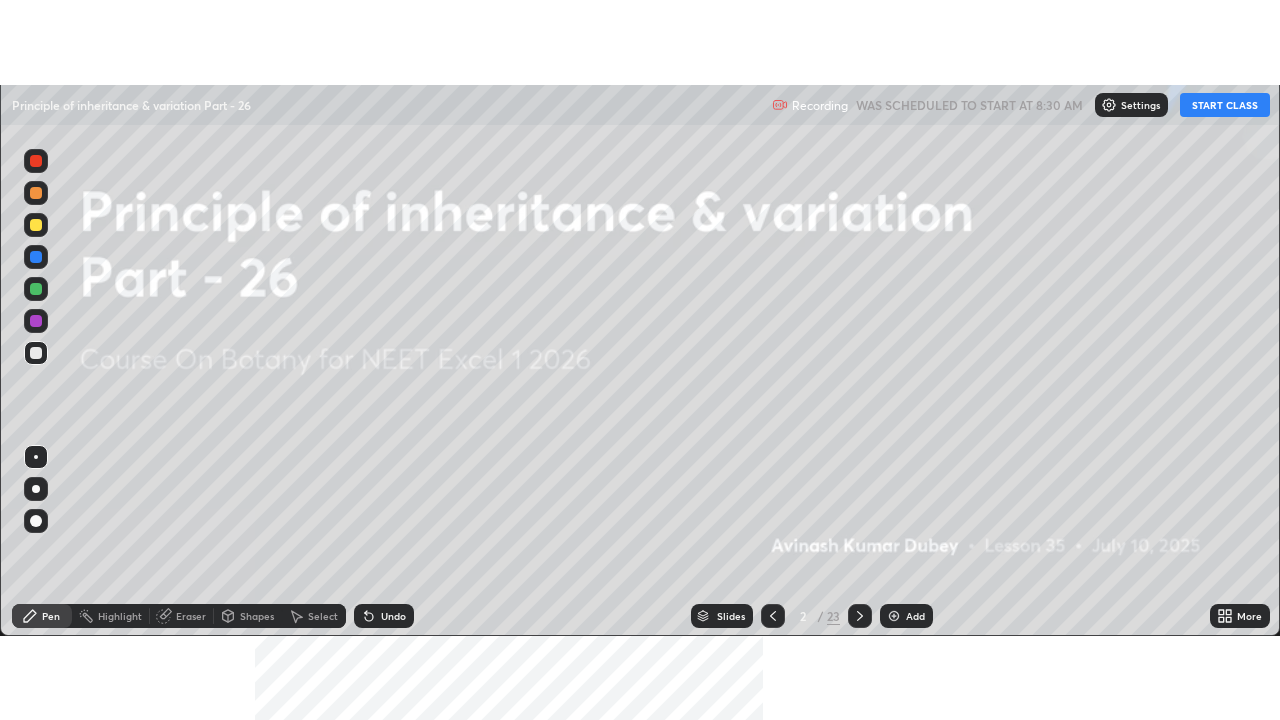 scroll, scrollTop: 99280, scrollLeft: 98720, axis: both 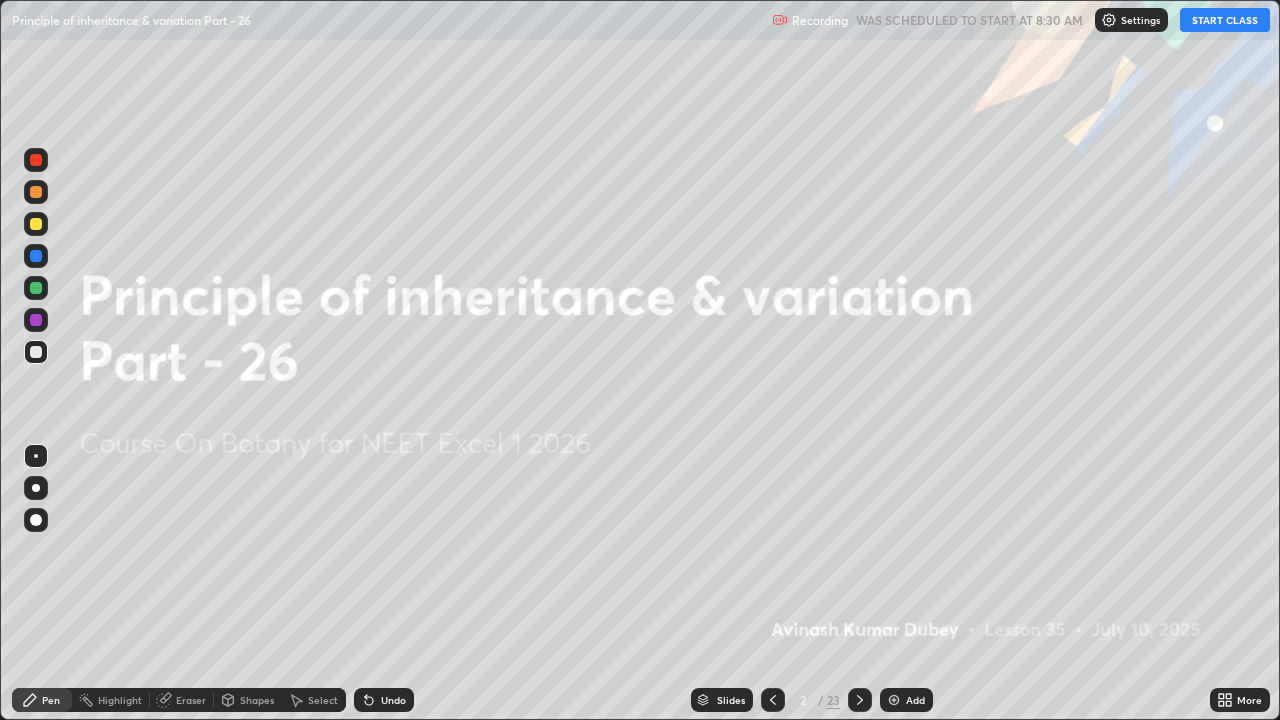 click on "START CLASS" at bounding box center (1225, 20) 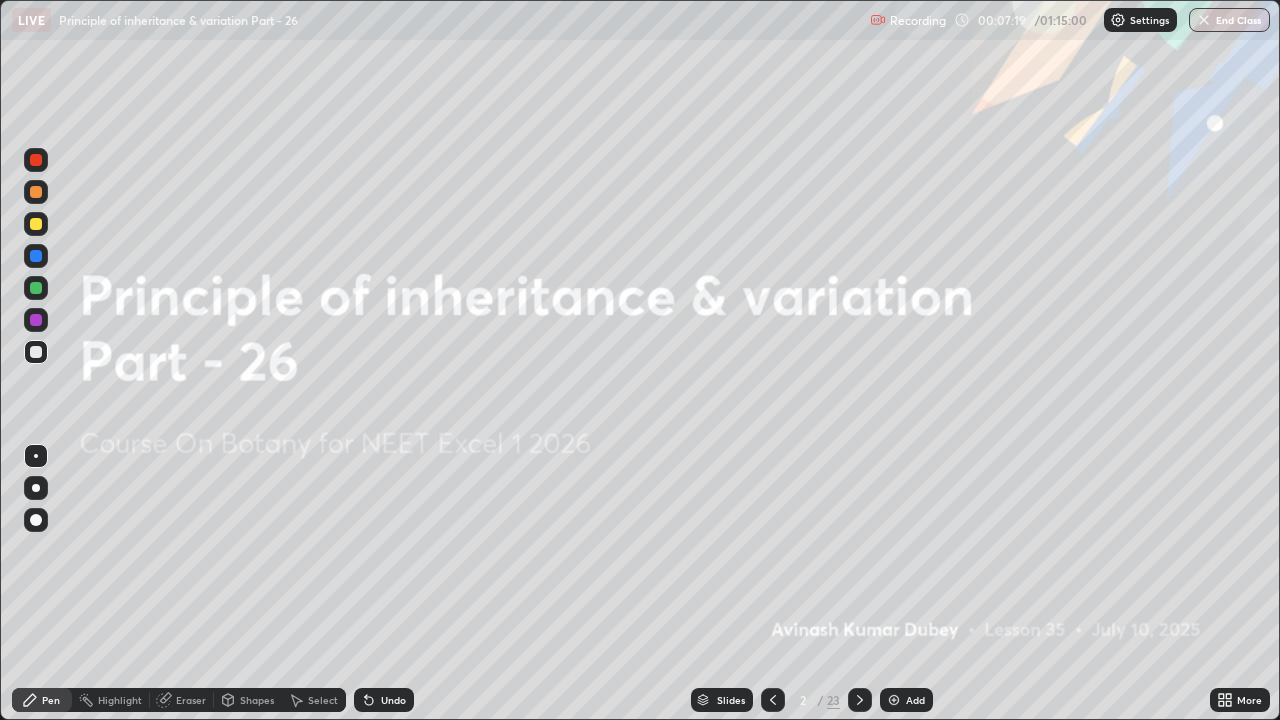 click 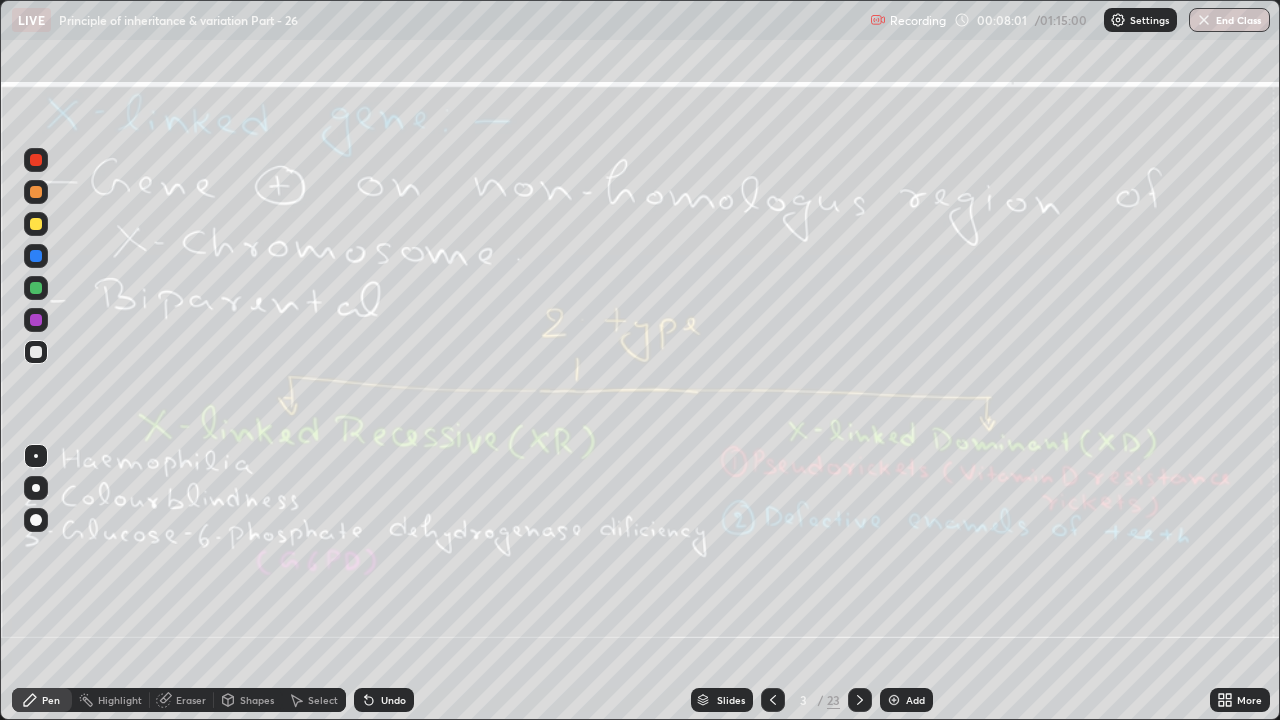 click on "Add" at bounding box center (915, 700) 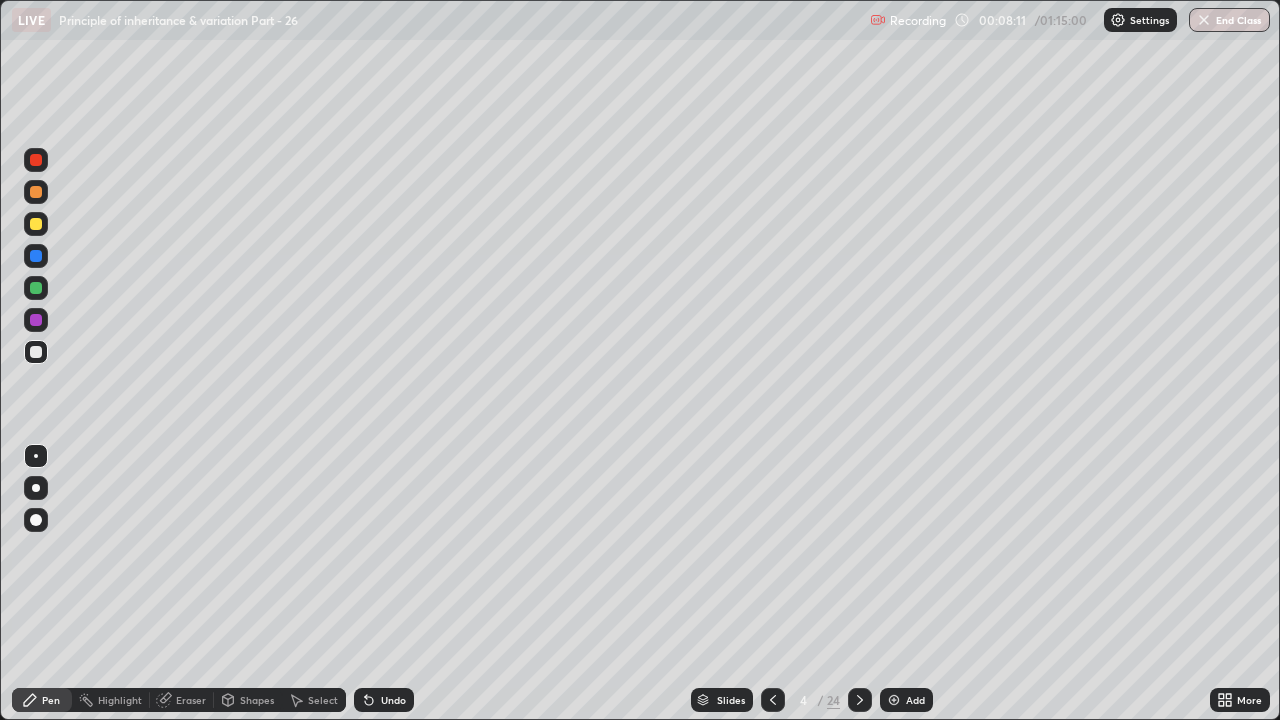 click at bounding box center (36, 256) 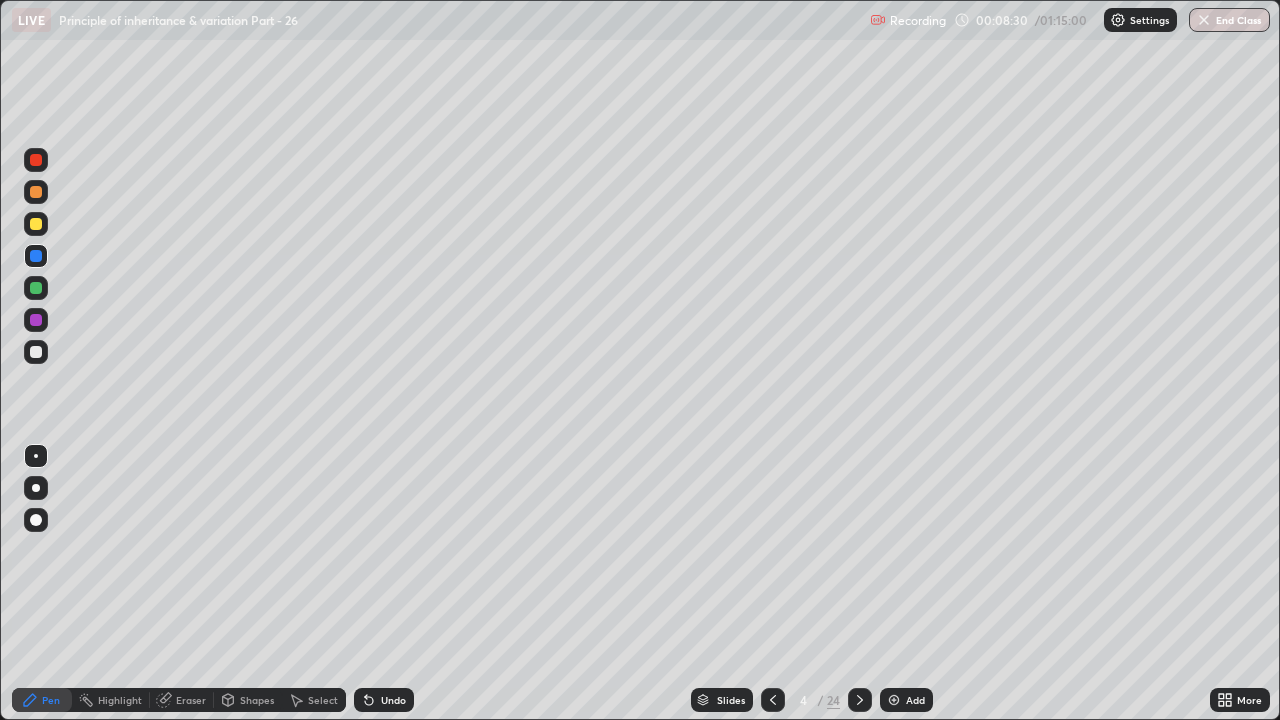 click at bounding box center [36, 160] 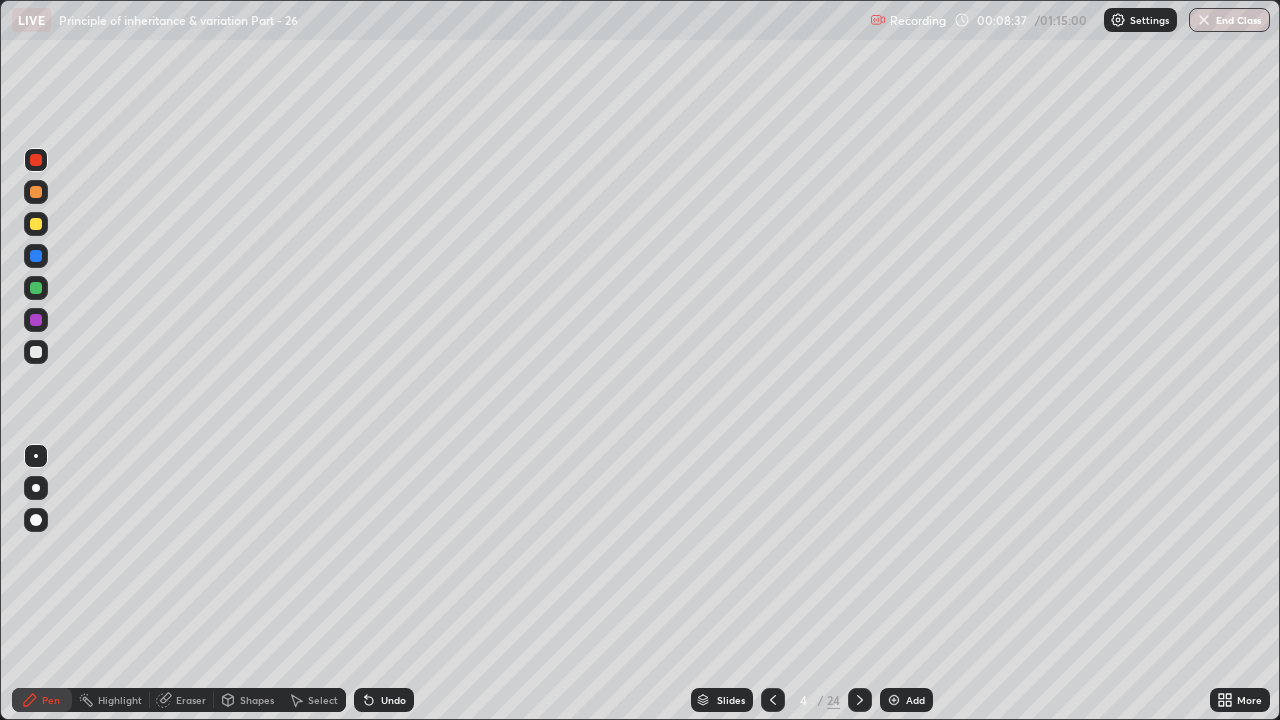 click at bounding box center [36, 256] 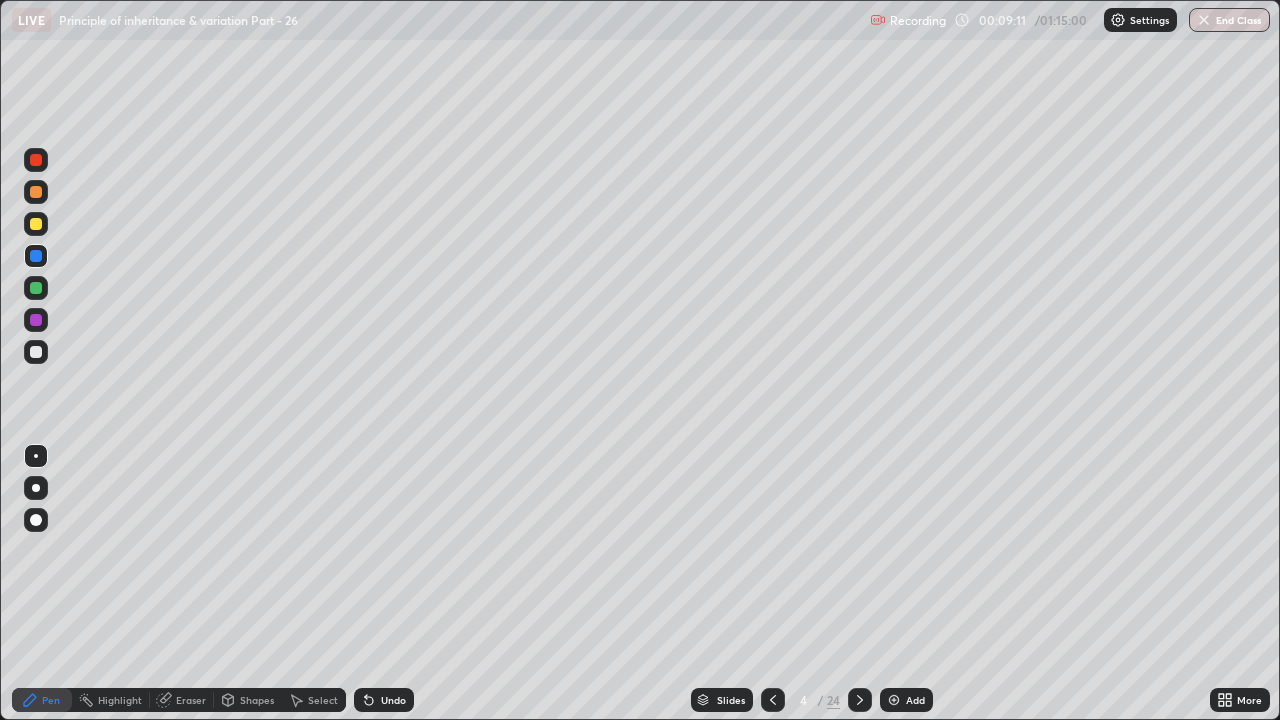 click on "Eraser" at bounding box center [191, 700] 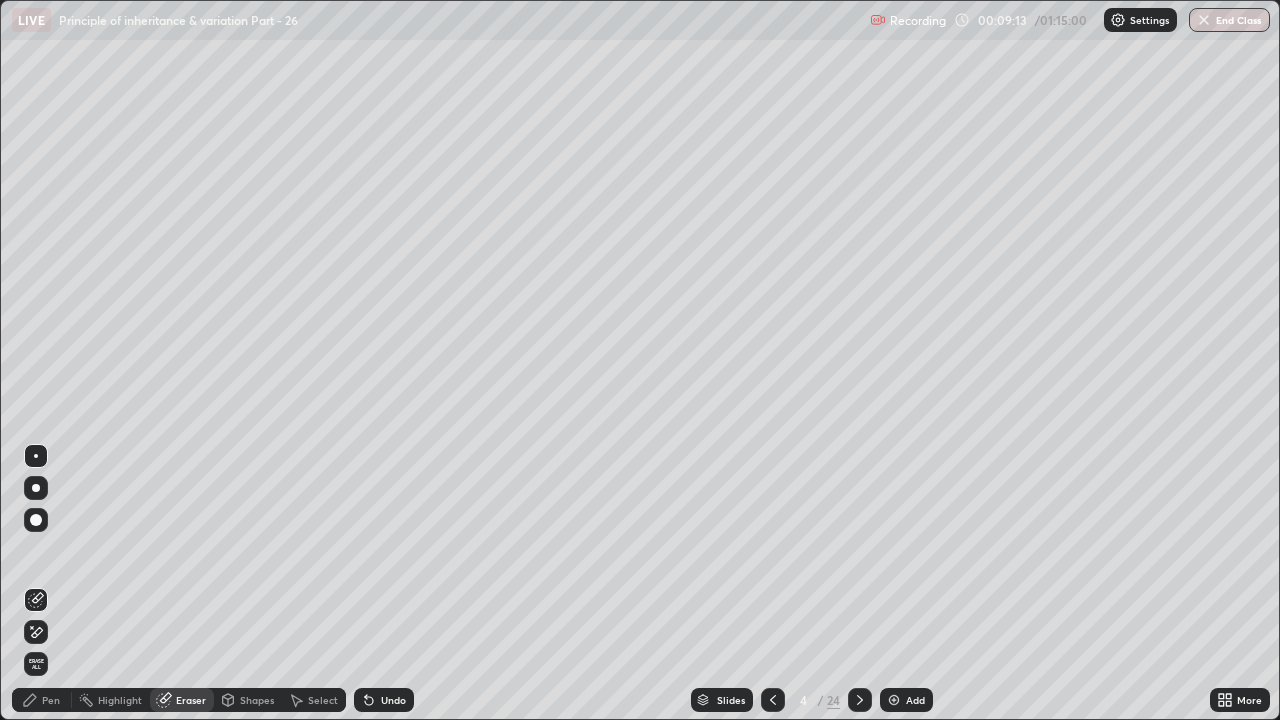 click 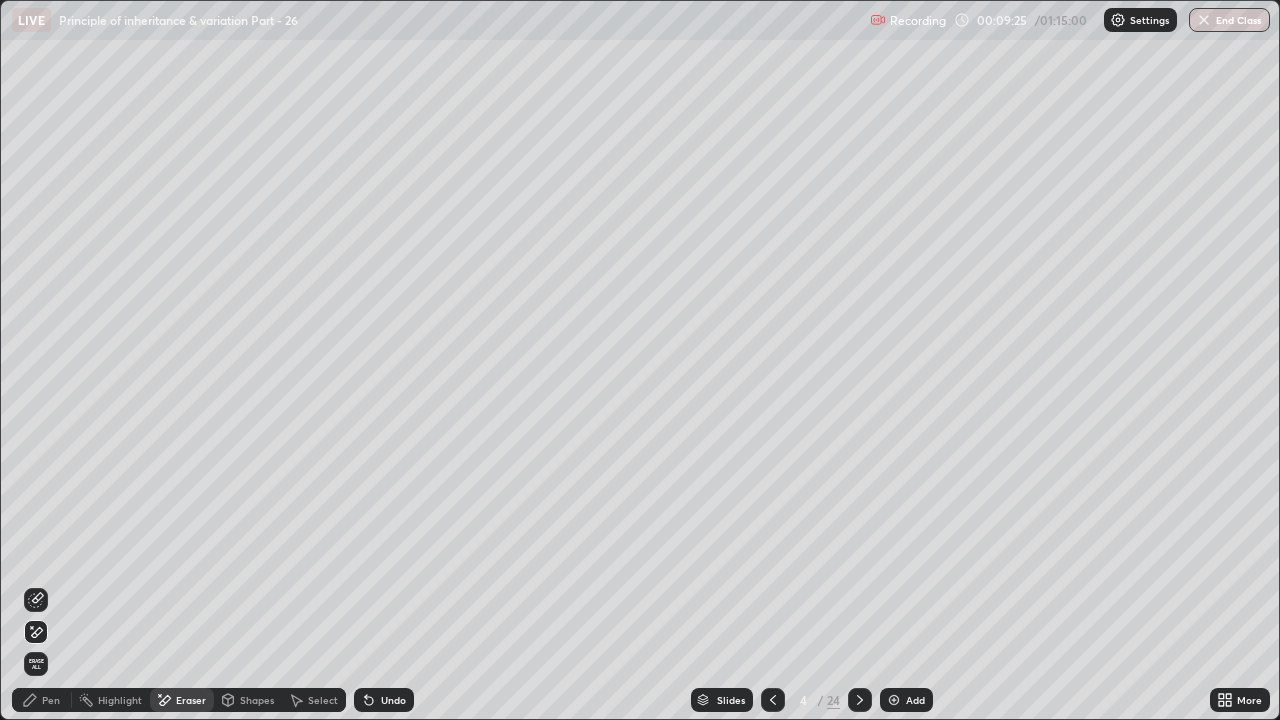 click on "Pen" at bounding box center (51, 700) 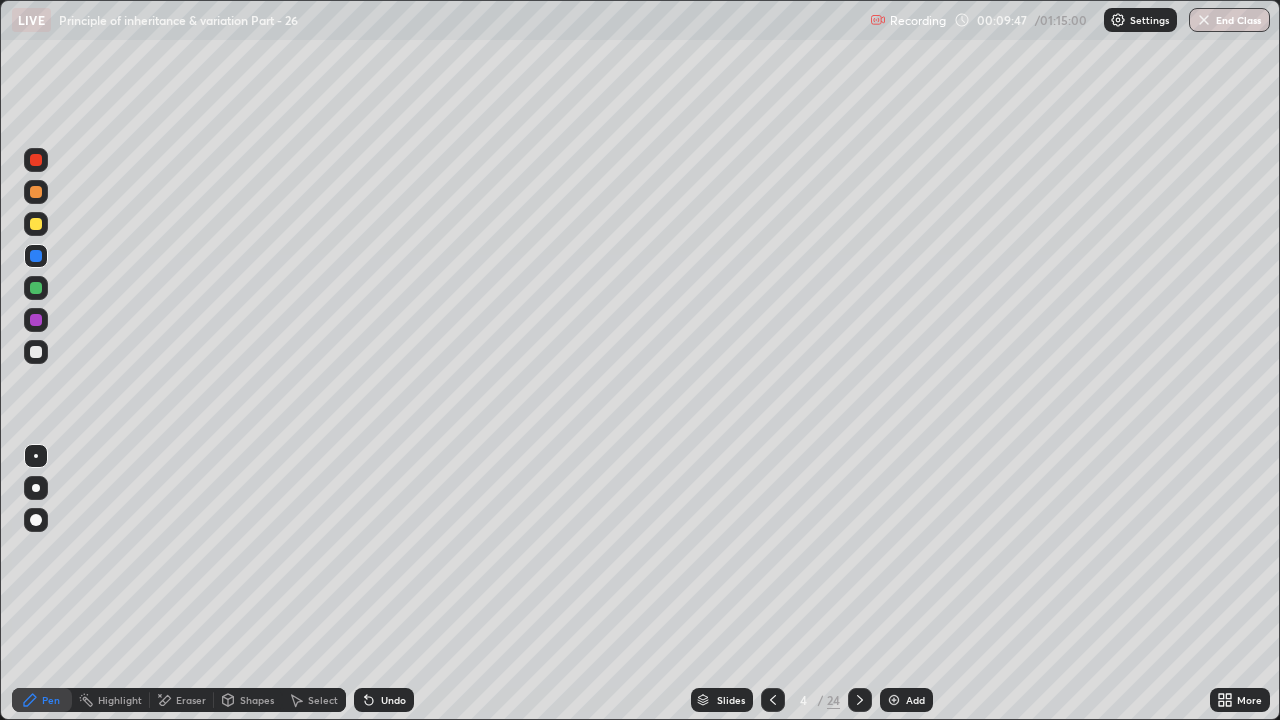 click on "Eraser" at bounding box center (191, 700) 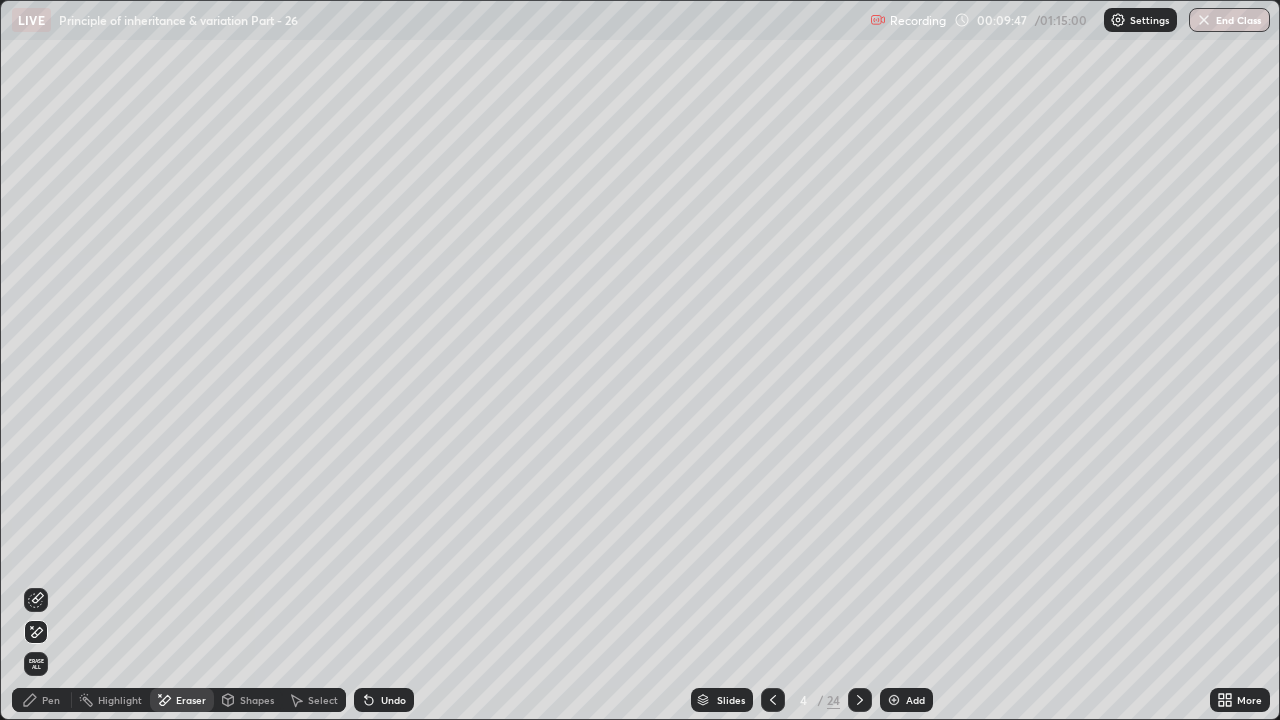 click on "Erase all" at bounding box center (36, 664) 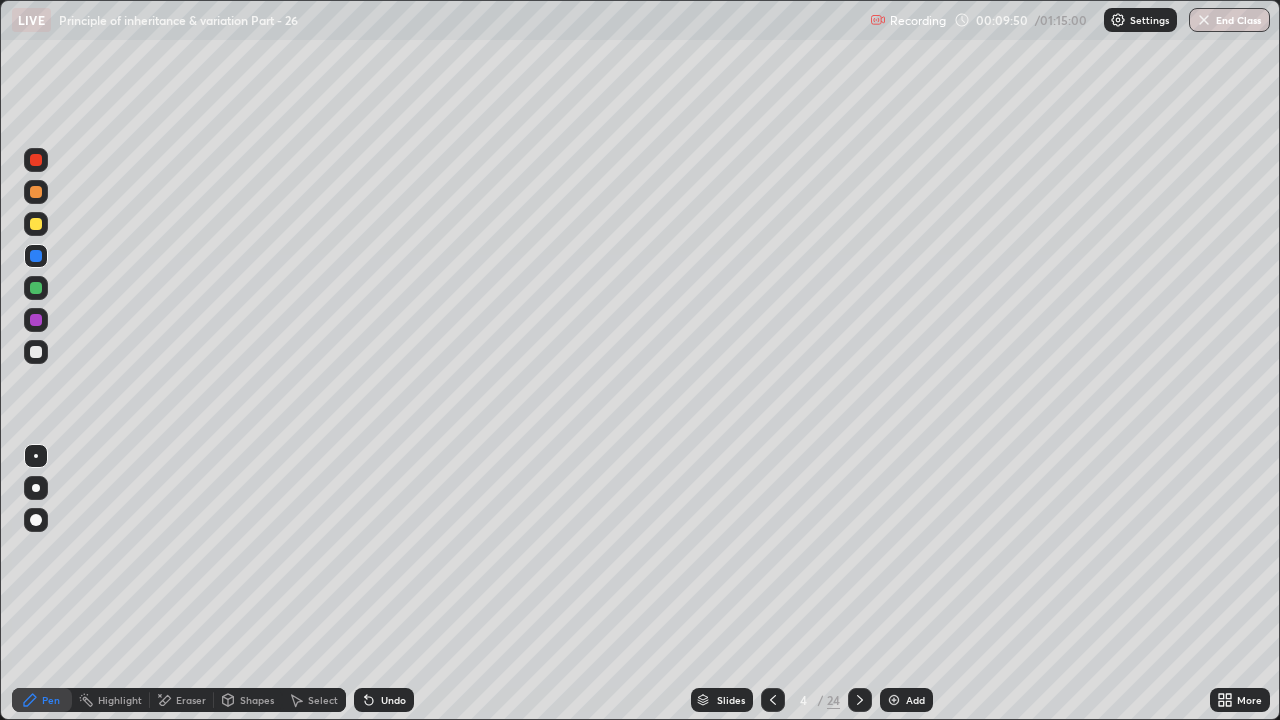 click at bounding box center [773, 700] 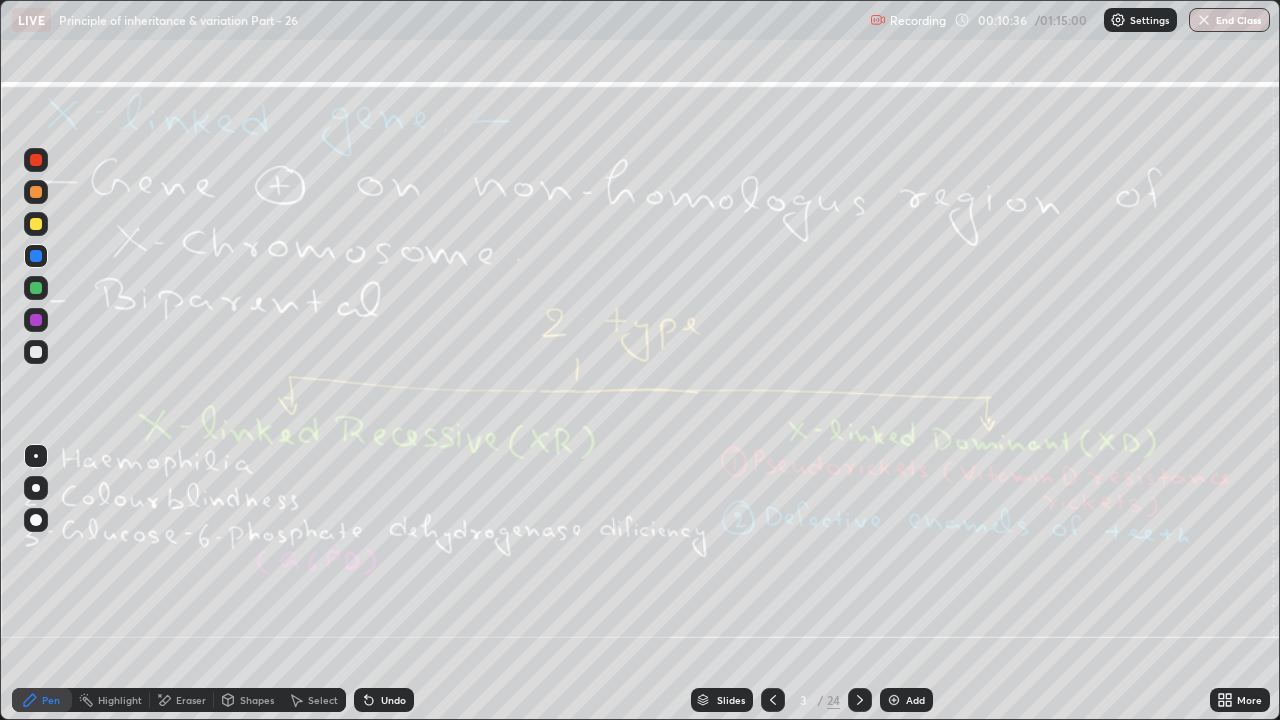 click at bounding box center (860, 700) 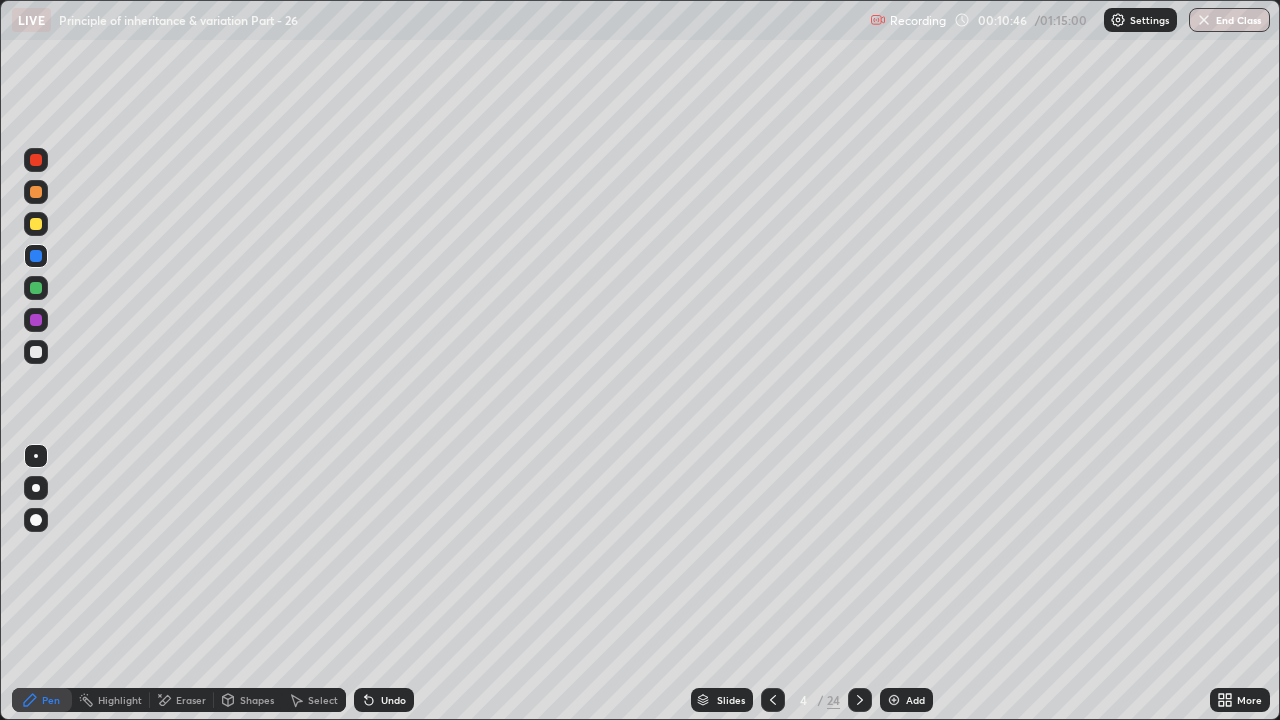 click at bounding box center [36, 224] 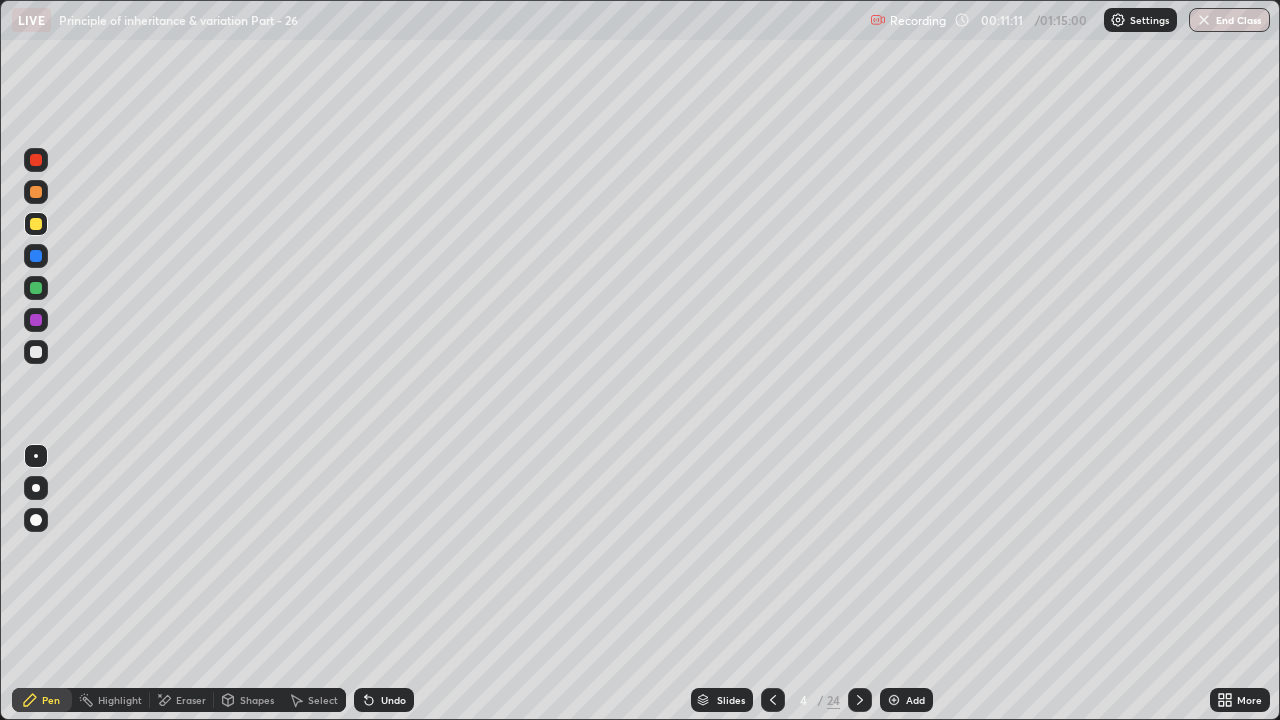 click at bounding box center [773, 700] 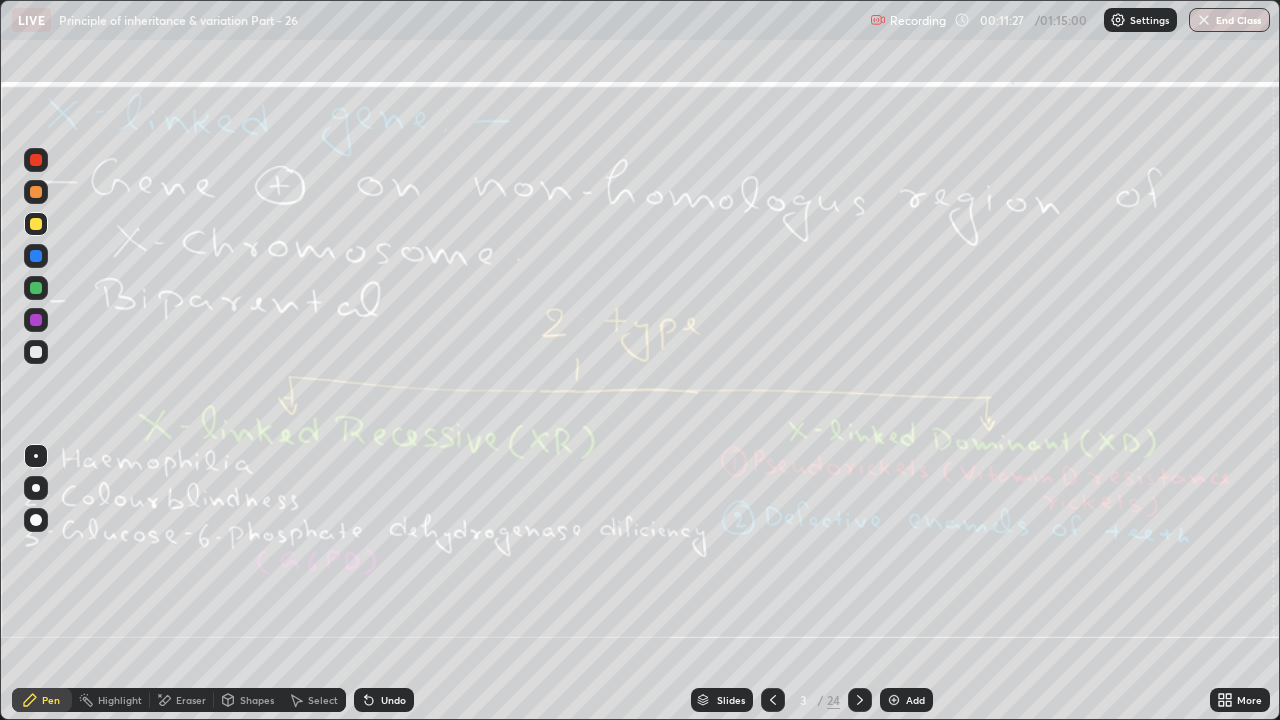 click on "Eraser" at bounding box center [191, 700] 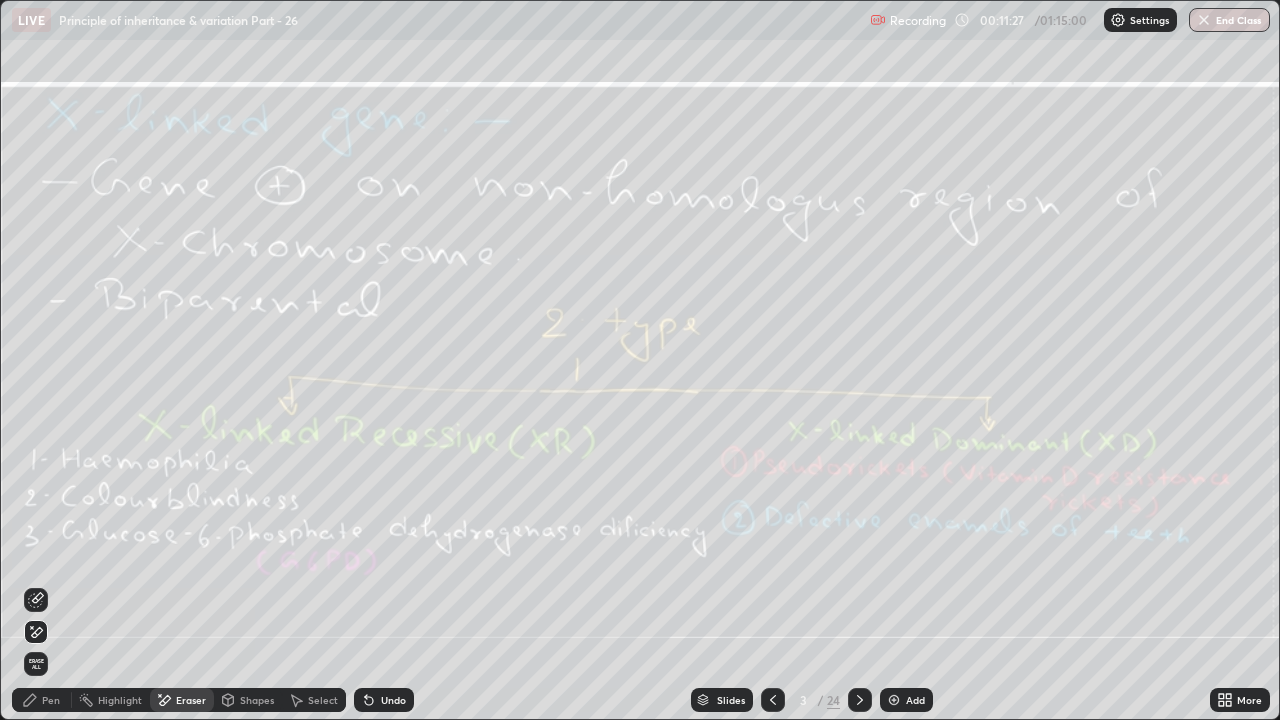 click on "Erase all" at bounding box center [36, 664] 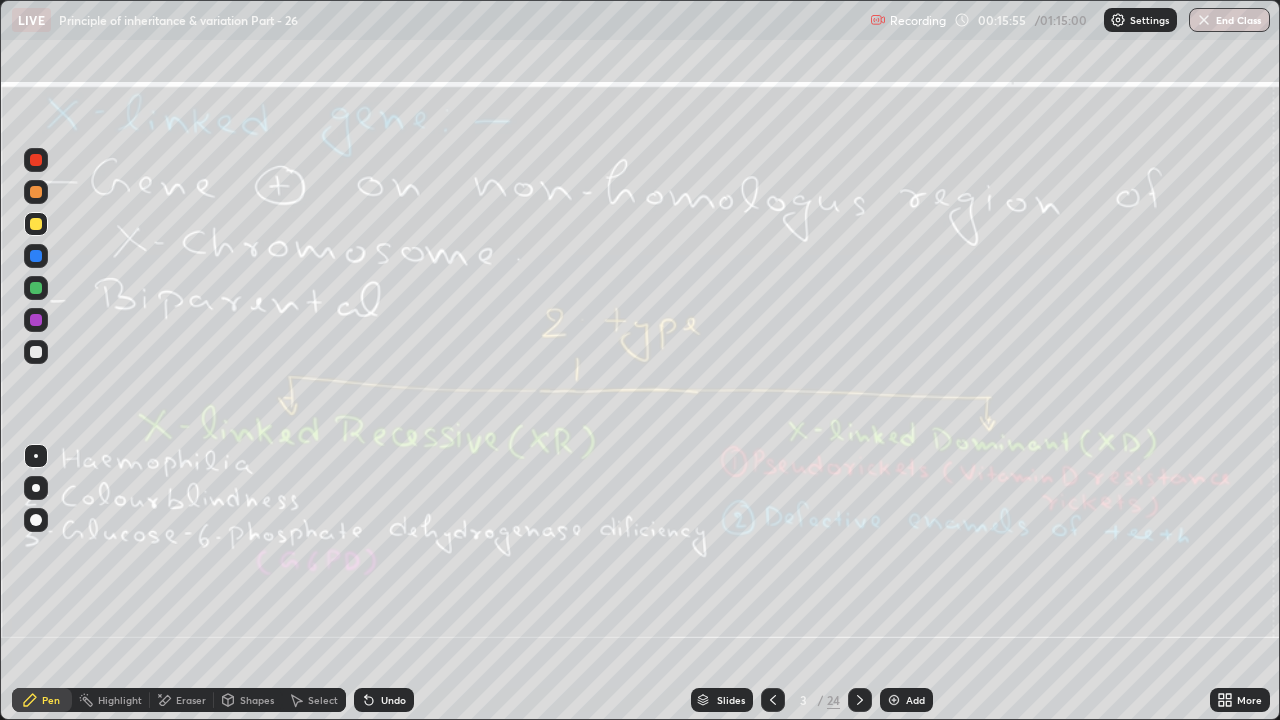 click at bounding box center (860, 700) 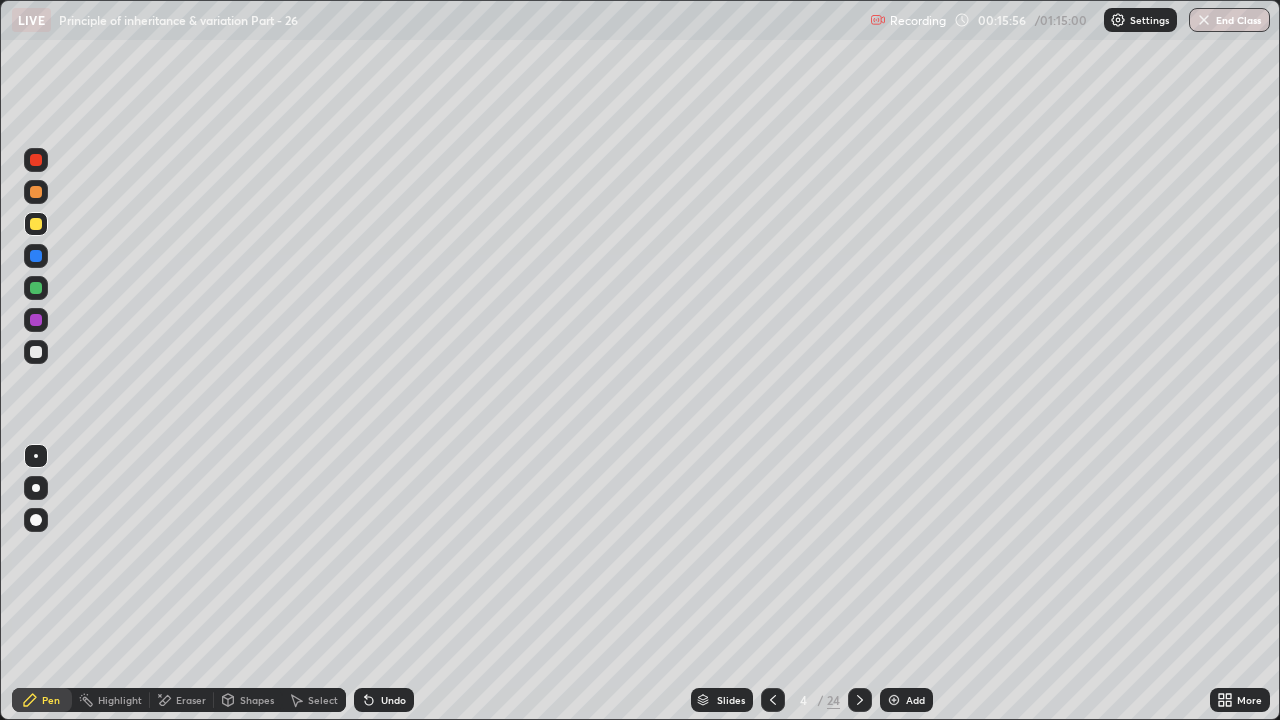 click 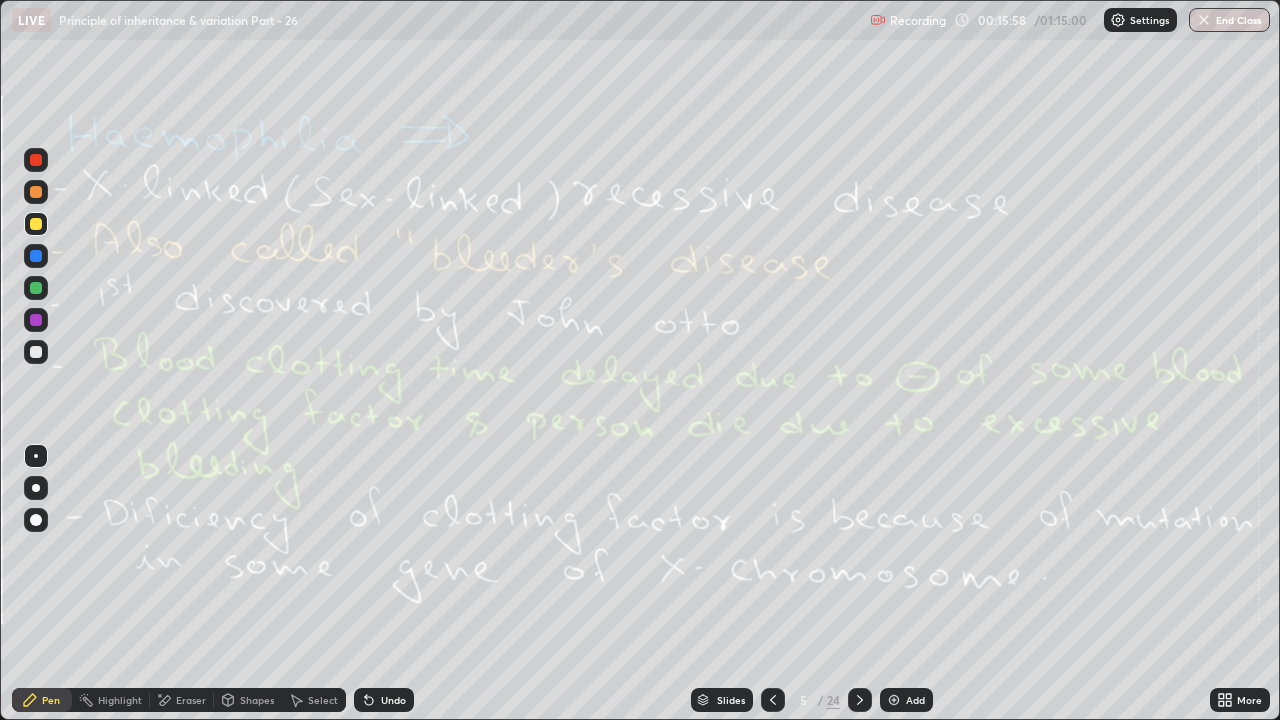 click at bounding box center (773, 700) 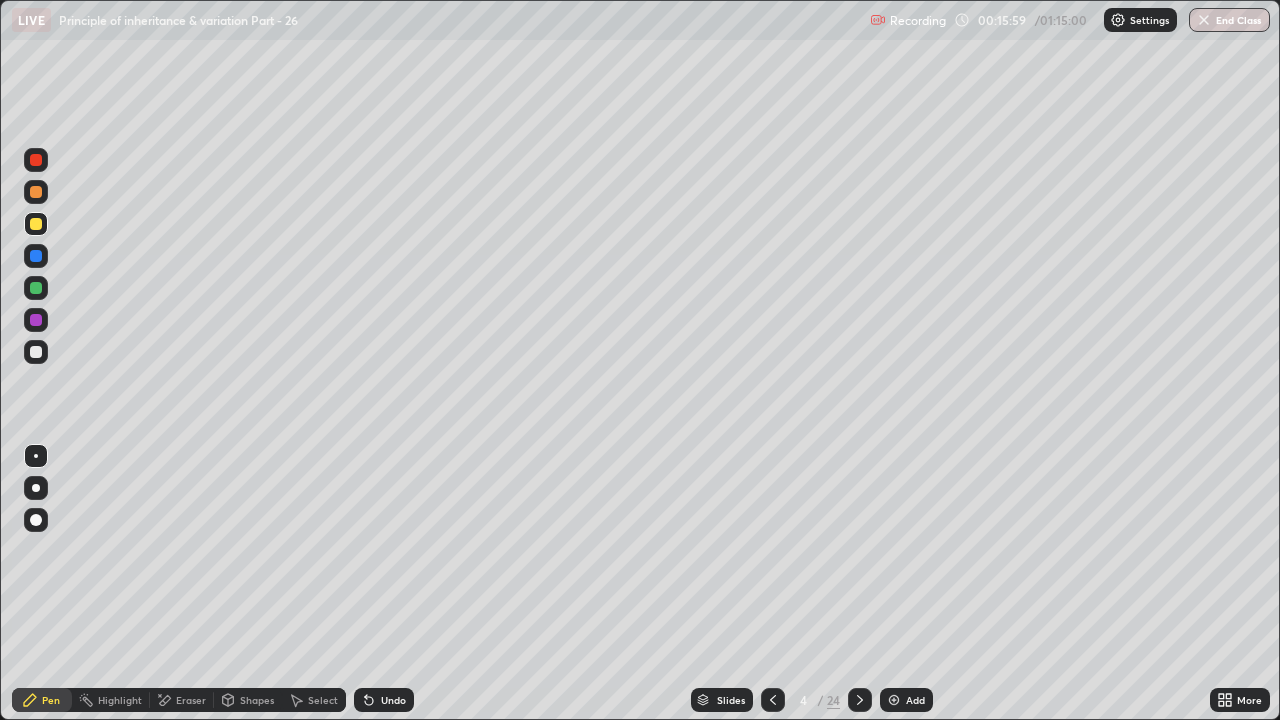 click 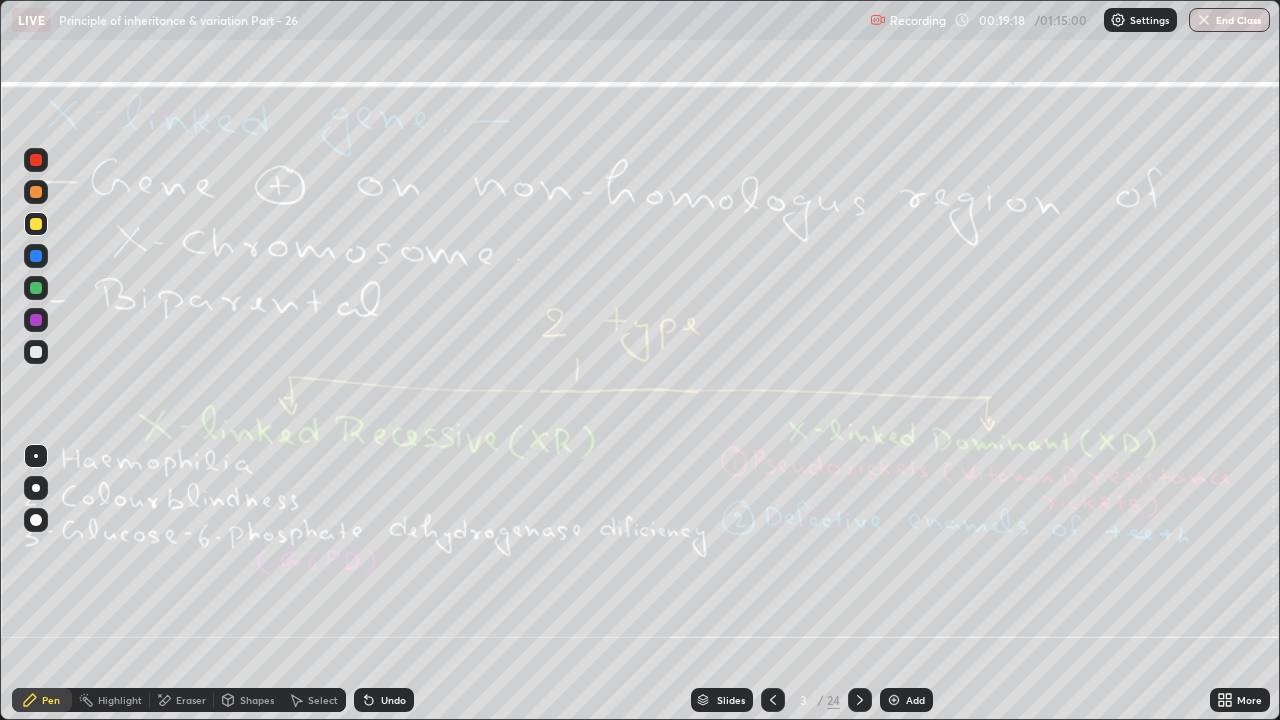 click on "Eraser" at bounding box center [191, 700] 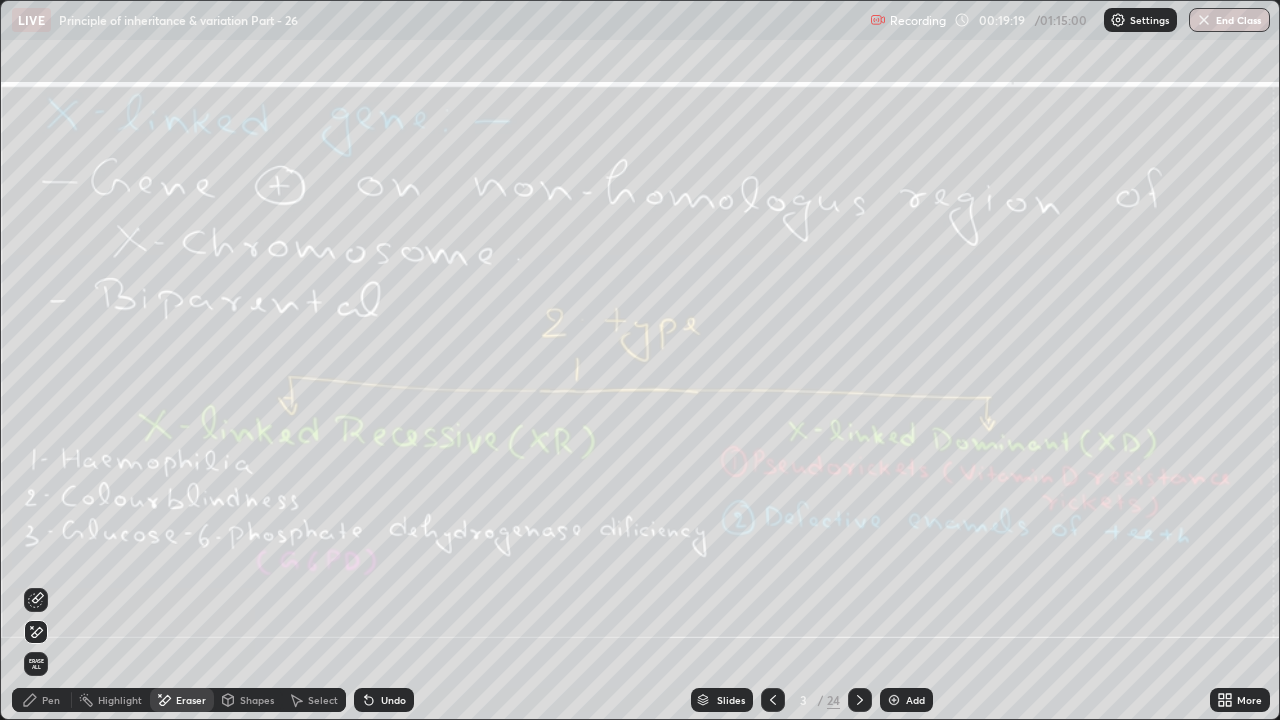 click on "Erase all" at bounding box center (36, 664) 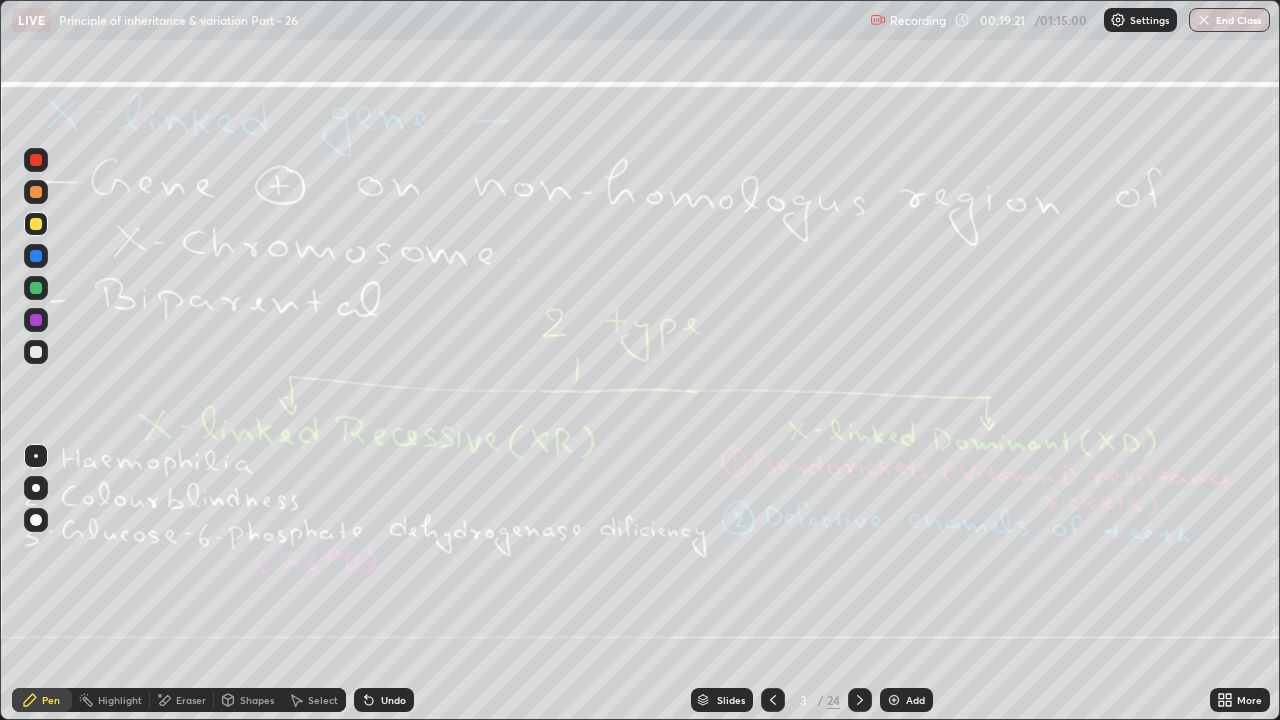 click 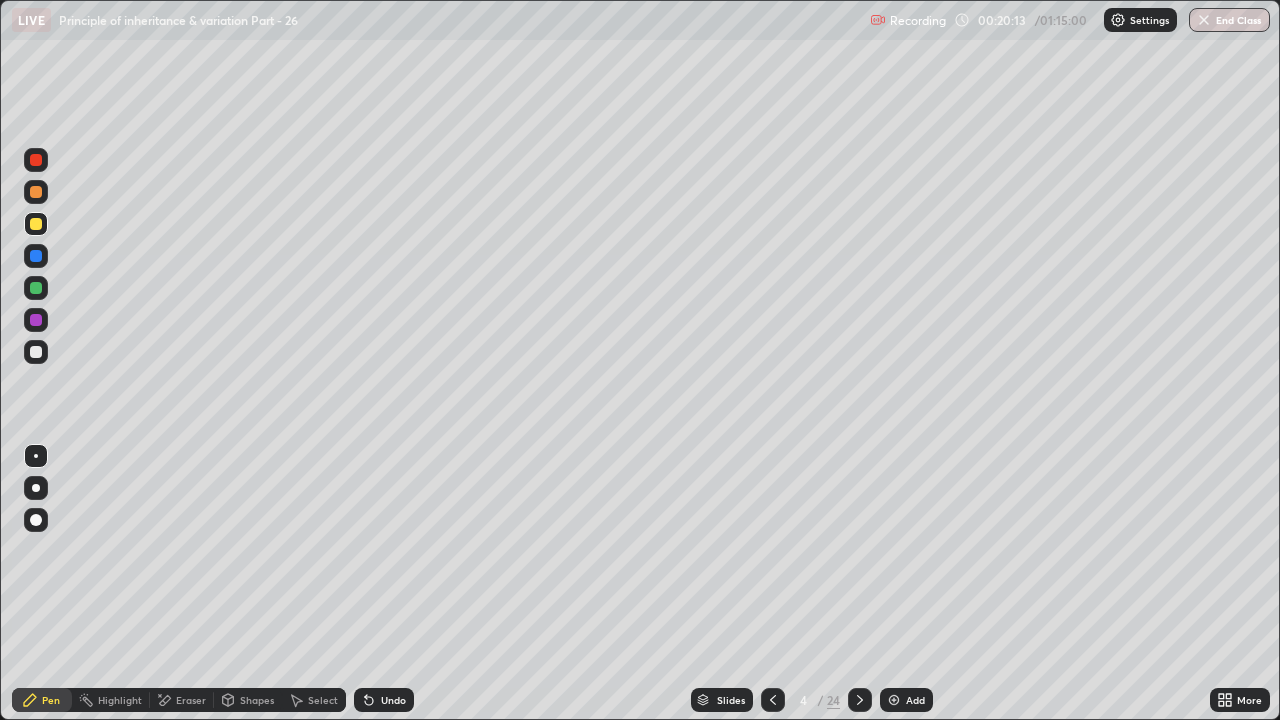 click 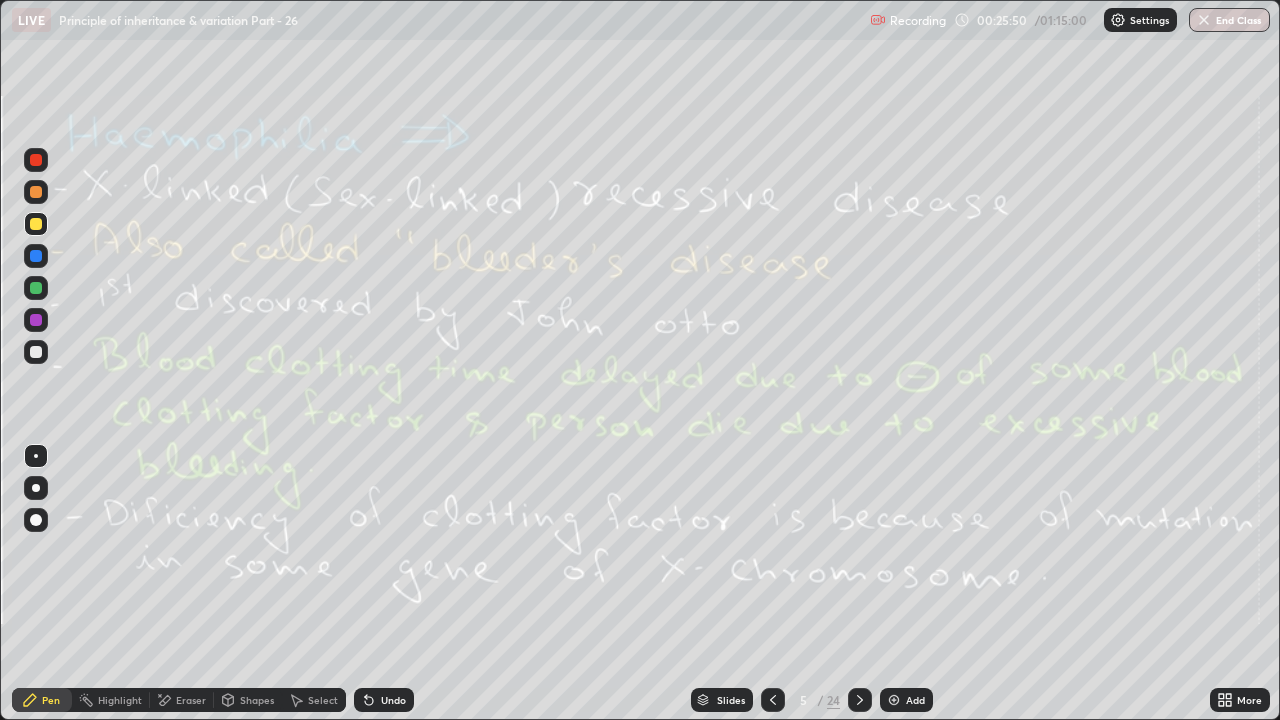 click at bounding box center (860, 700) 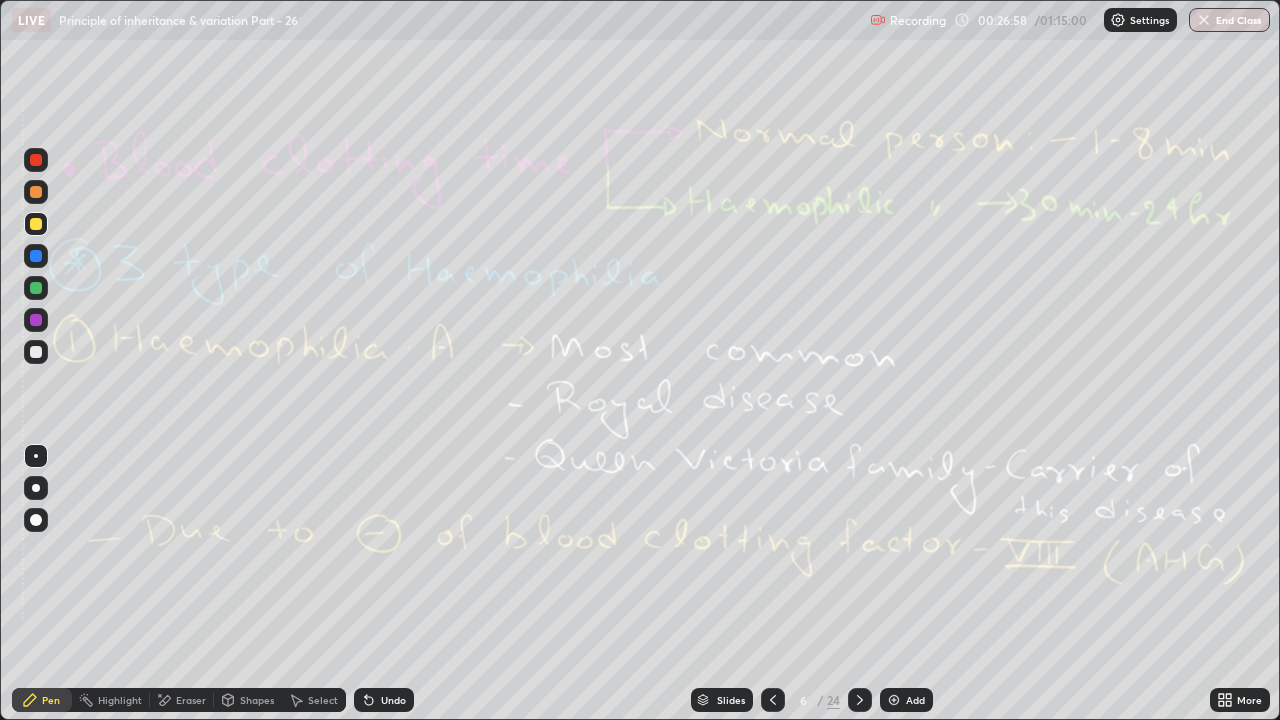 click on "Eraser" at bounding box center (191, 700) 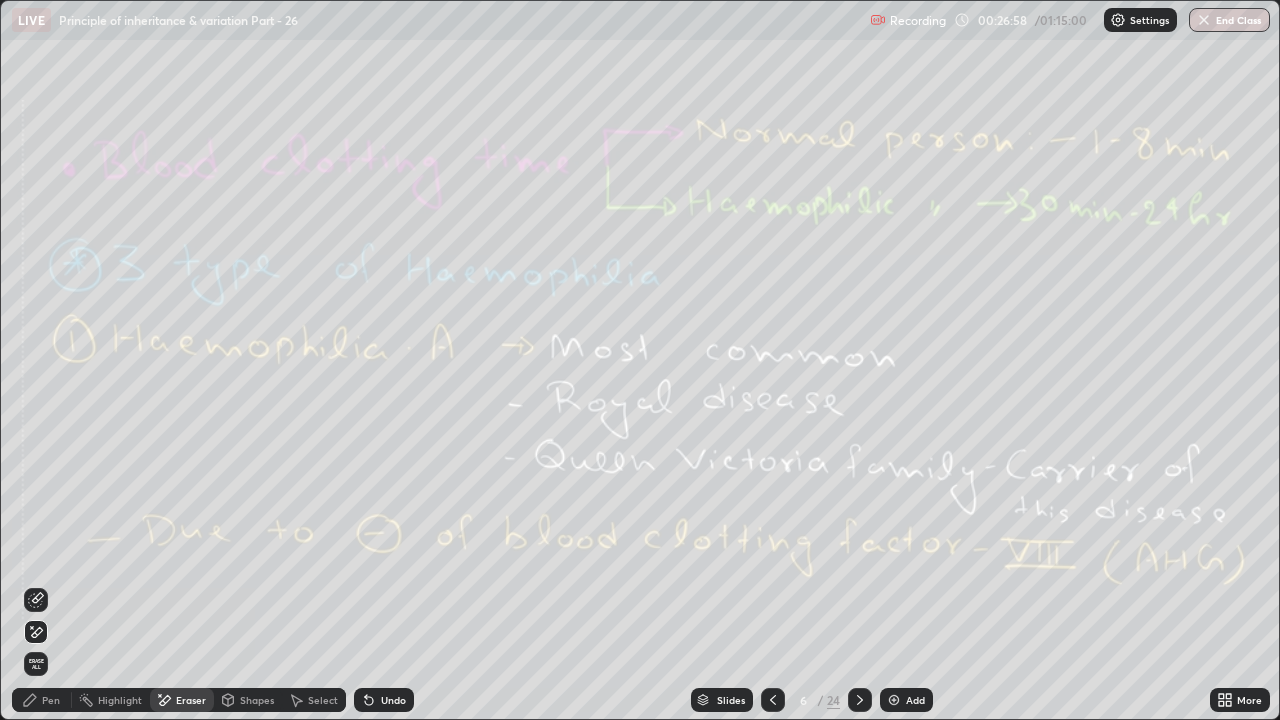click on "Erase all" at bounding box center (36, 664) 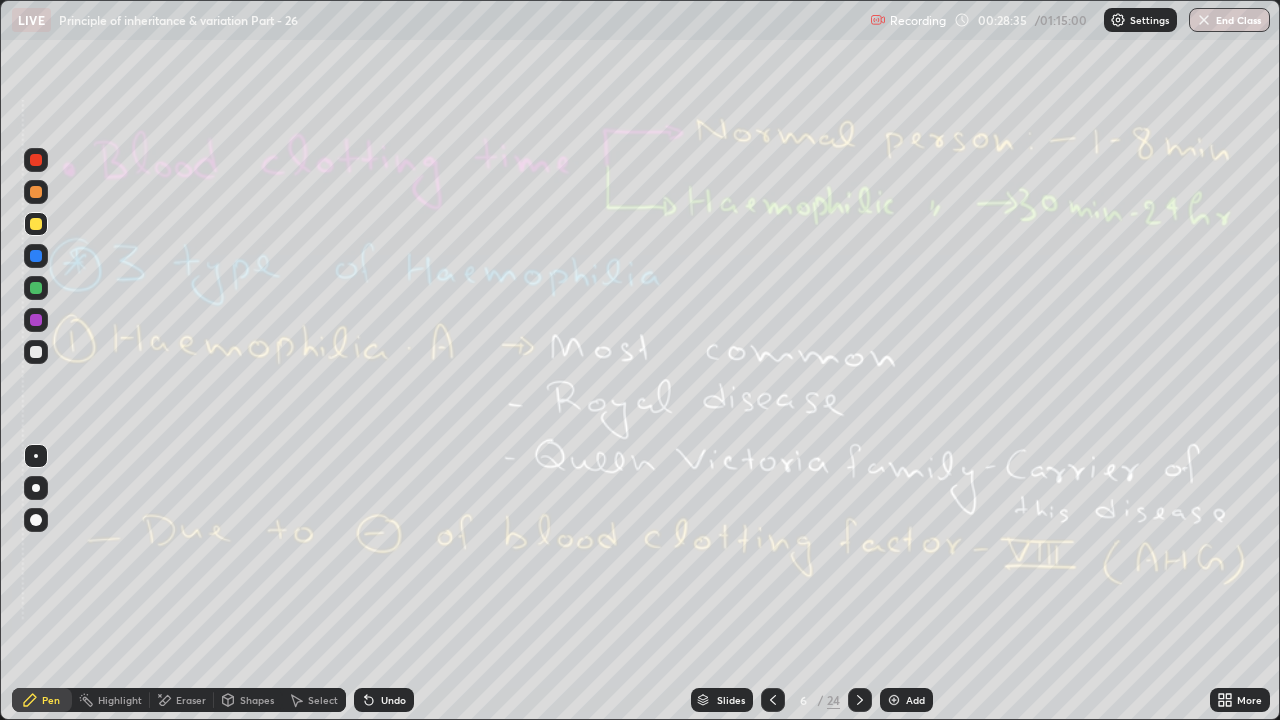 click at bounding box center [860, 700] 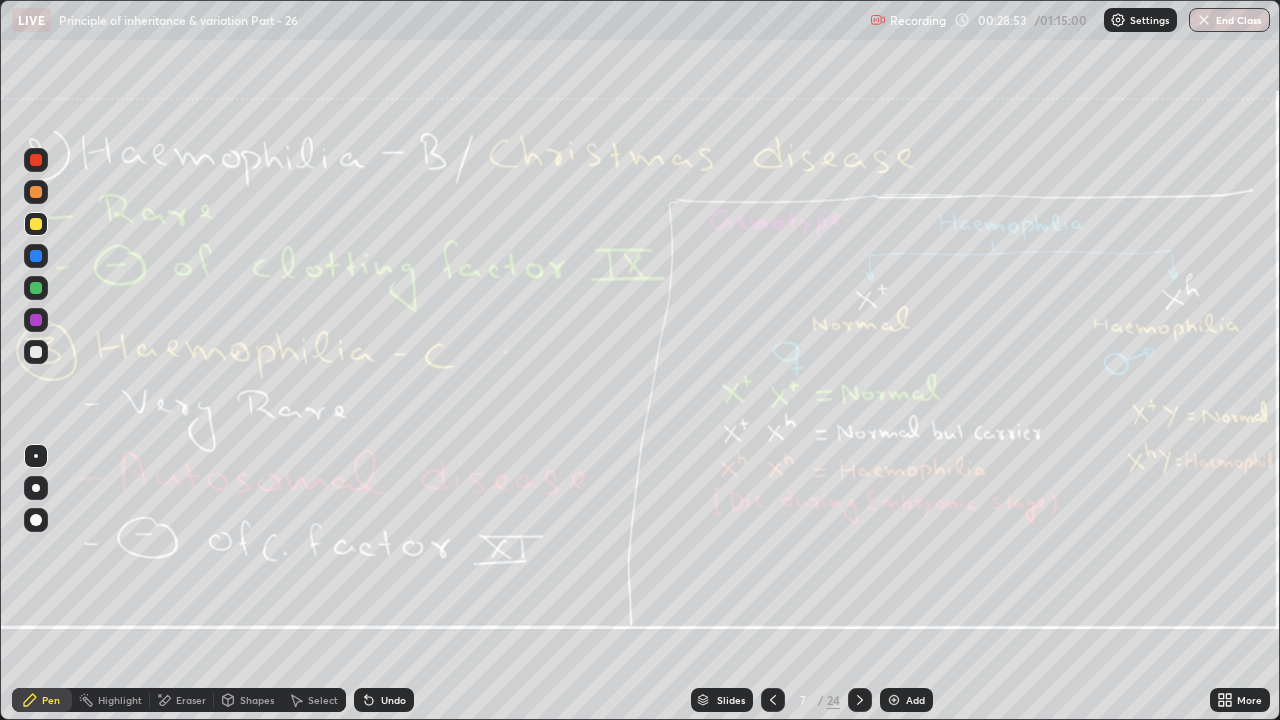 click on "Eraser" at bounding box center (191, 700) 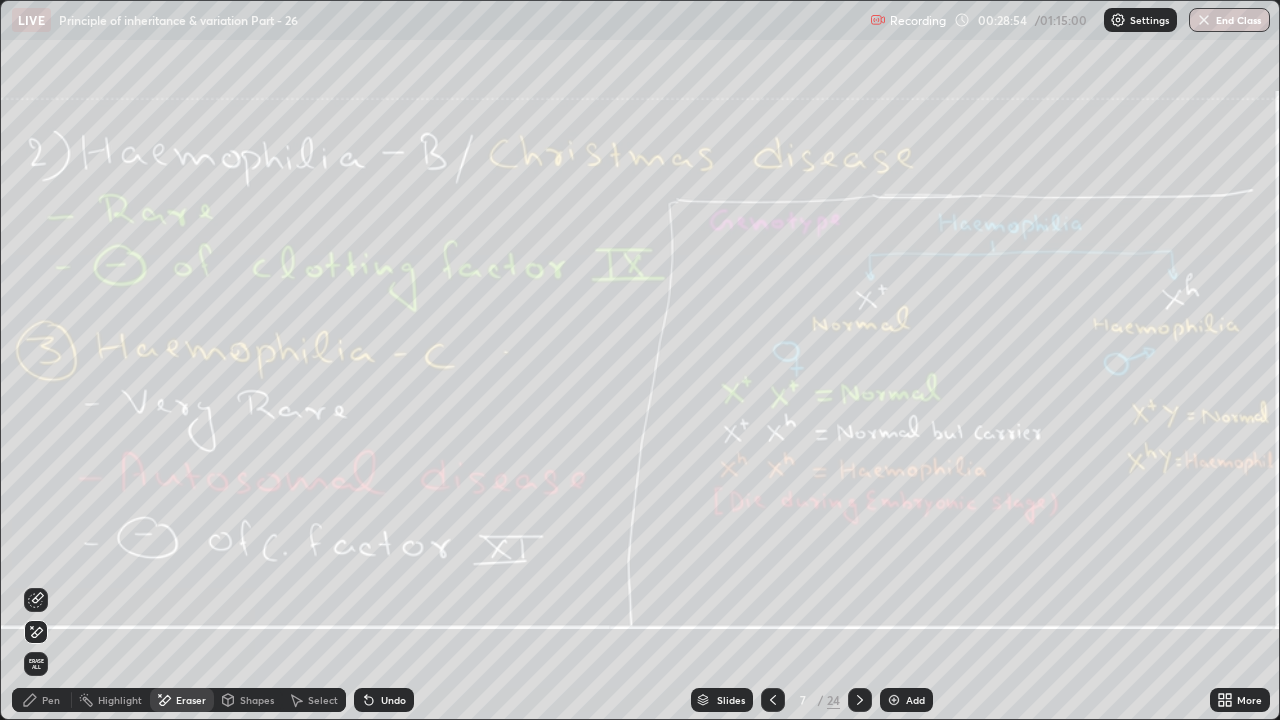 click on "Erase all" at bounding box center (36, 664) 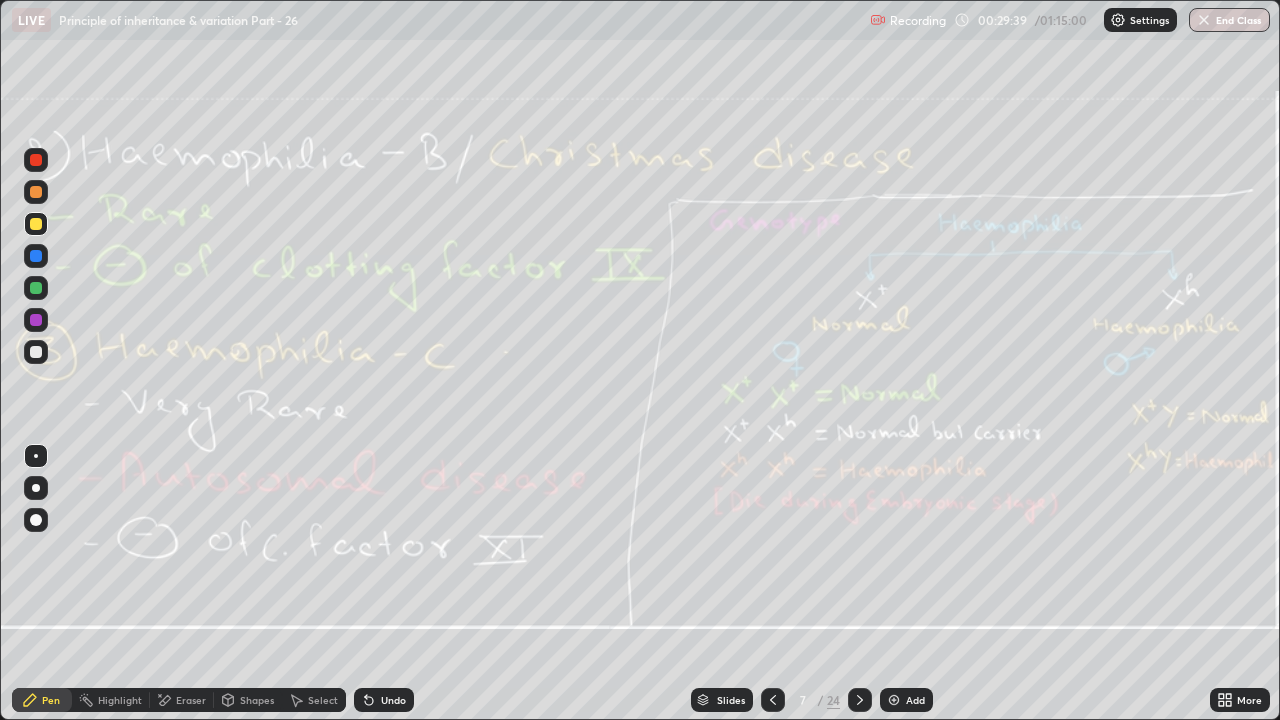 click on "Eraser" at bounding box center [191, 700] 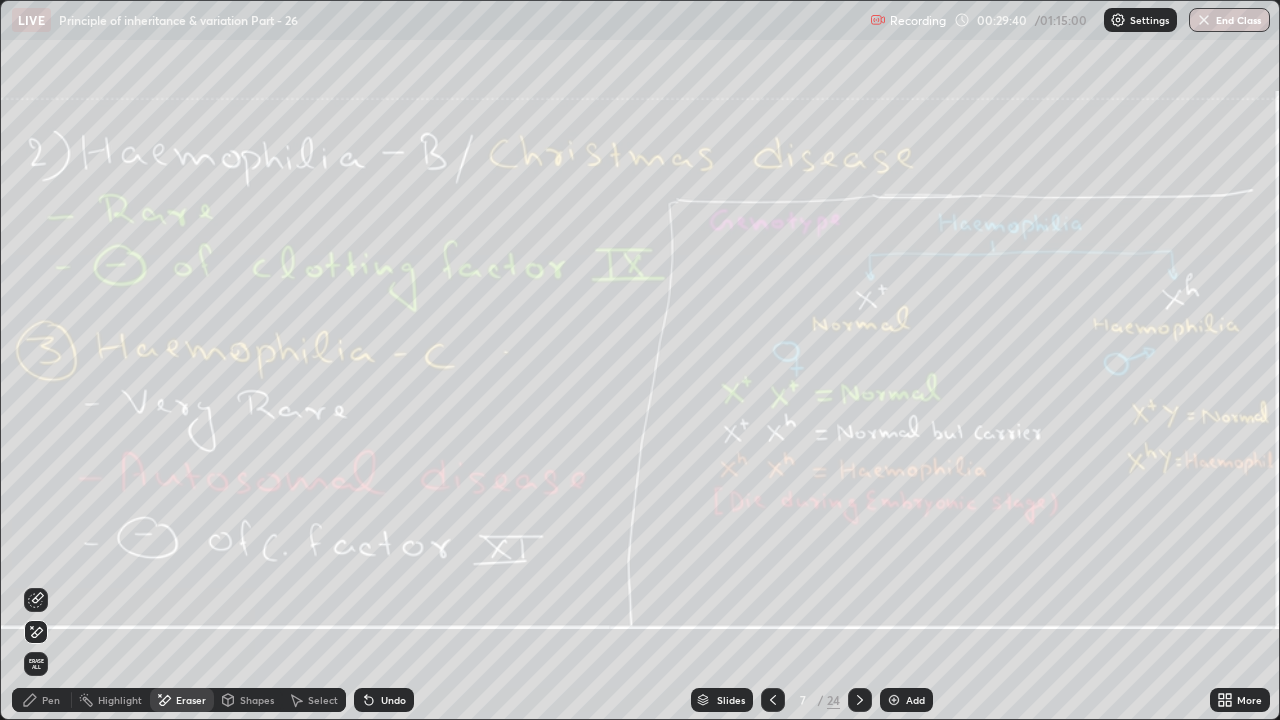 click on "Erase all" at bounding box center [36, 664] 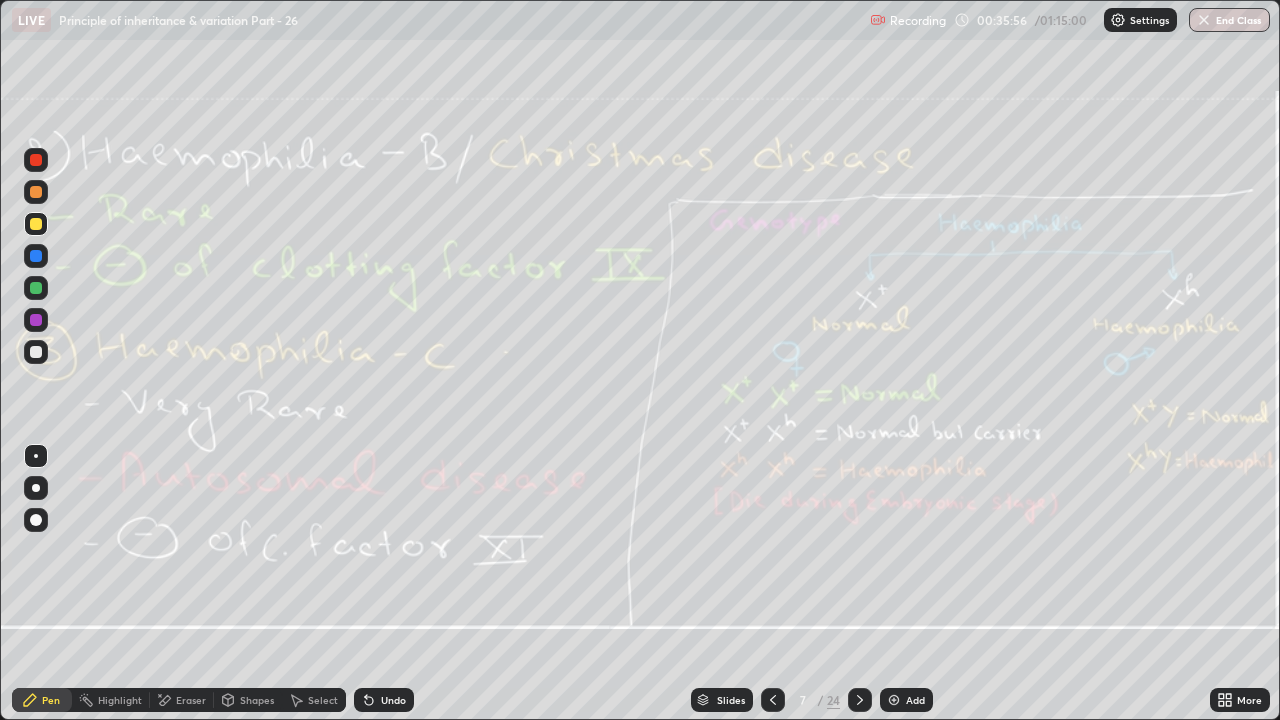 click 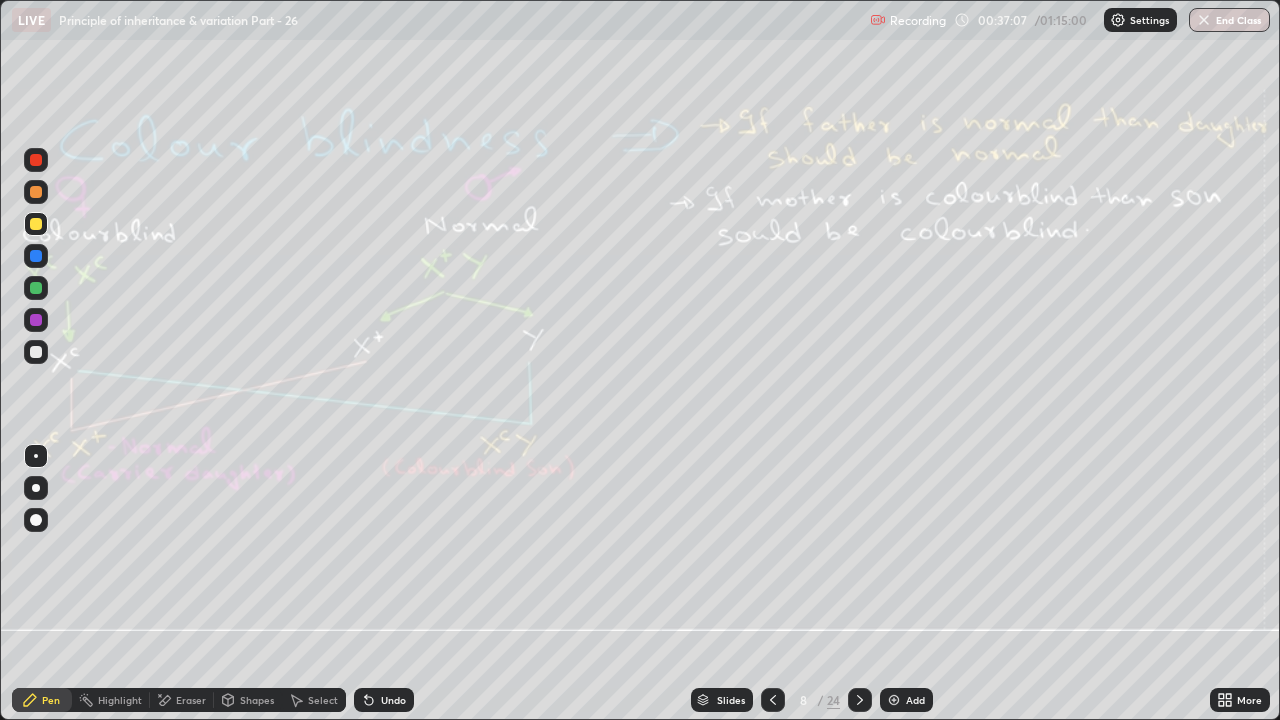 click on "Eraser" at bounding box center [191, 700] 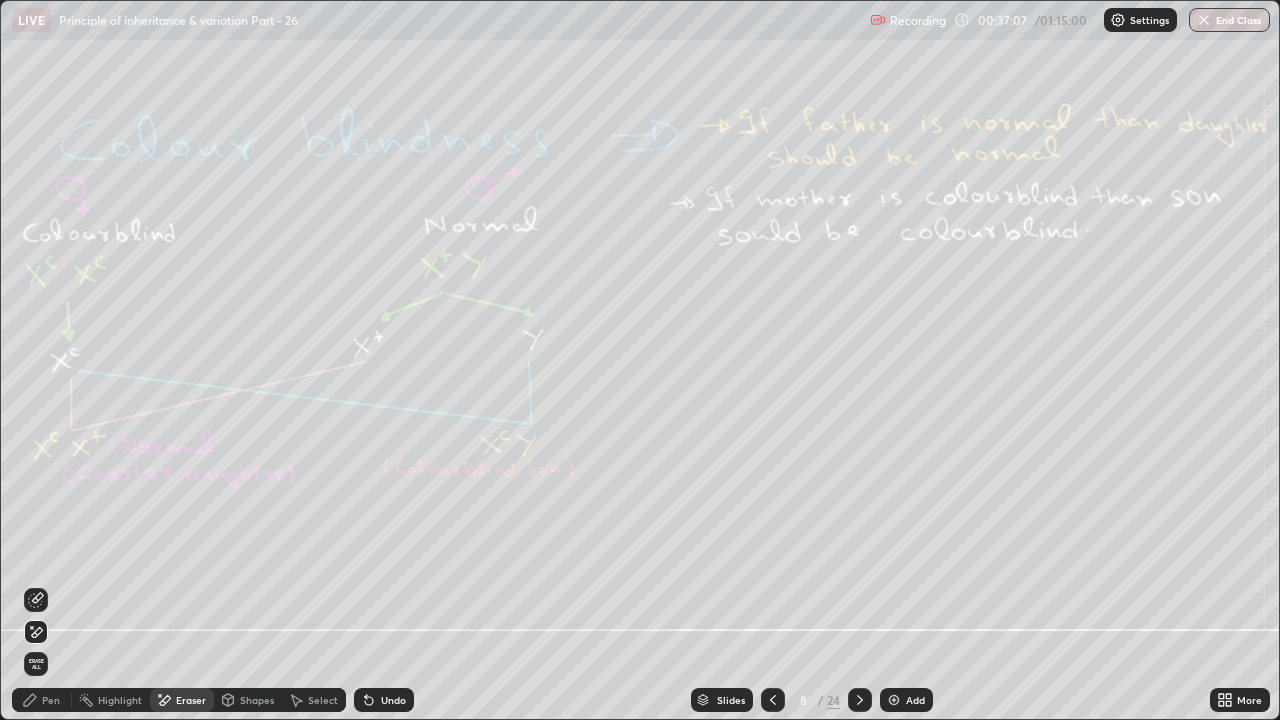click on "Erase all" at bounding box center (36, 664) 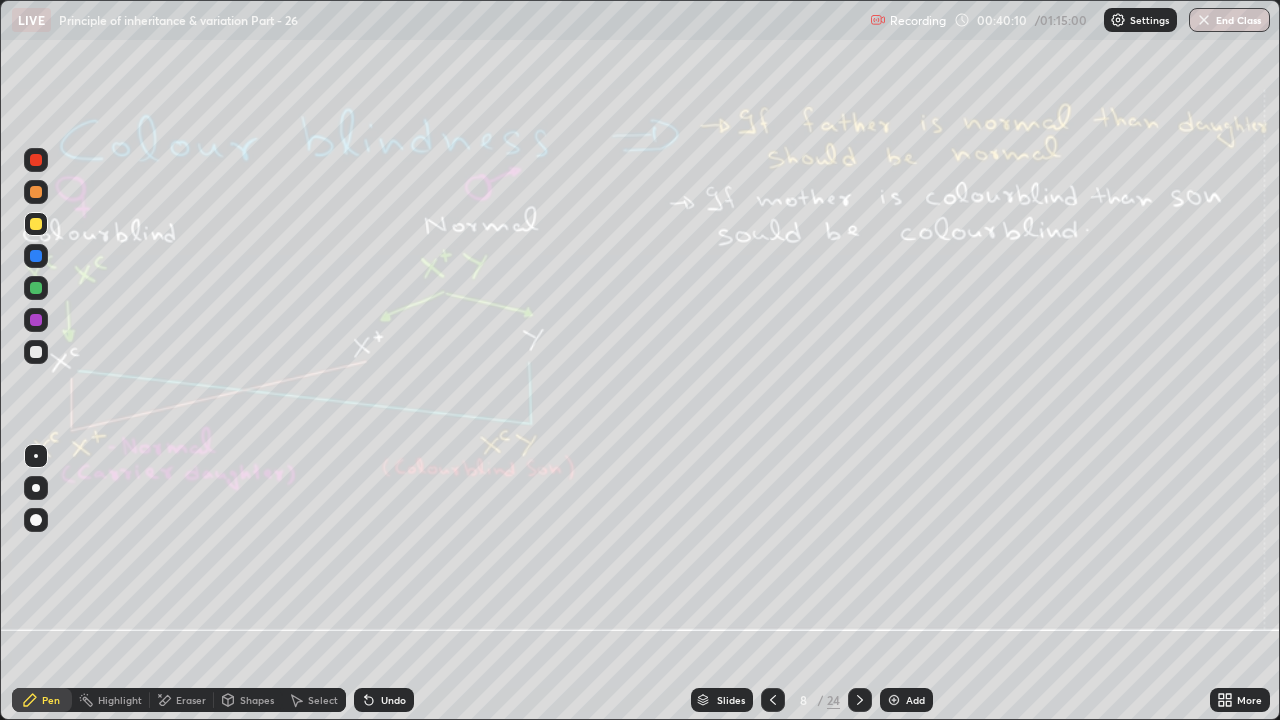 click at bounding box center [860, 700] 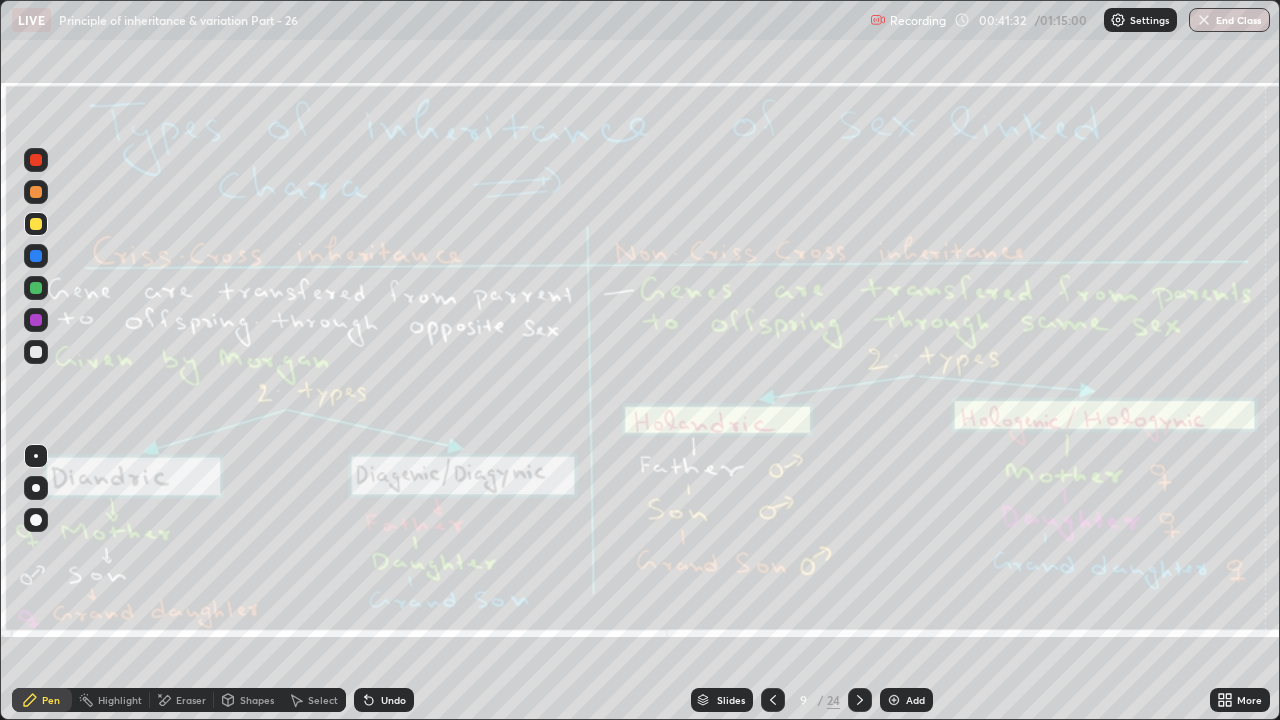 click 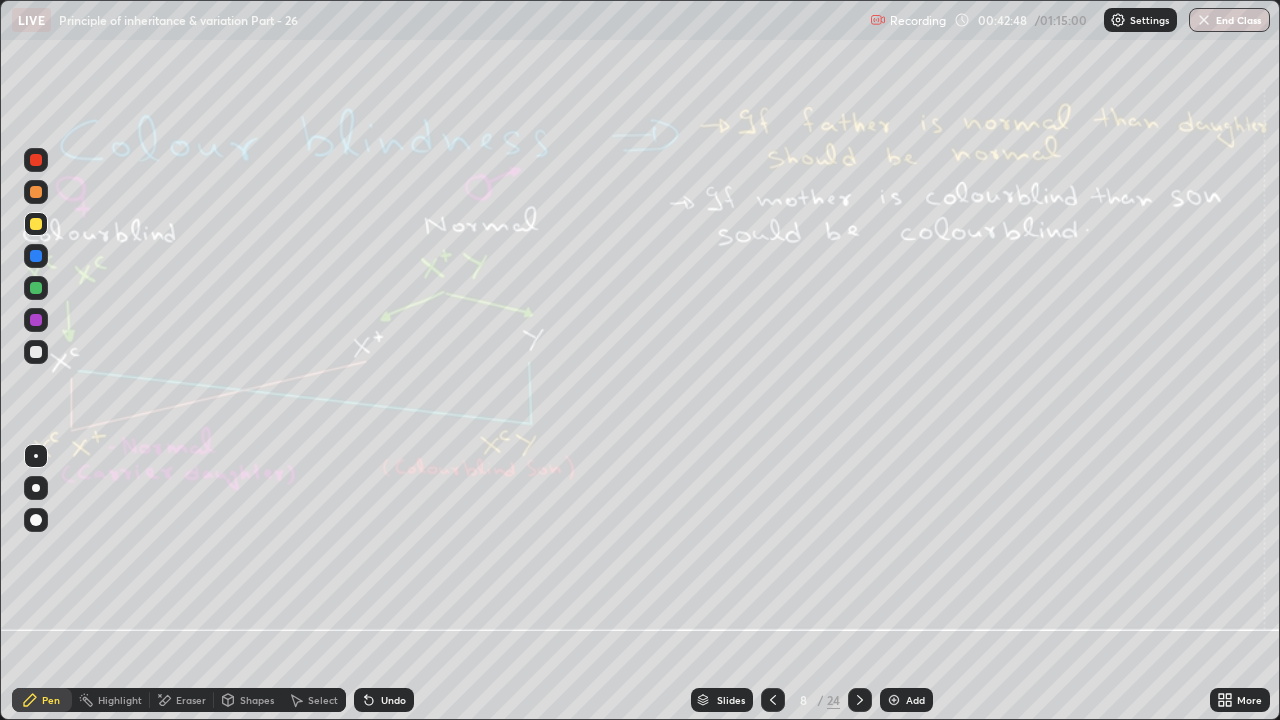click on "Add" at bounding box center (915, 700) 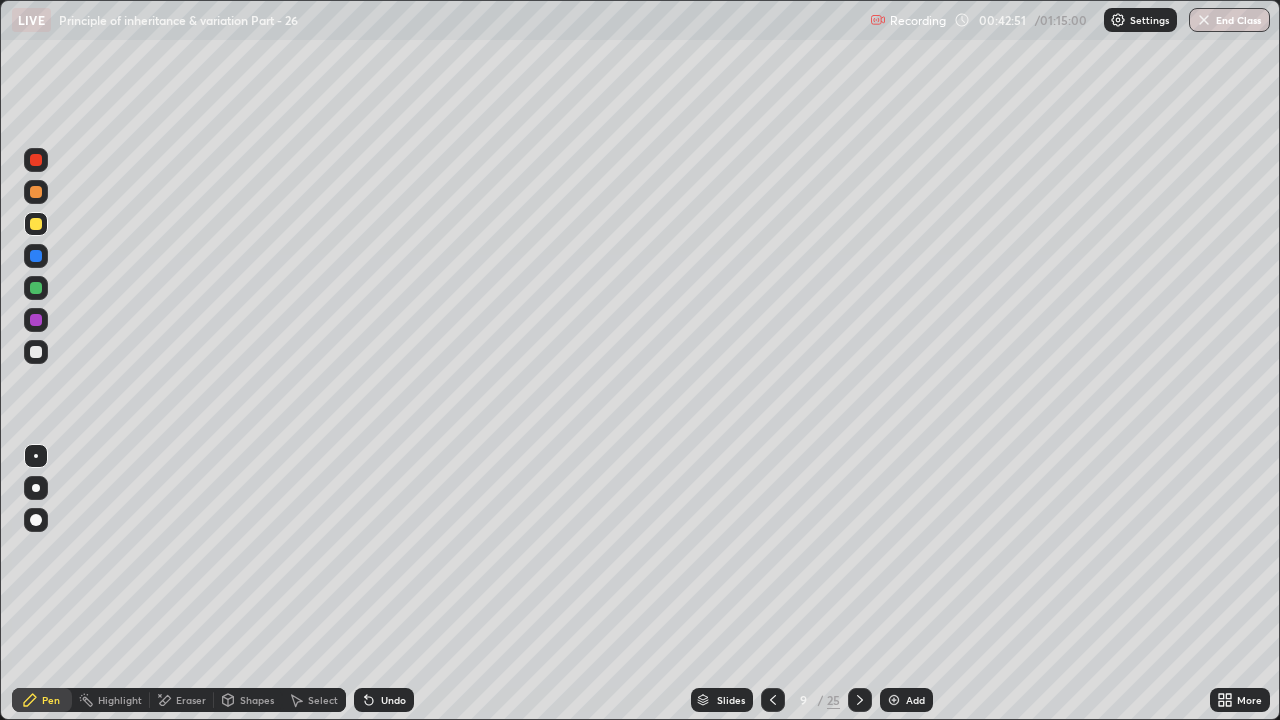 click at bounding box center (36, 320) 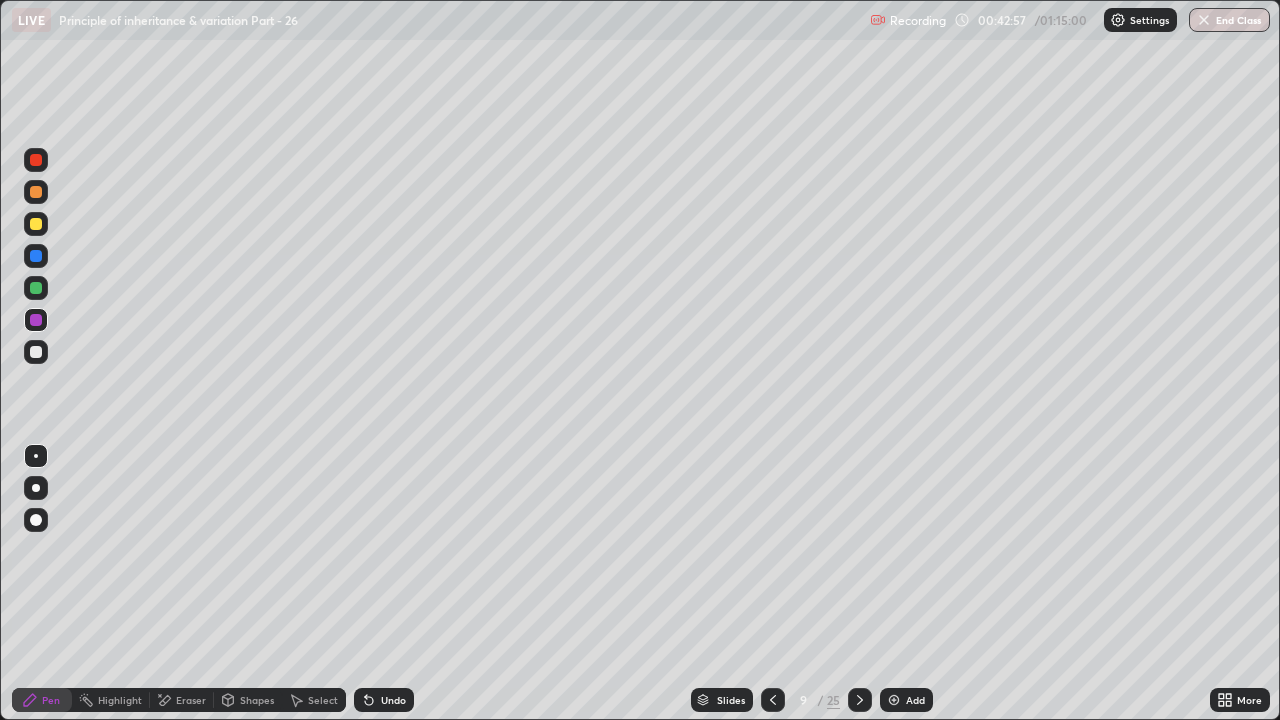 click on "Eraser" at bounding box center (191, 700) 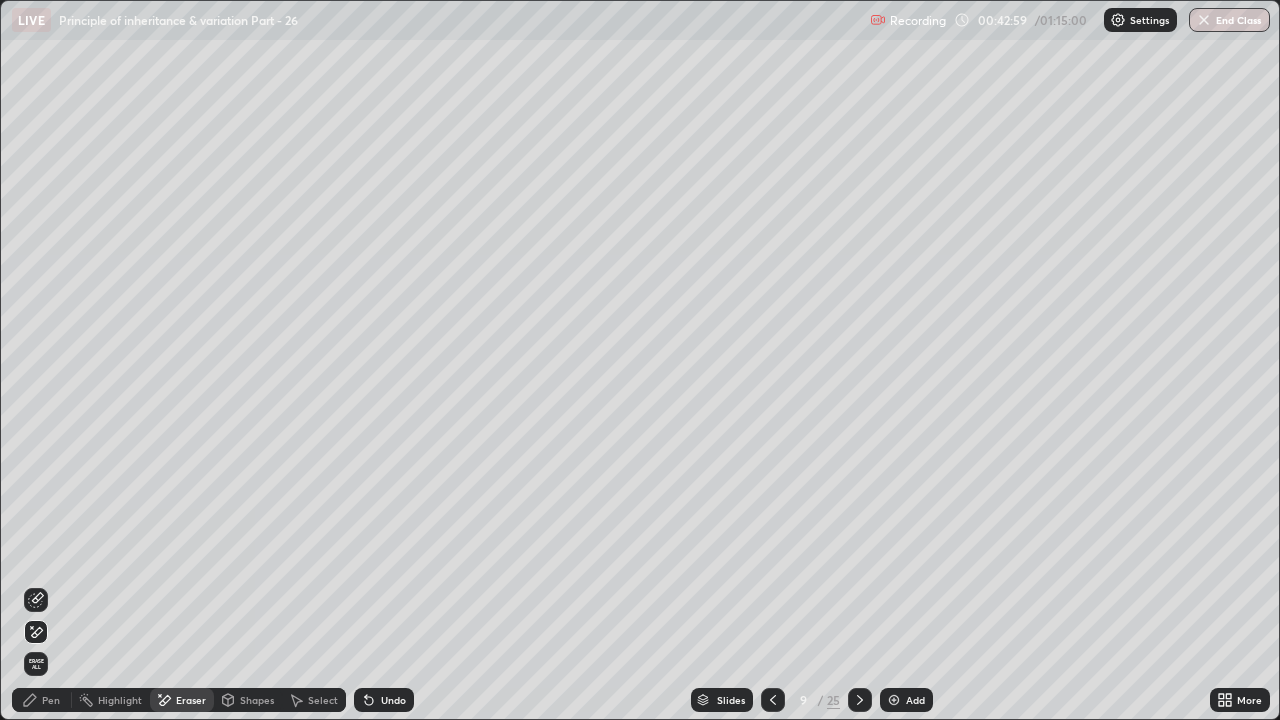 click on "Pen" at bounding box center [51, 700] 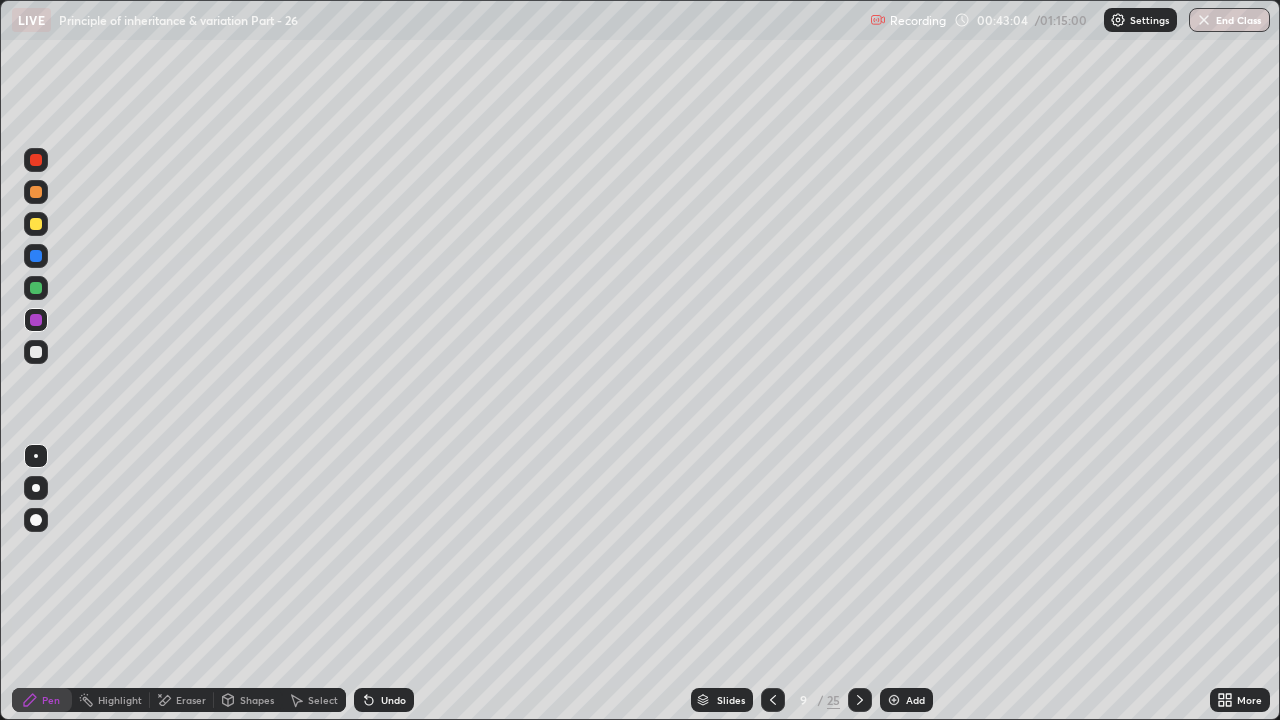 click at bounding box center (36, 160) 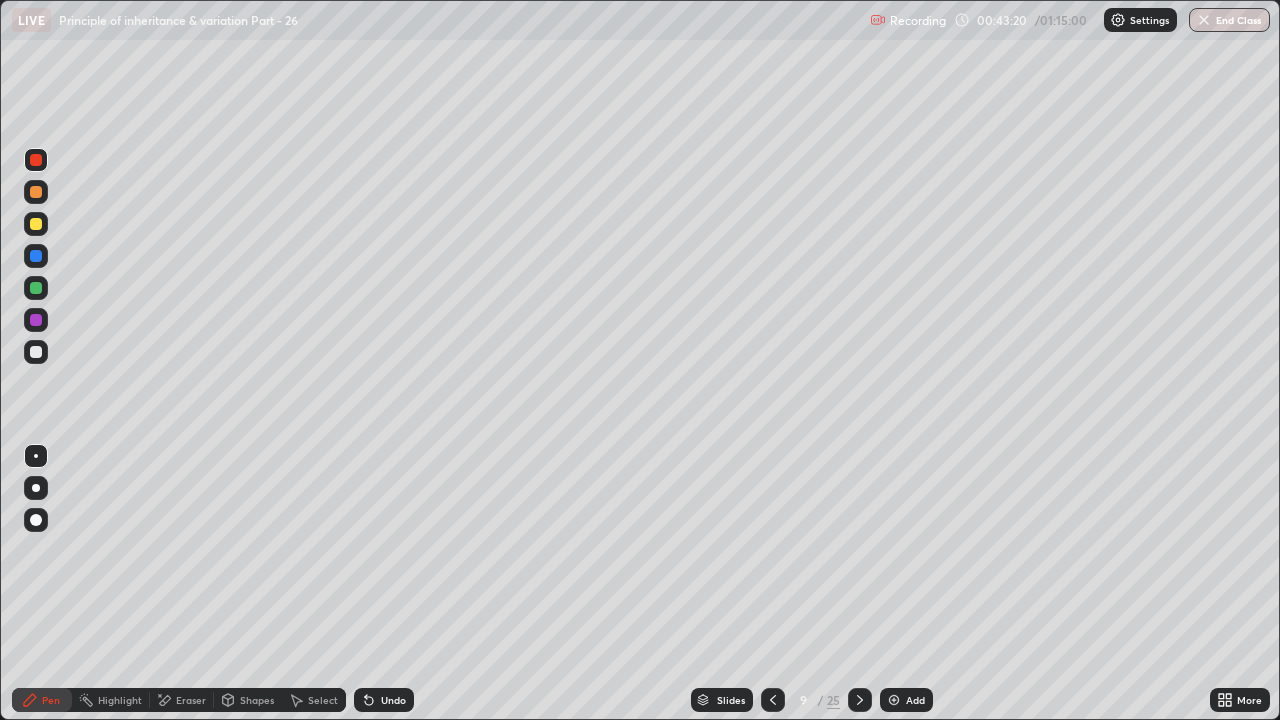 click at bounding box center [36, 520] 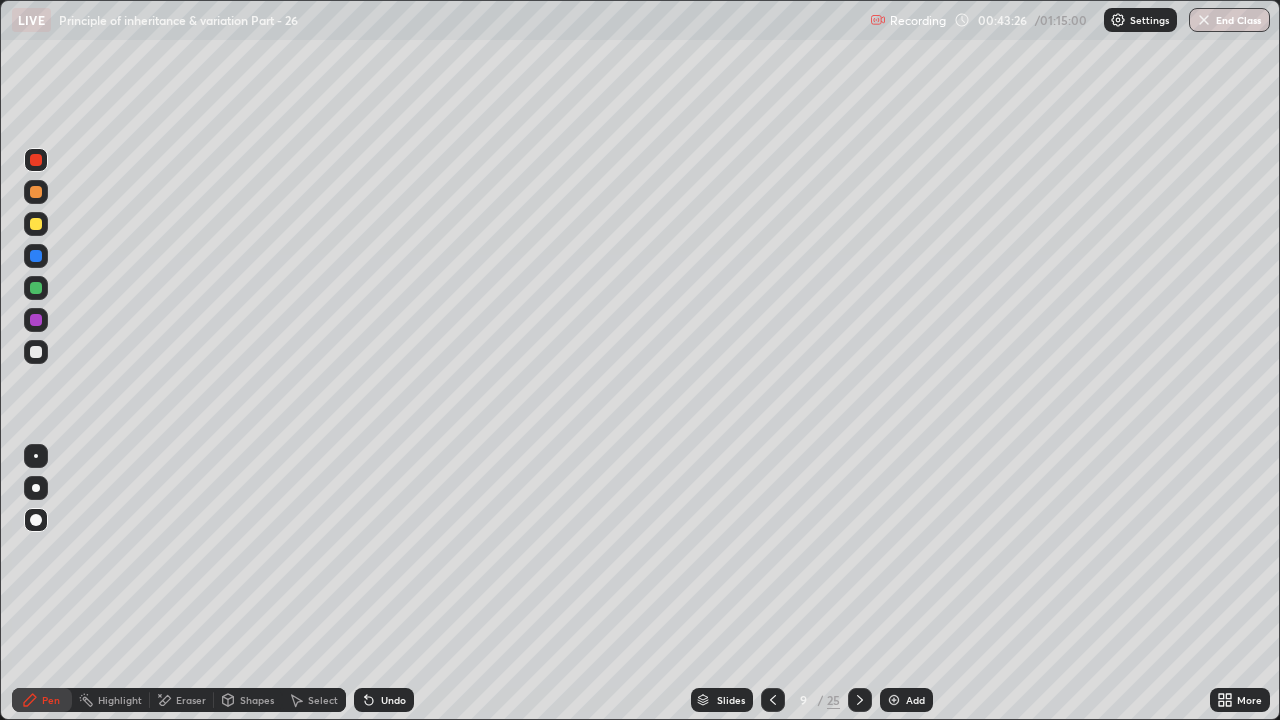 click at bounding box center (36, 352) 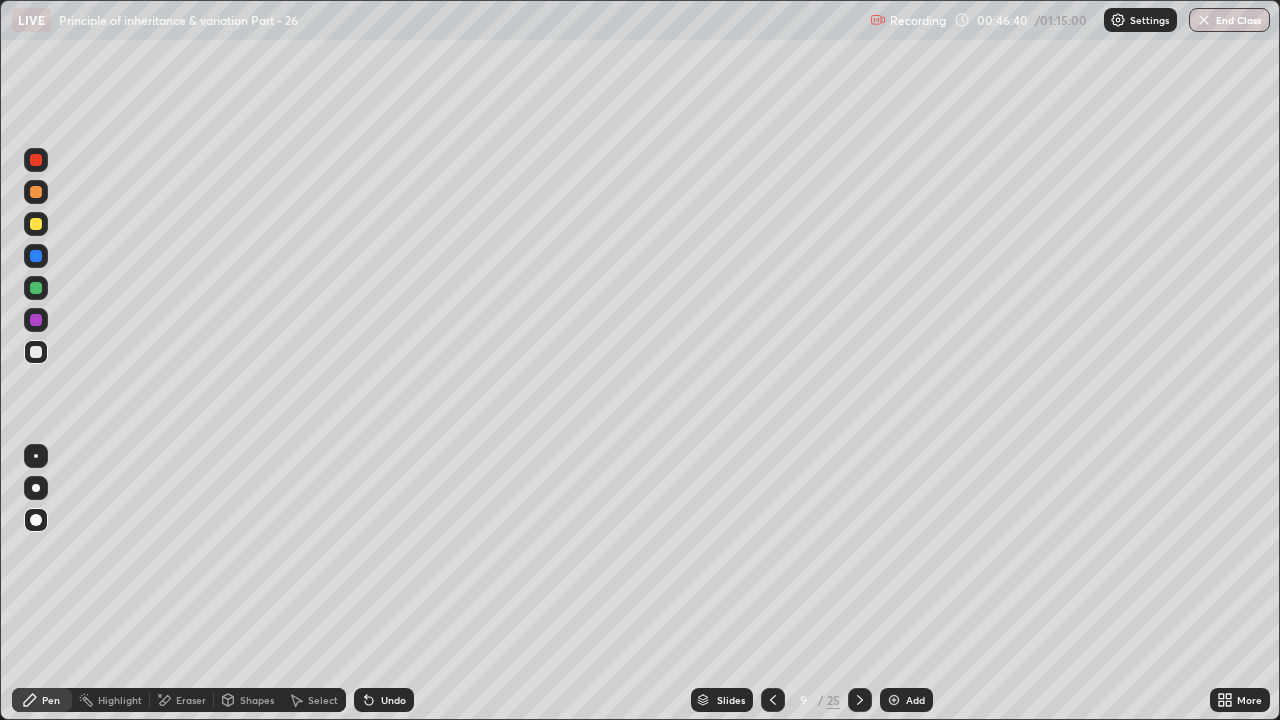 click on "Eraser" at bounding box center [191, 700] 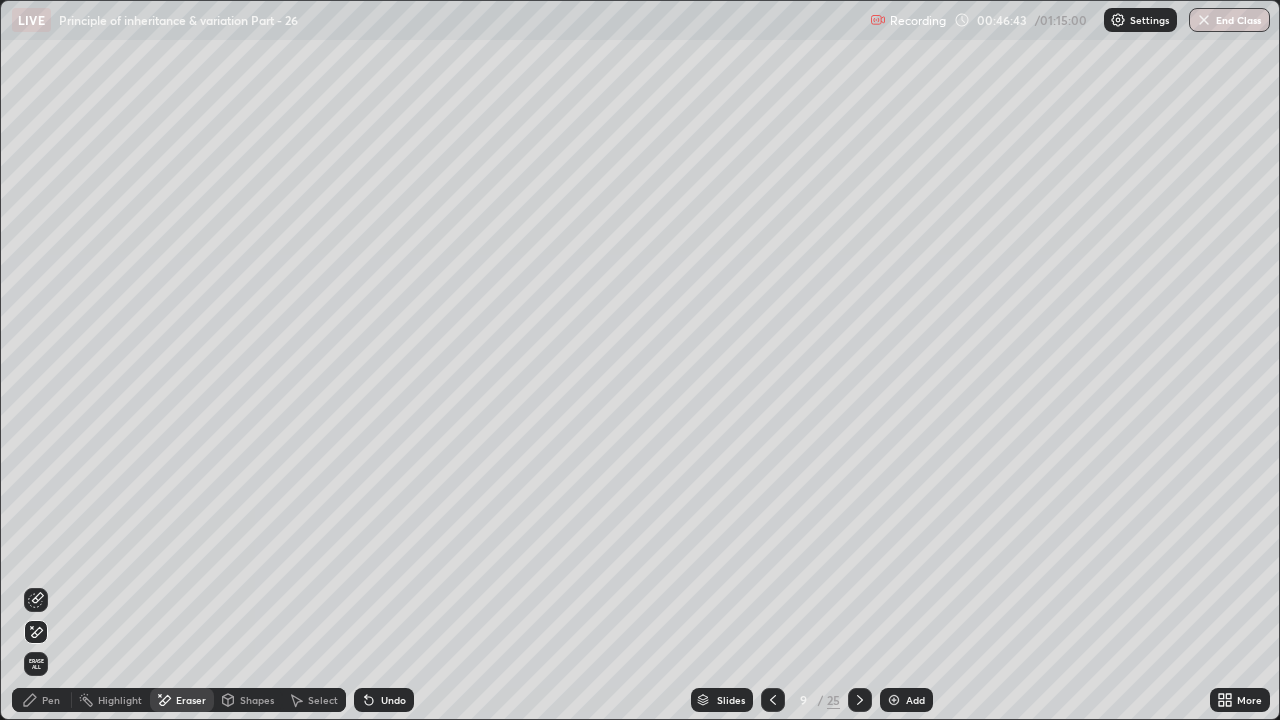 click on "Pen" at bounding box center (51, 700) 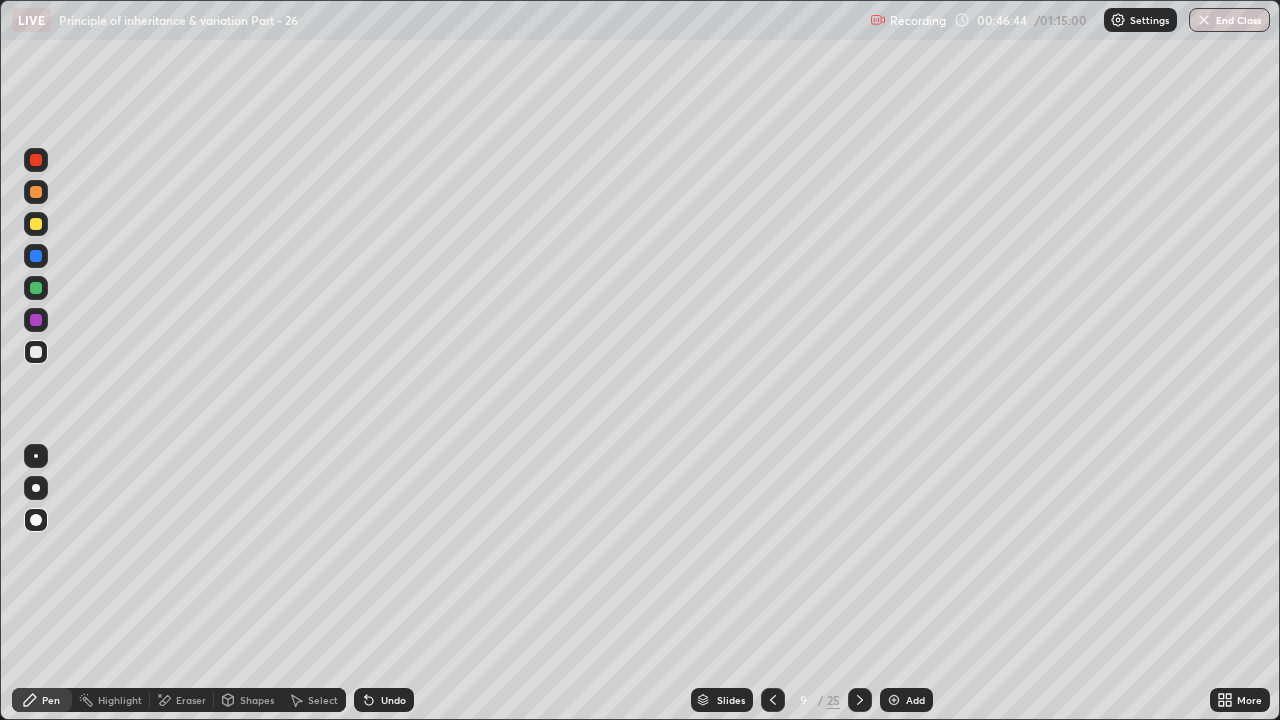 click at bounding box center [36, 352] 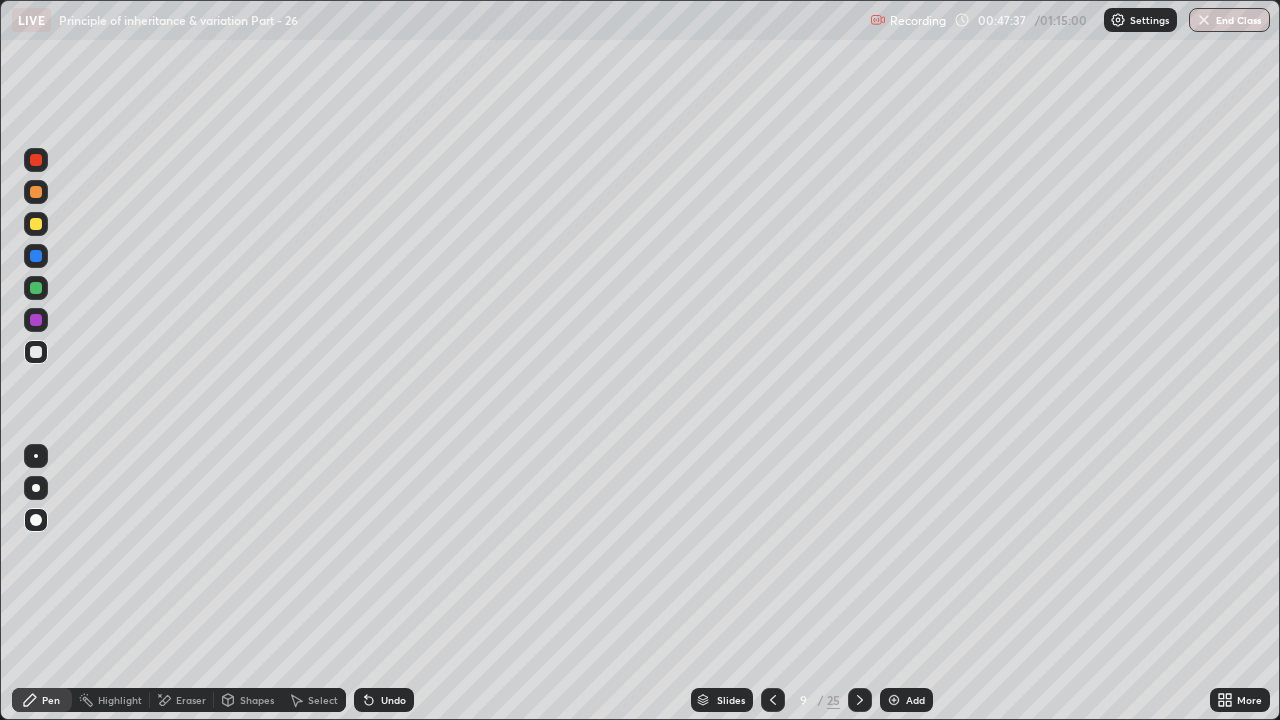 click at bounding box center [36, 256] 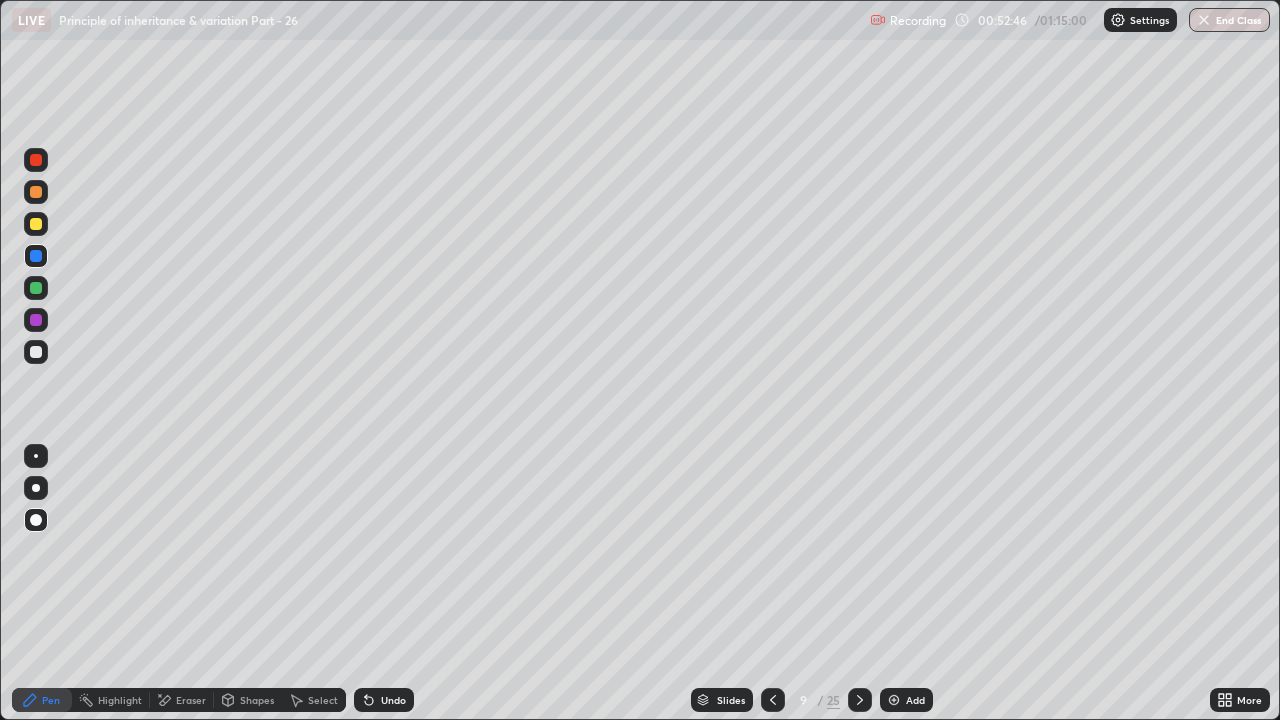click on "Eraser" at bounding box center [191, 700] 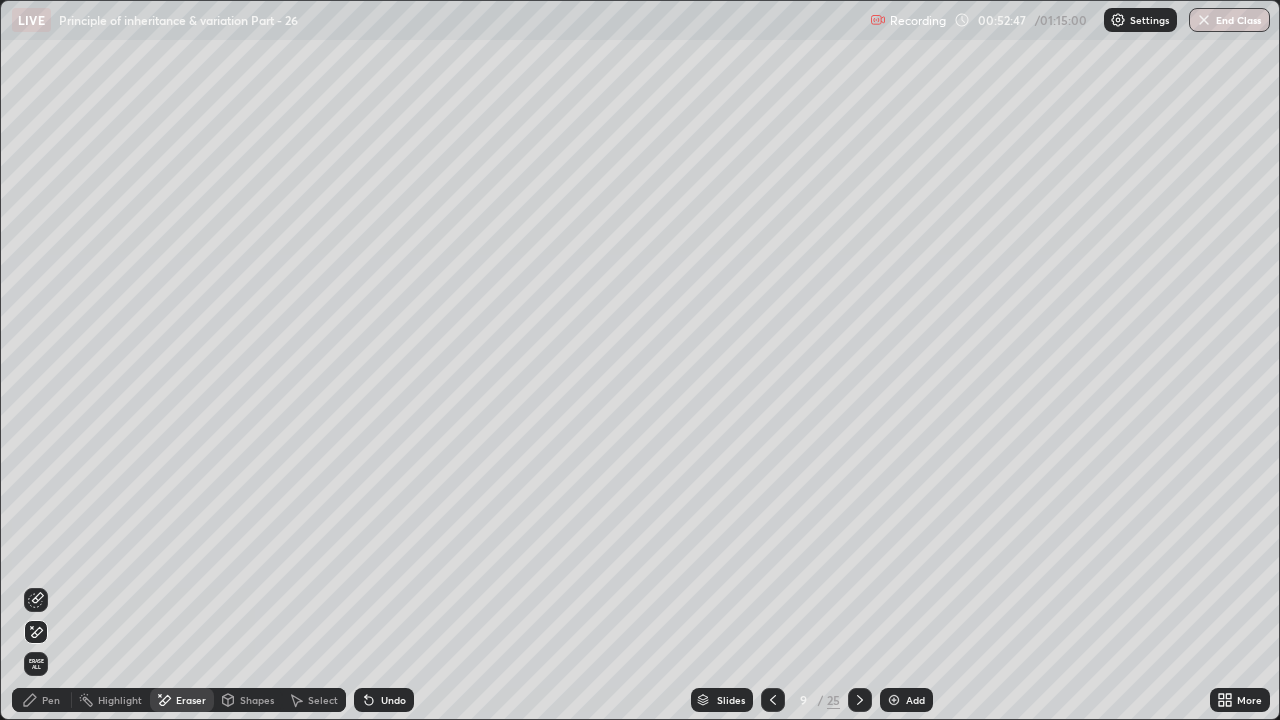 click on "Erase all" at bounding box center (36, 664) 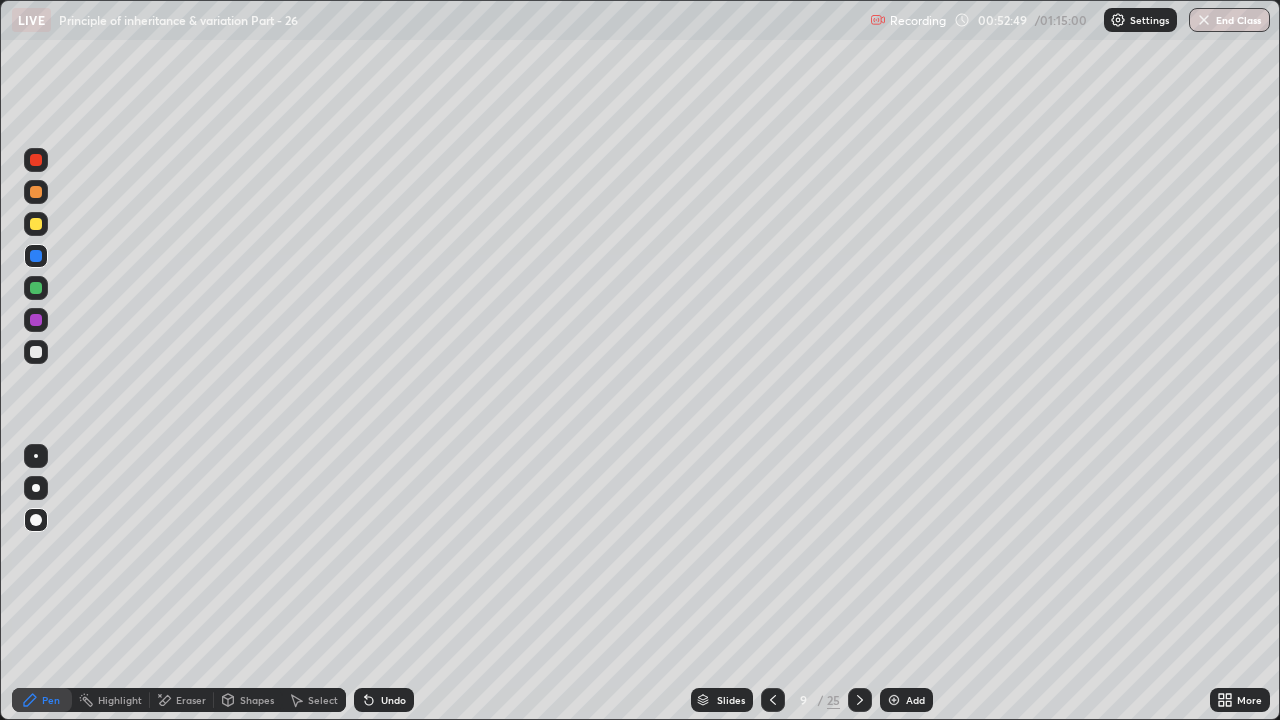 click 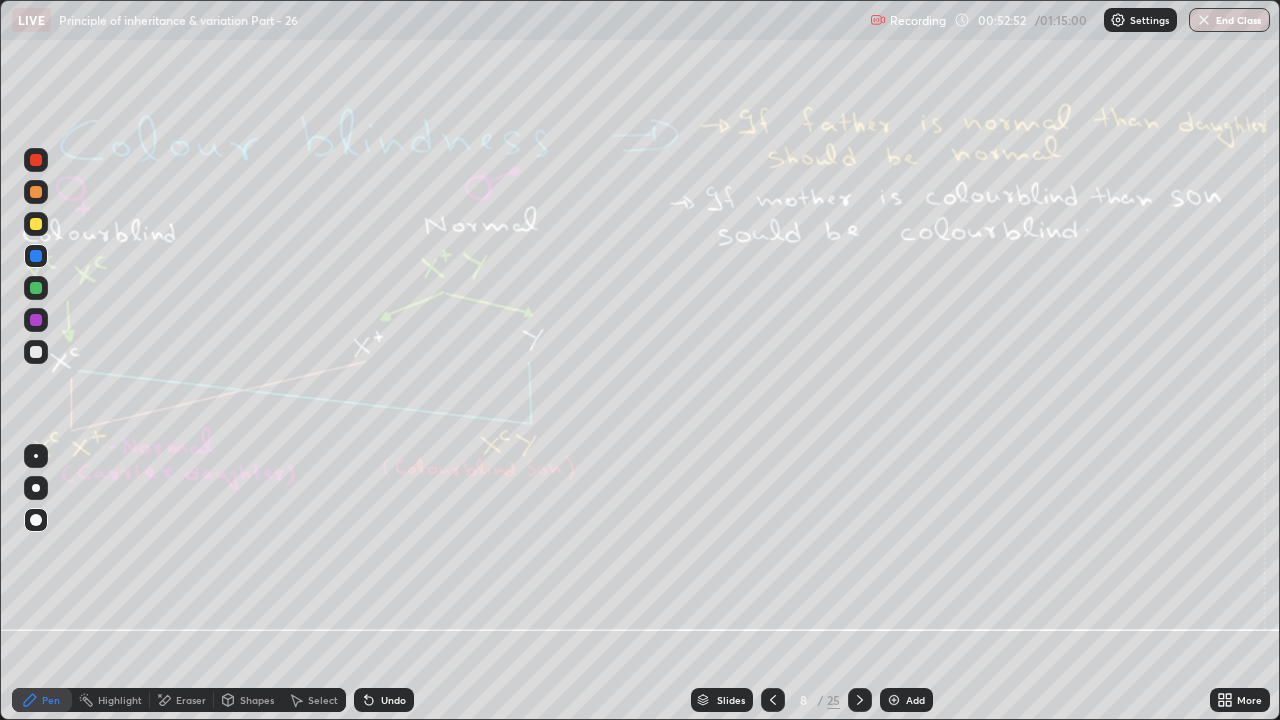 click at bounding box center (773, 700) 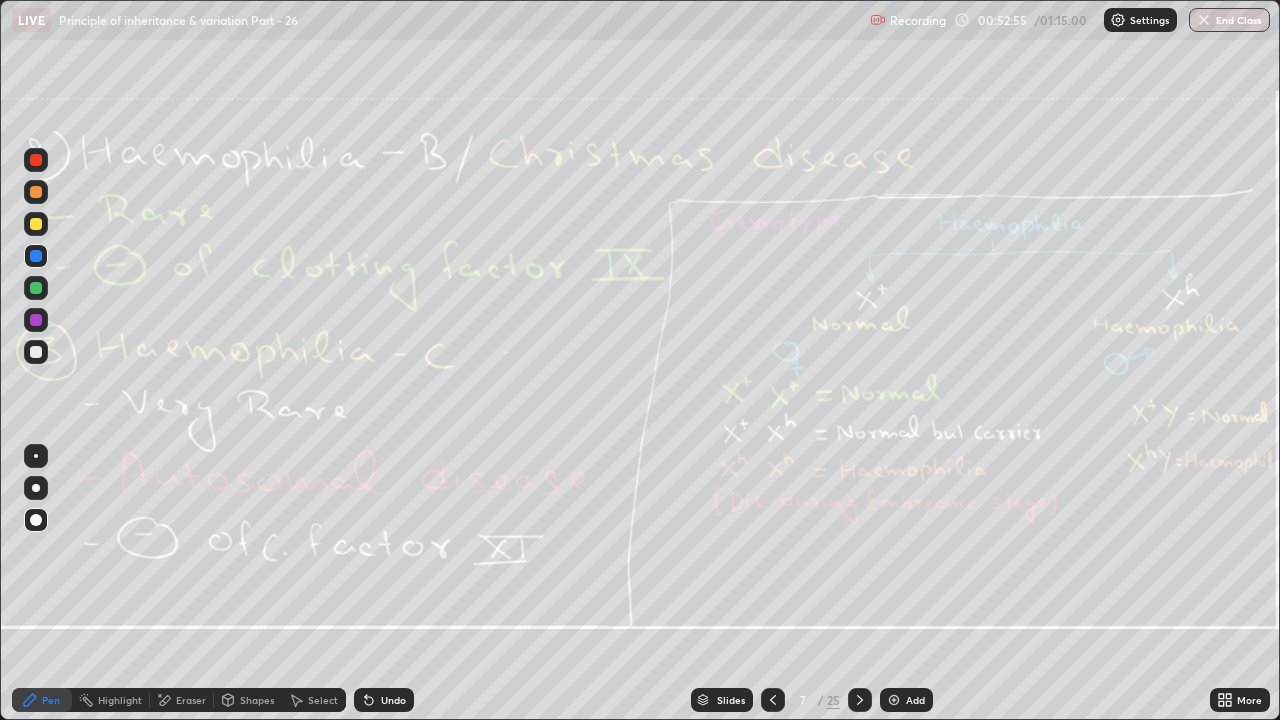 click at bounding box center [773, 700] 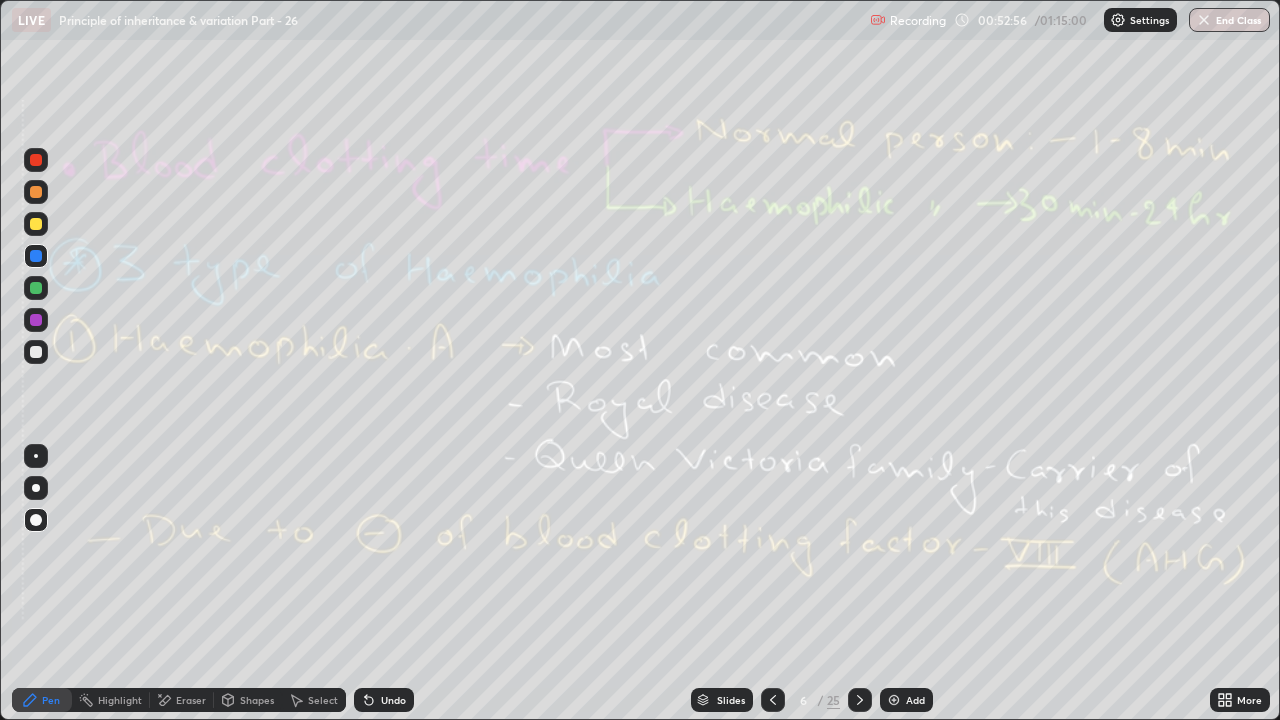 click at bounding box center [773, 700] 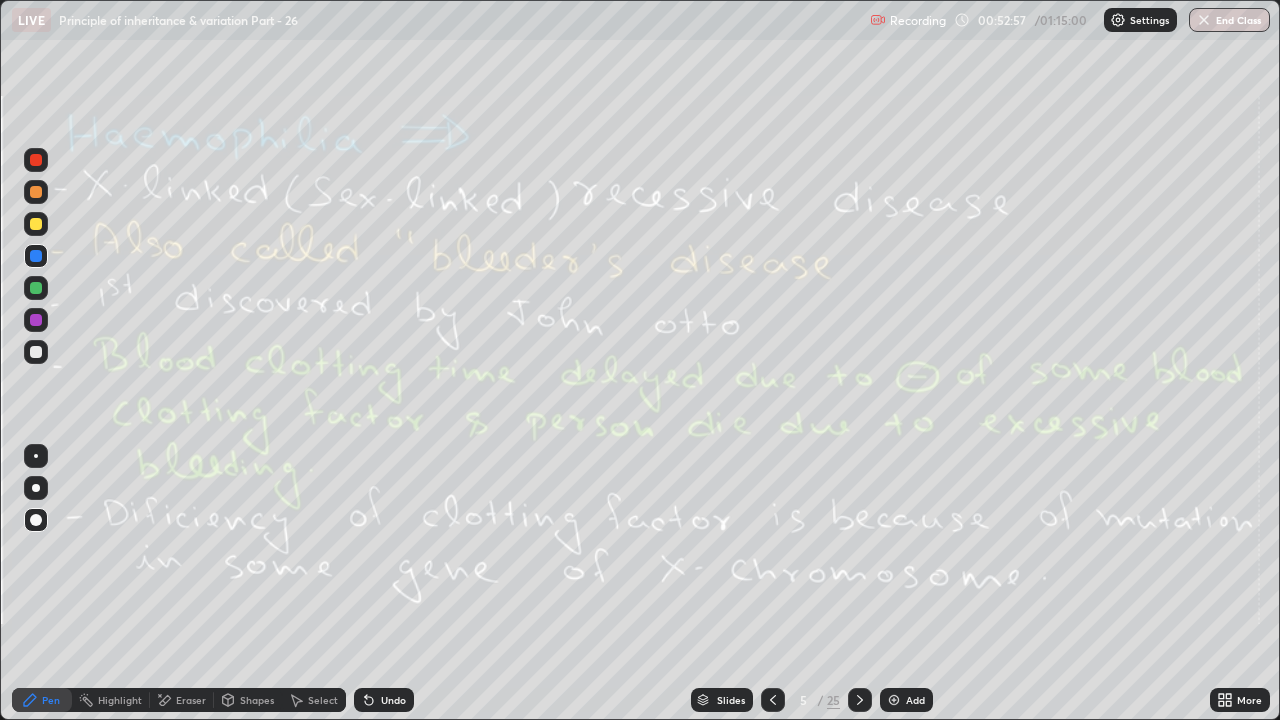 click at bounding box center [773, 700] 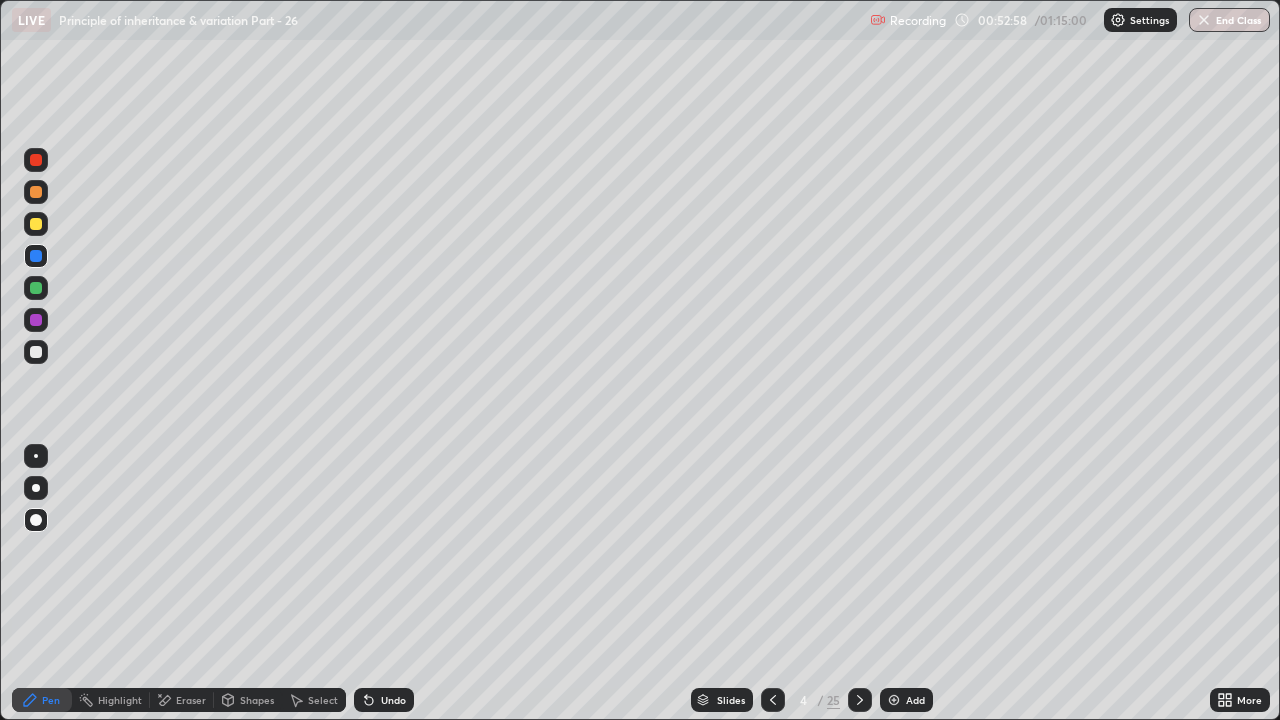 click on "Eraser" at bounding box center [182, 700] 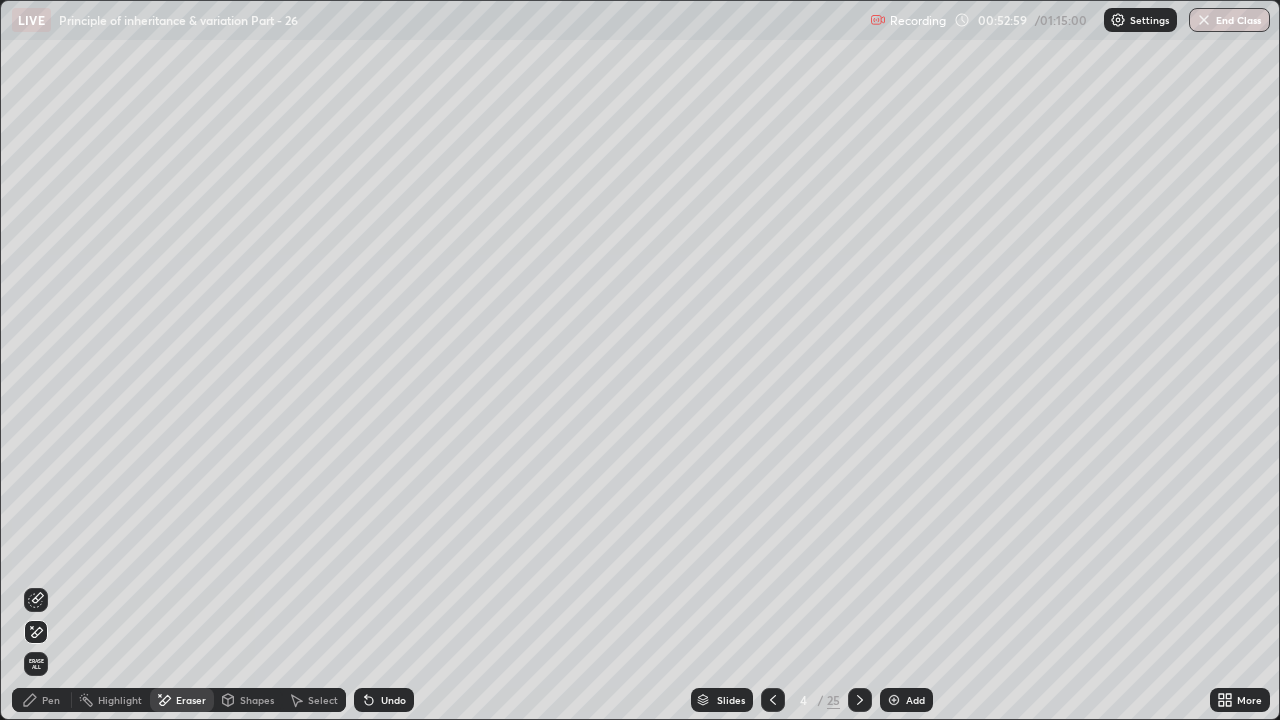 click on "Erase all" at bounding box center [36, 664] 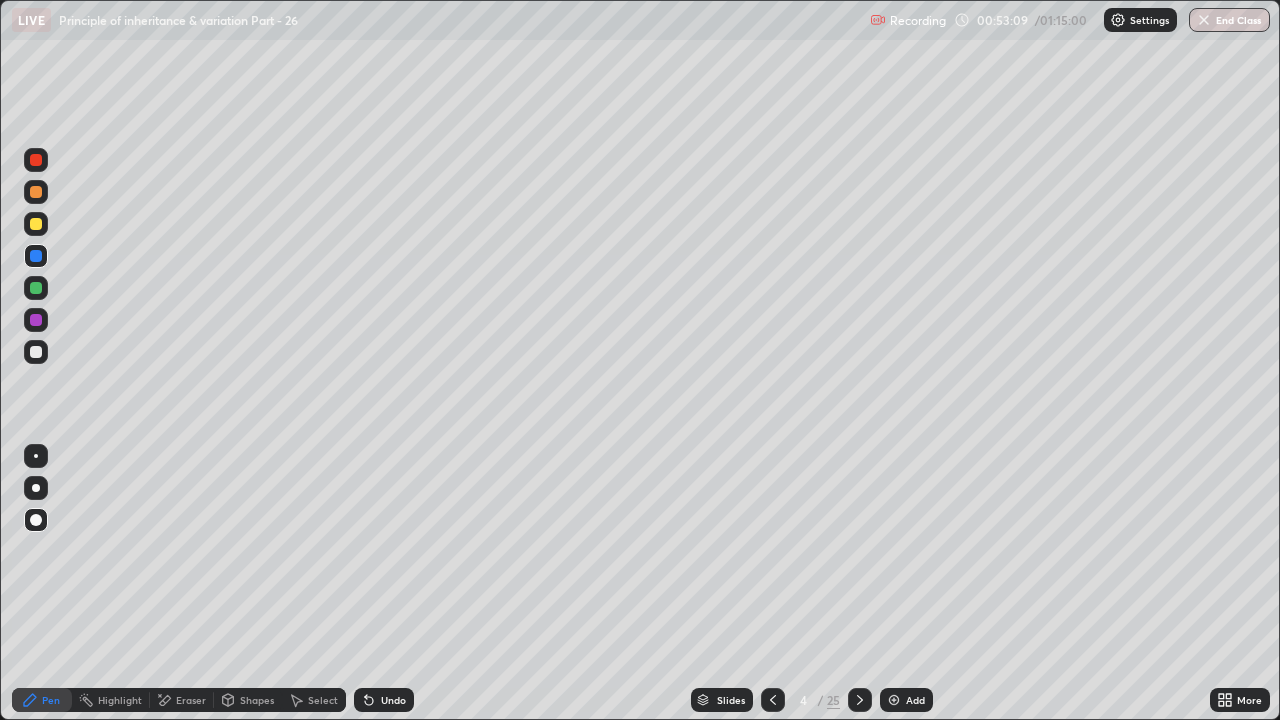 click at bounding box center (773, 700) 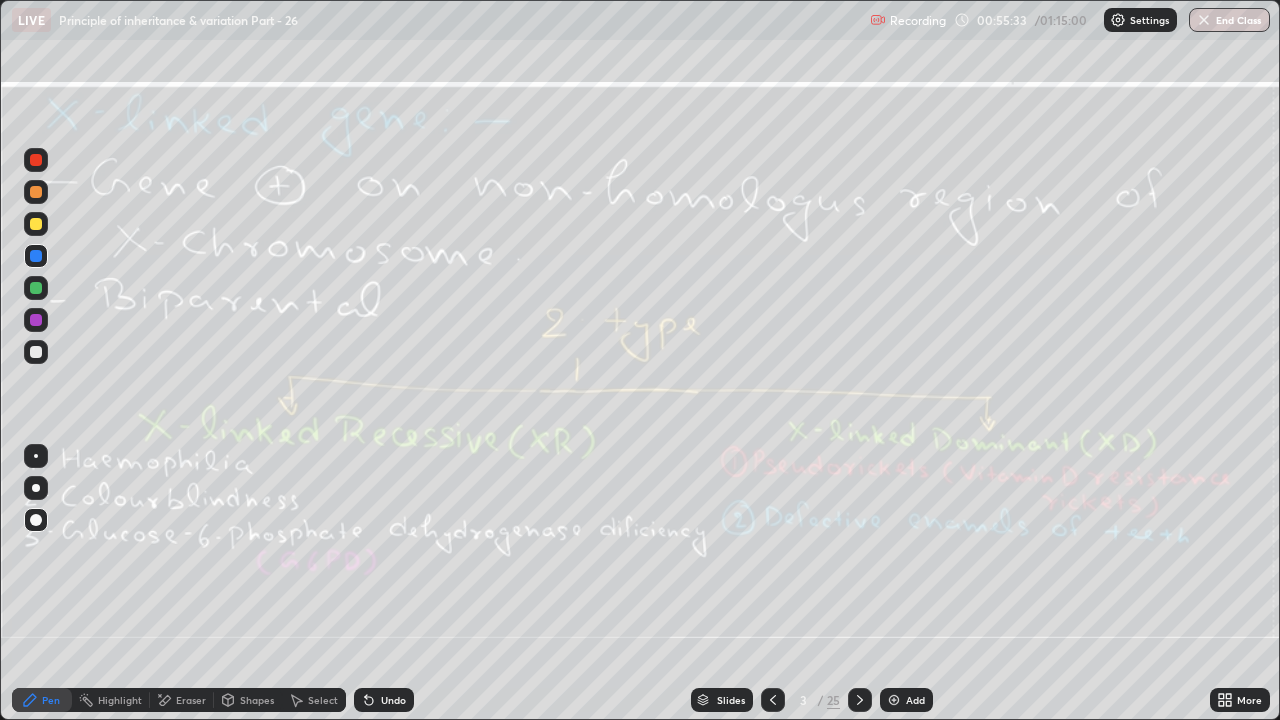 click on "Add" at bounding box center (906, 700) 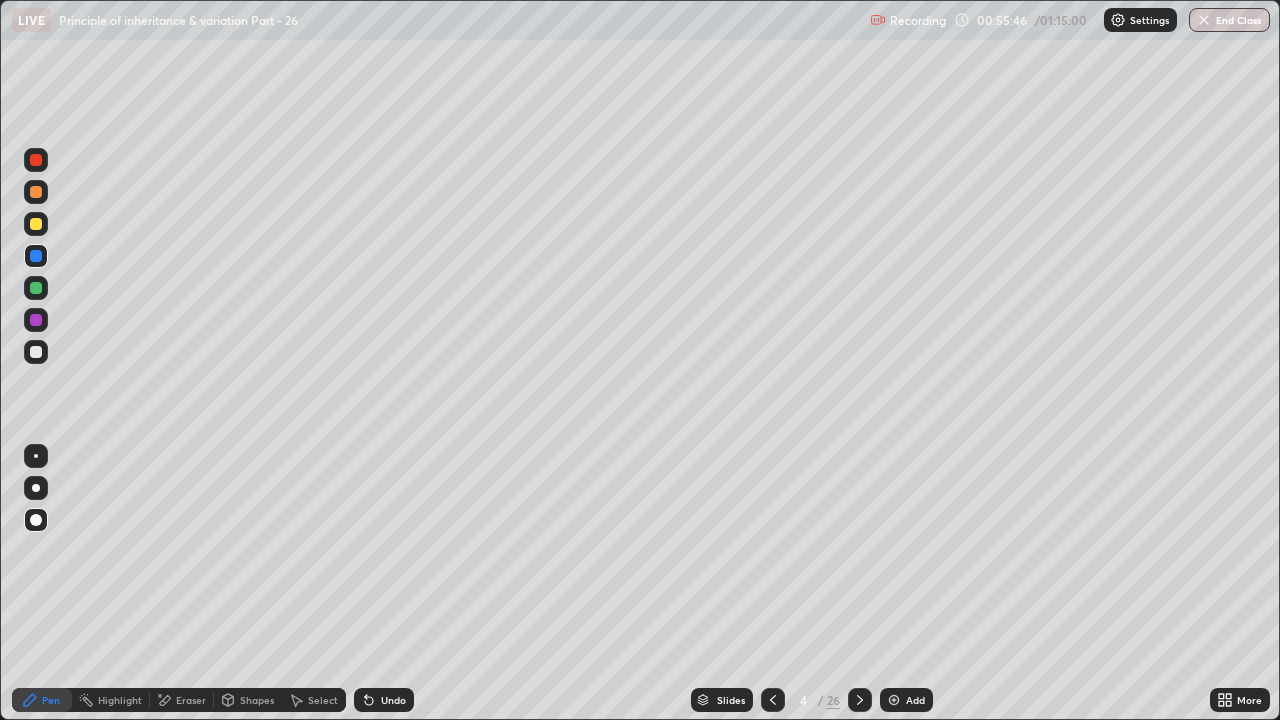 click at bounding box center (36, 224) 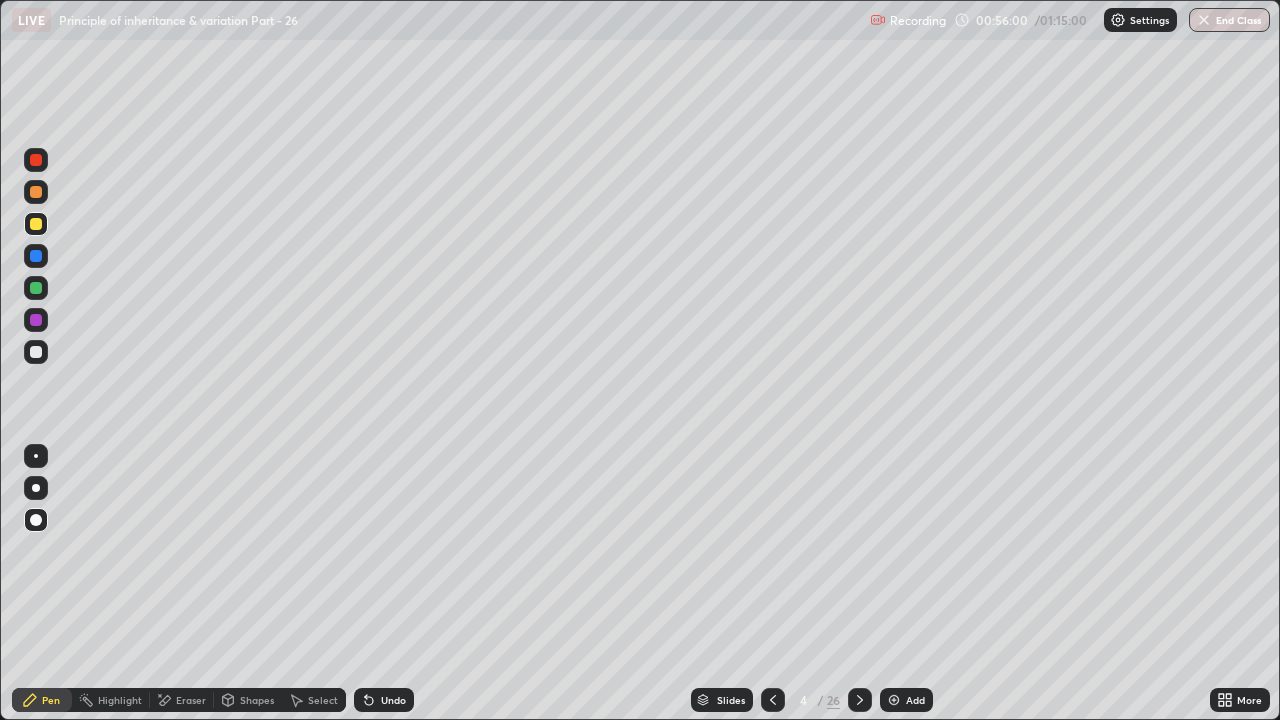 click at bounding box center [36, 256] 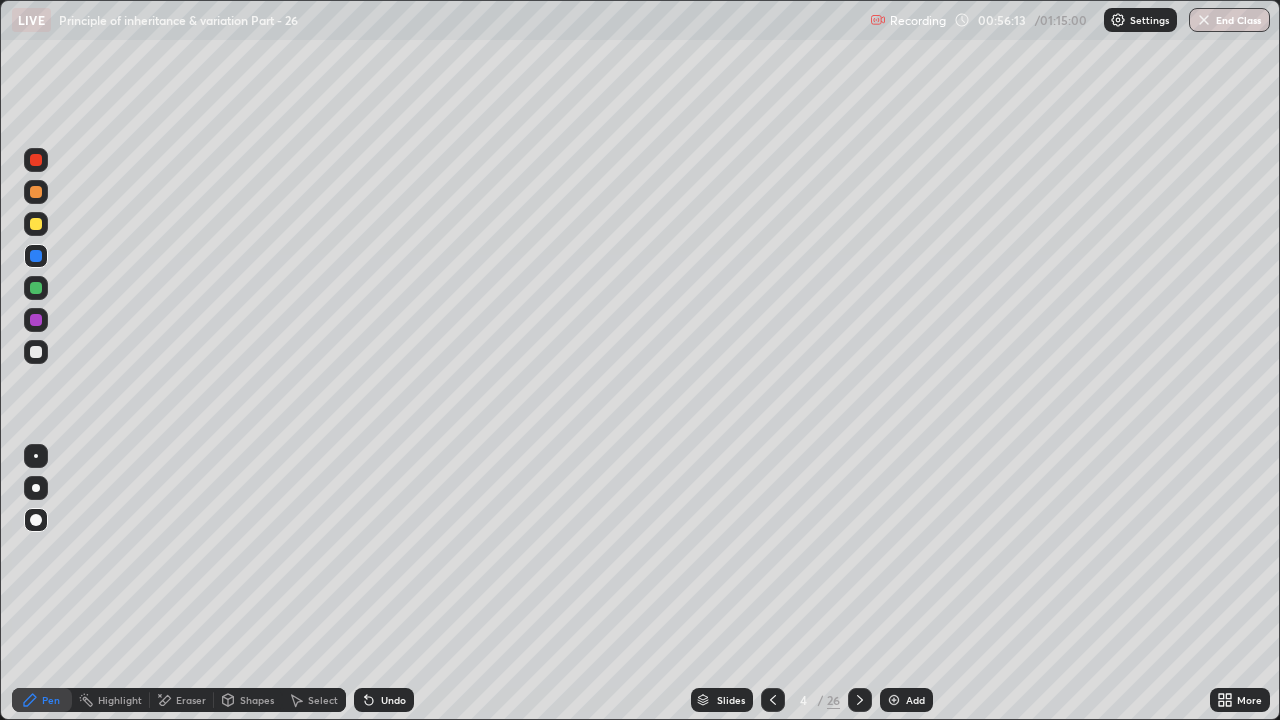click at bounding box center (36, 320) 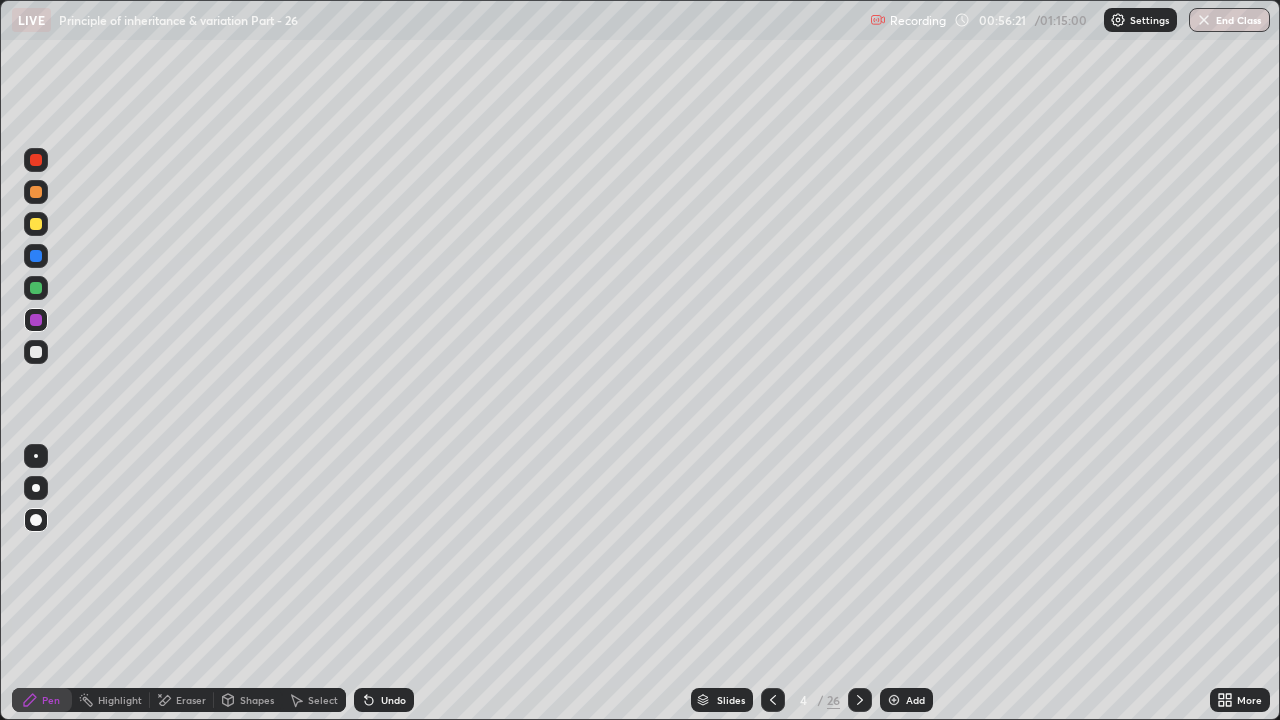 click on "Eraser" at bounding box center (191, 700) 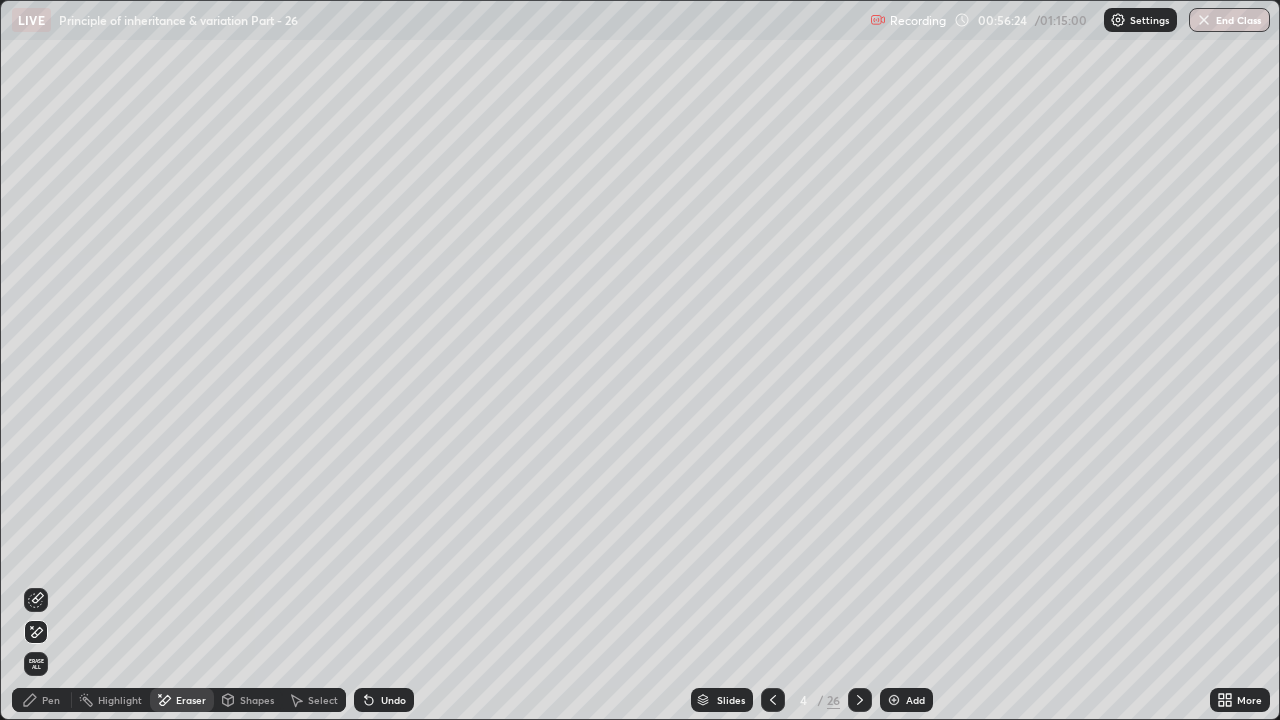 click on "Pen" at bounding box center [51, 700] 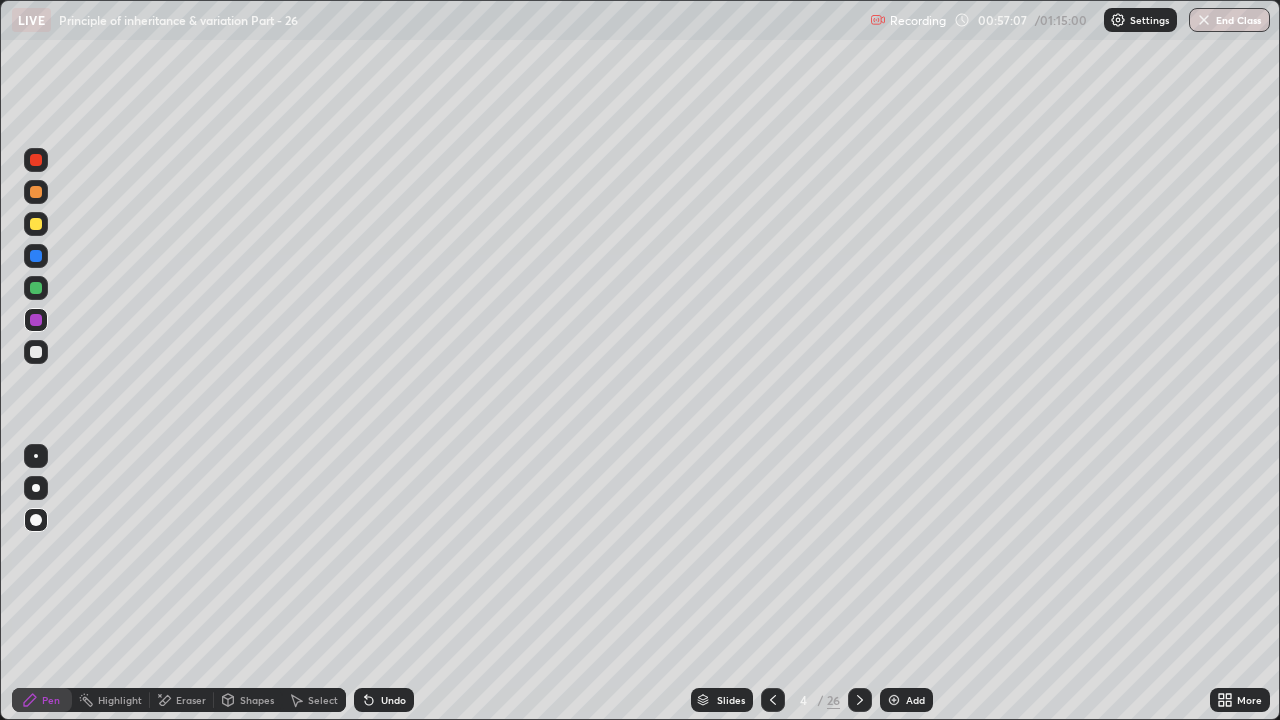 click at bounding box center (36, 224) 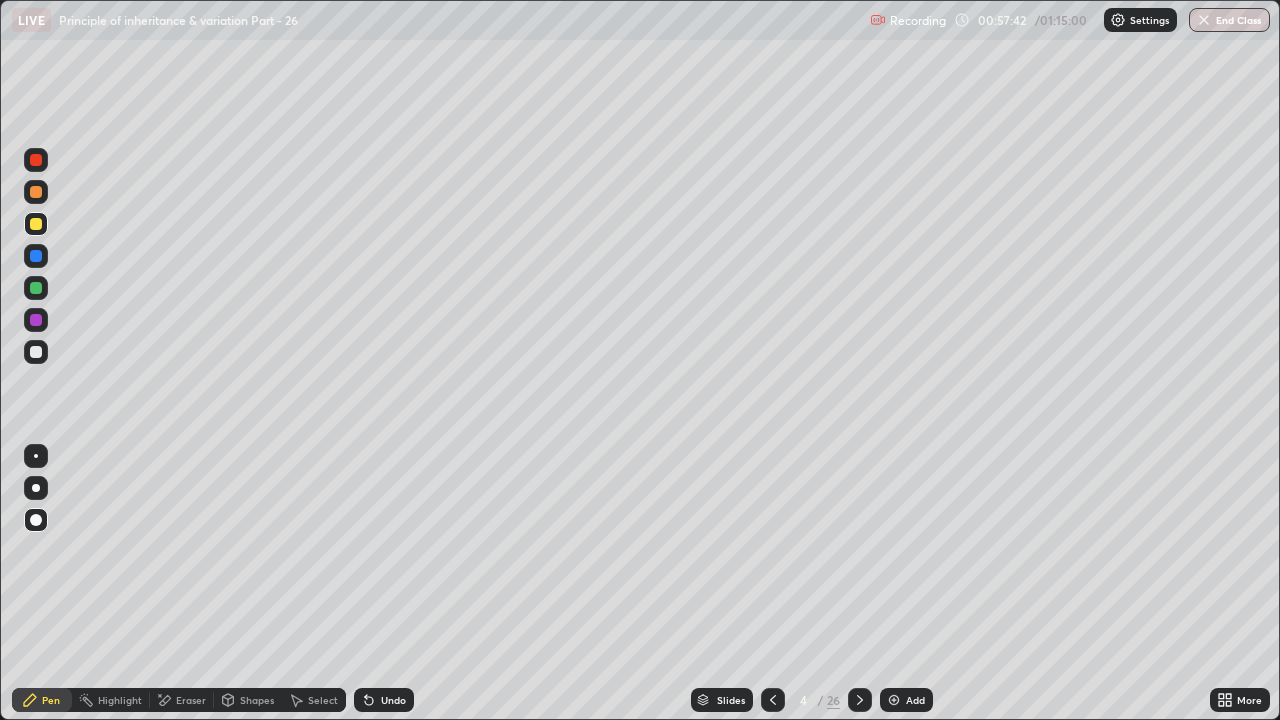 click on "Eraser" at bounding box center (182, 700) 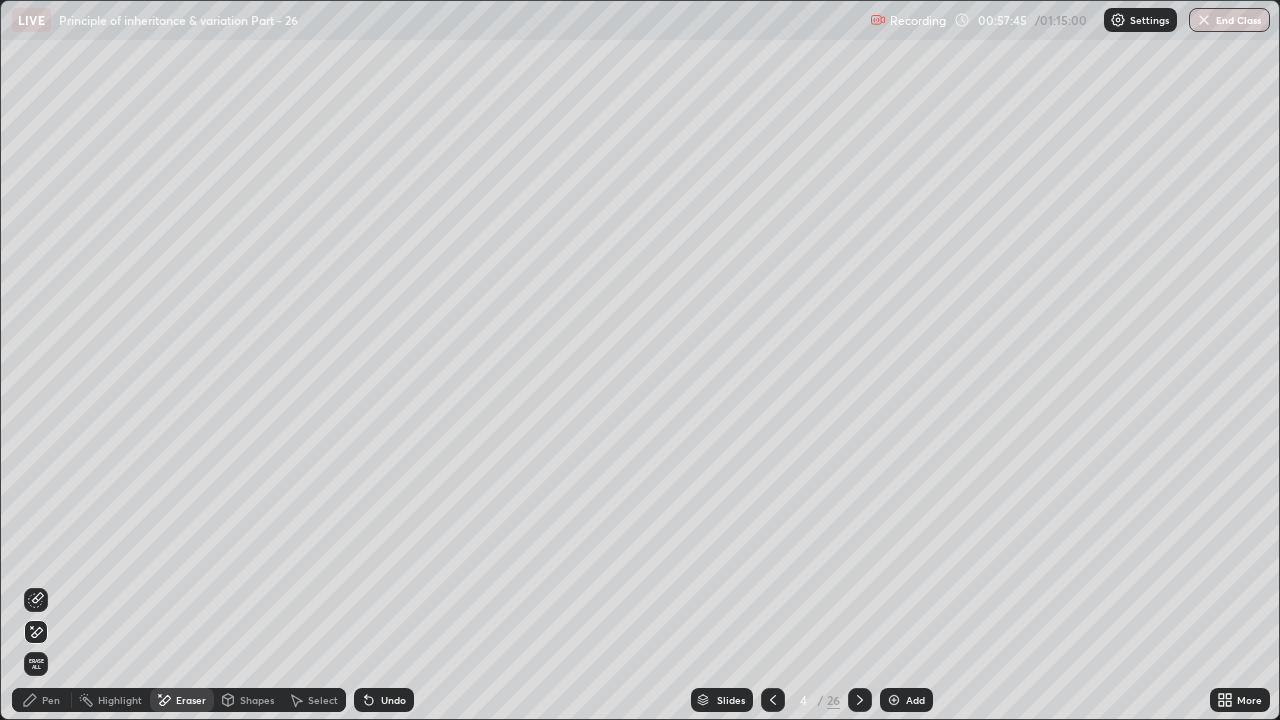 click on "Pen" at bounding box center (51, 700) 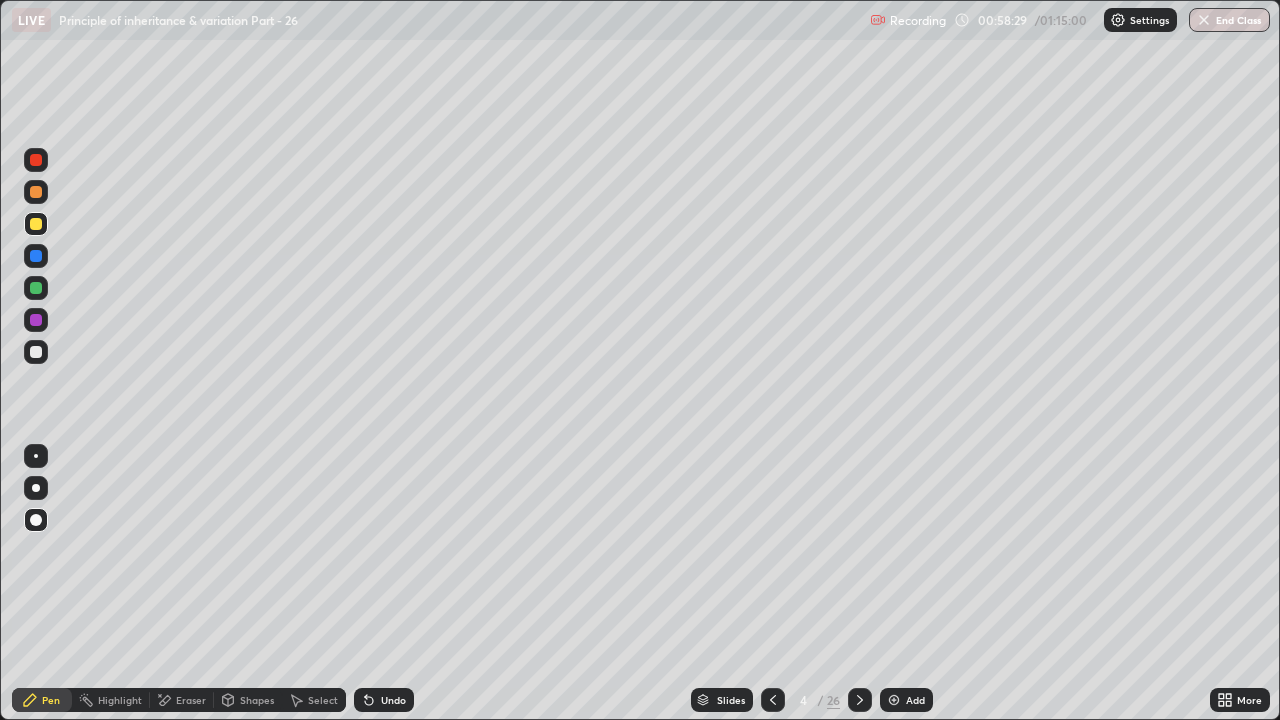 click on "Eraser" at bounding box center [191, 700] 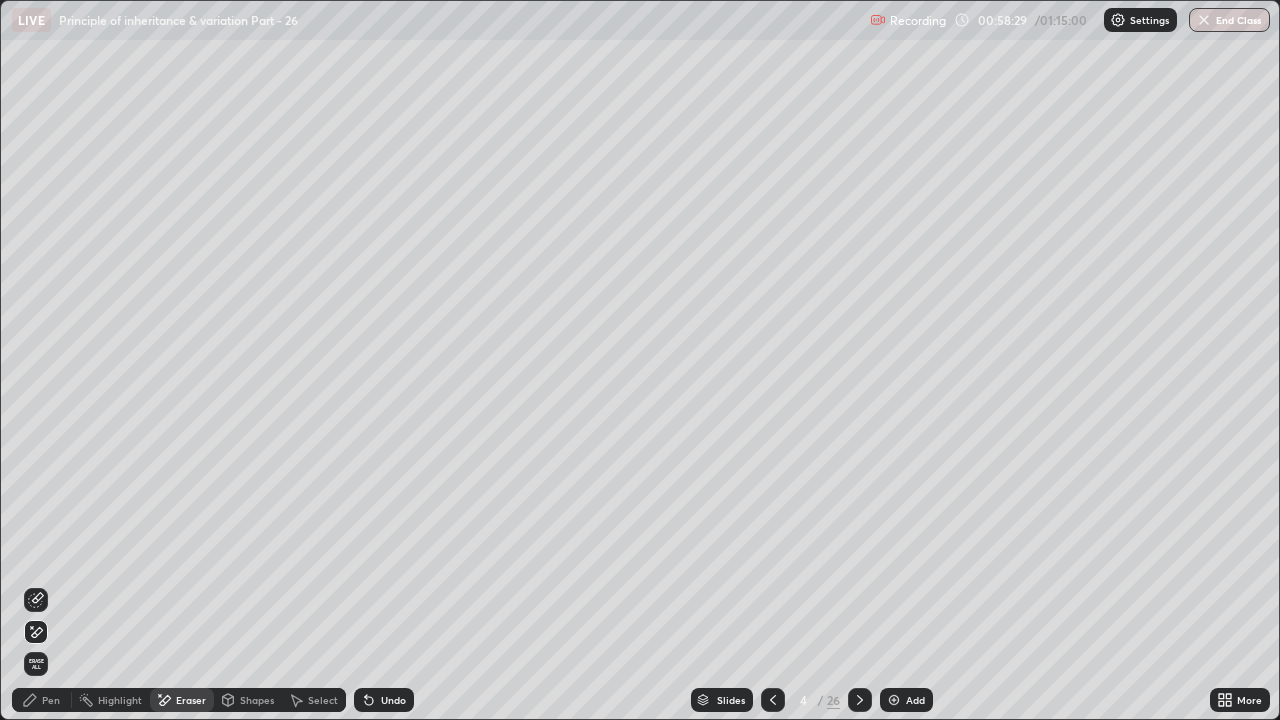 click on "Erase all" at bounding box center (36, 664) 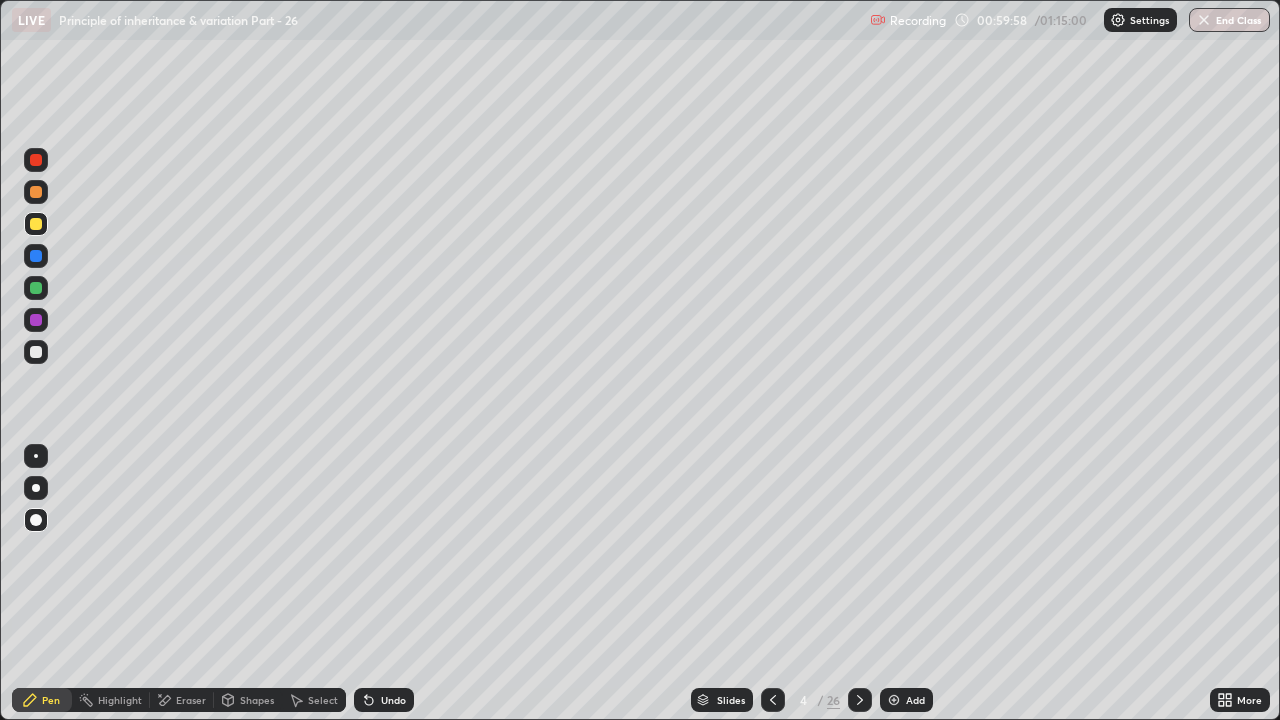click 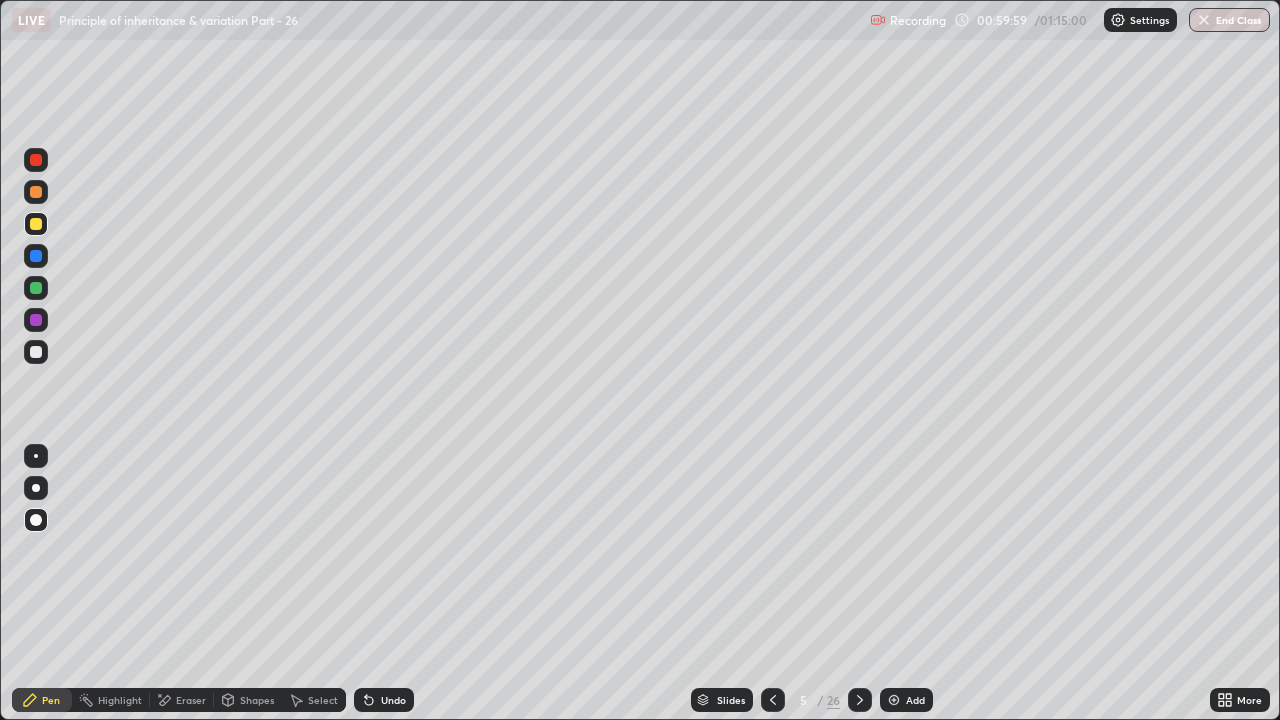 click 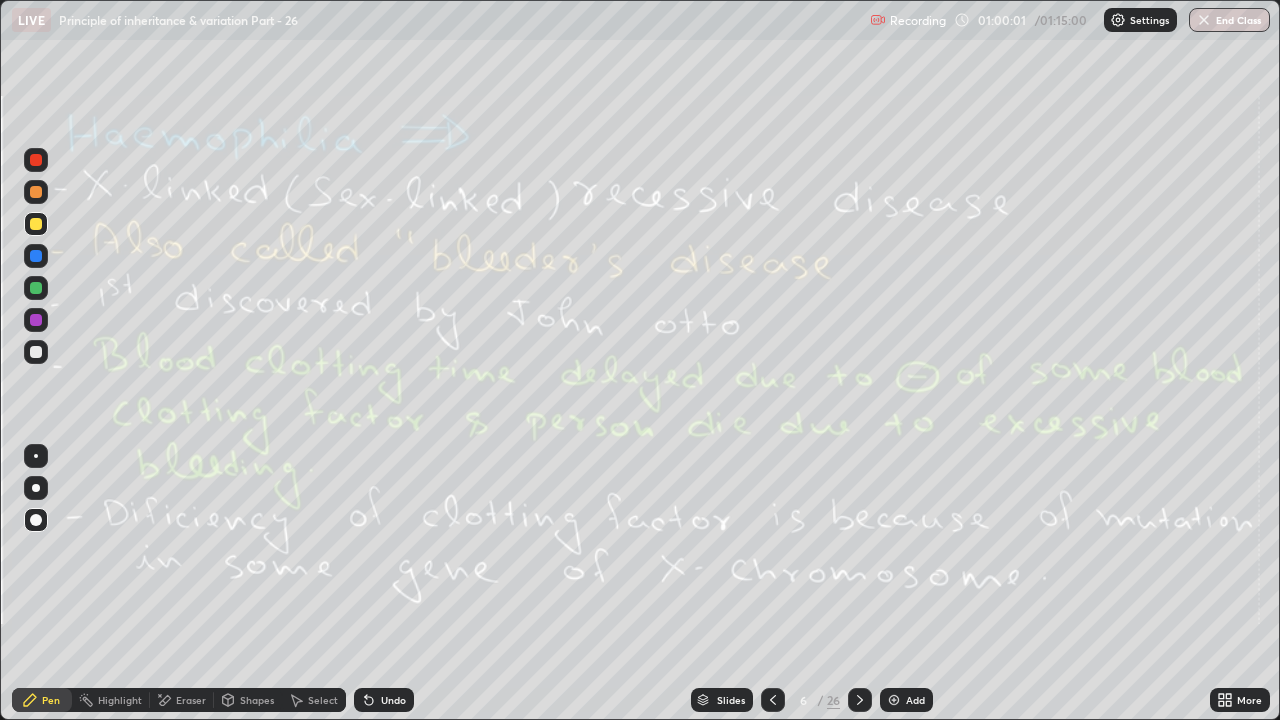click at bounding box center [860, 700] 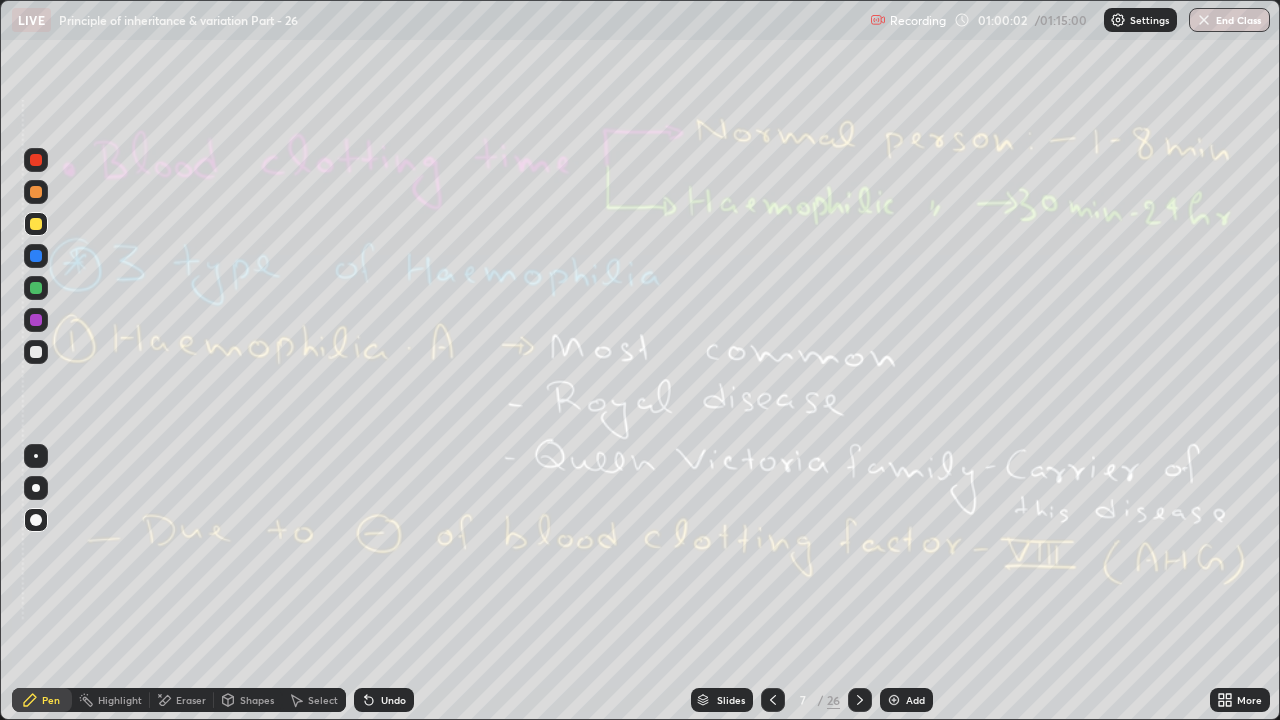 click 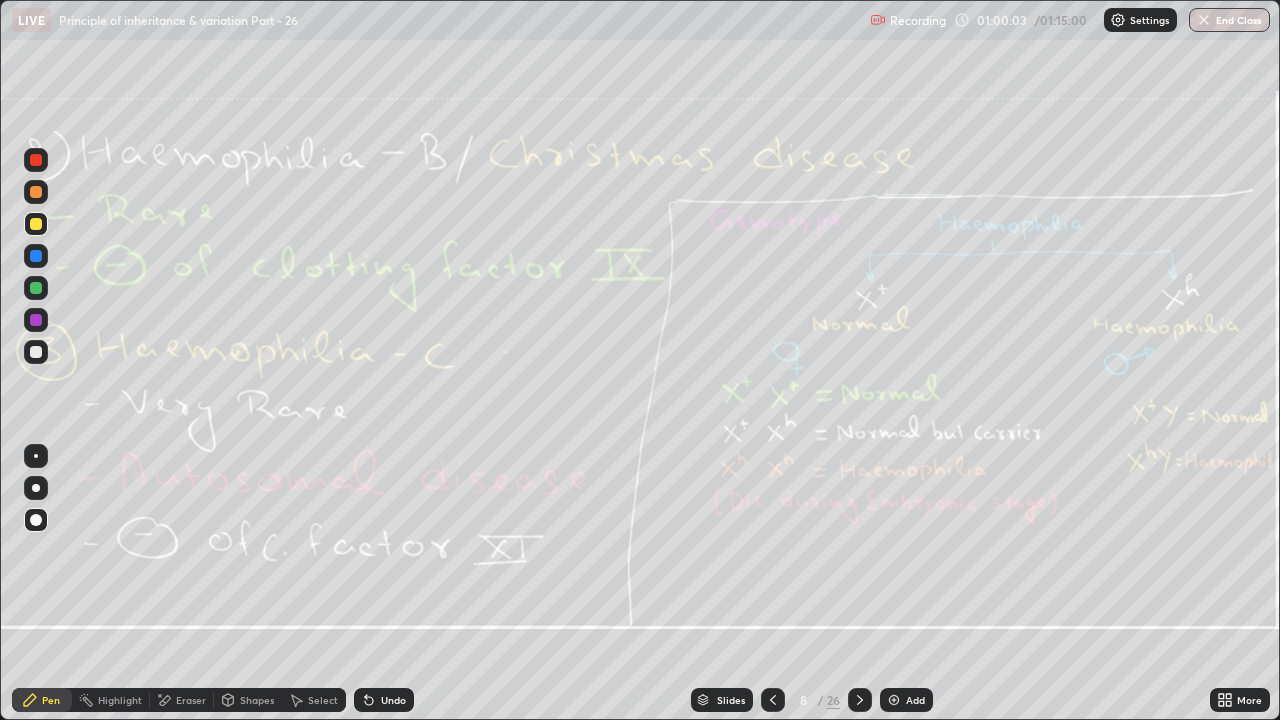click 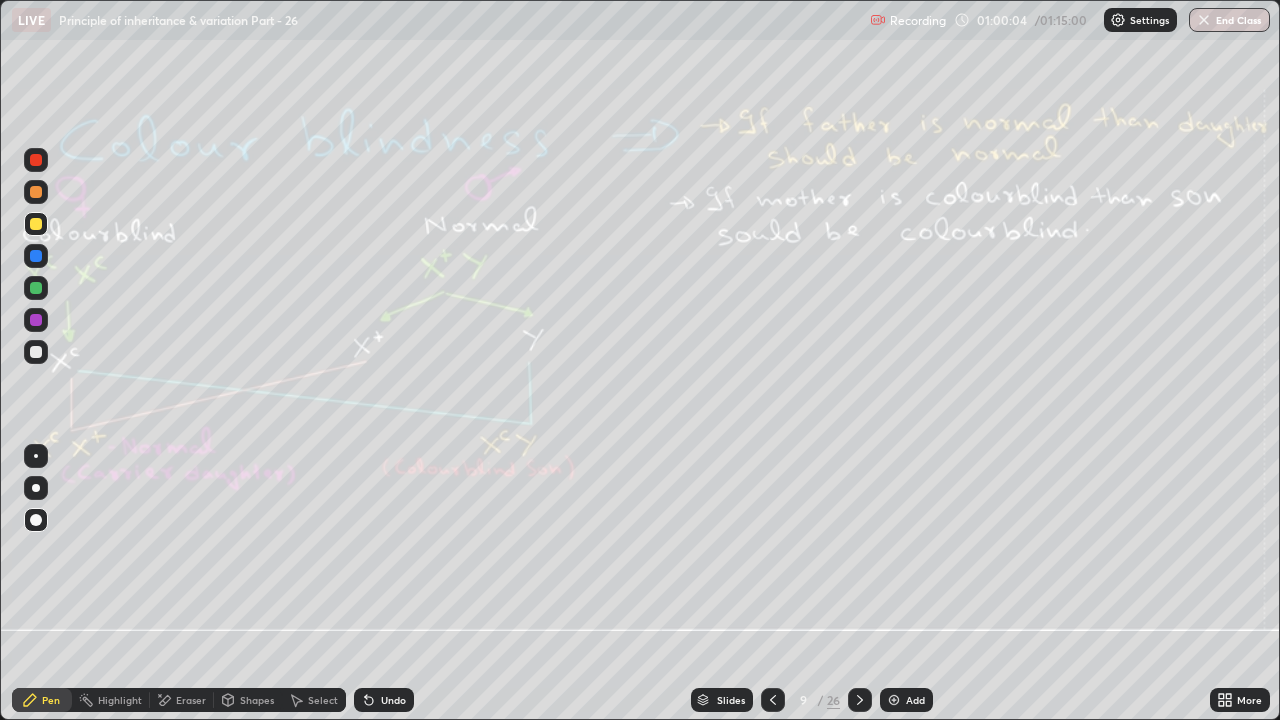 click 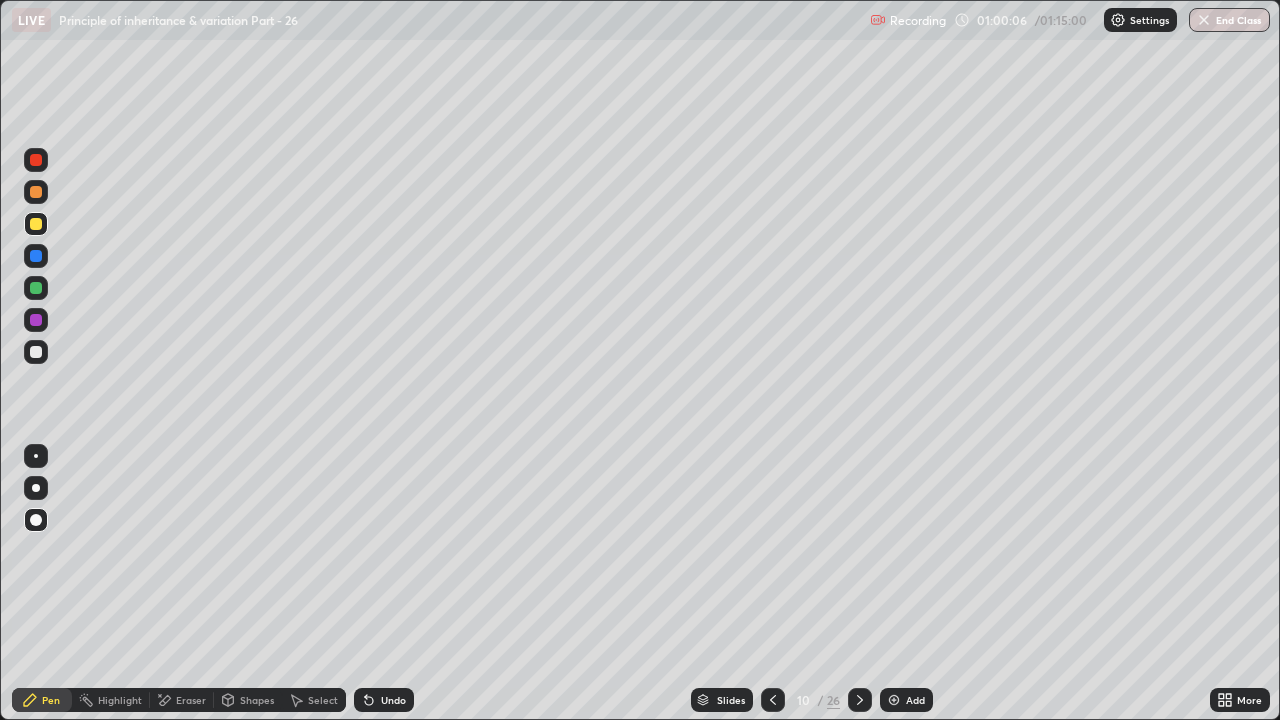 click at bounding box center (860, 700) 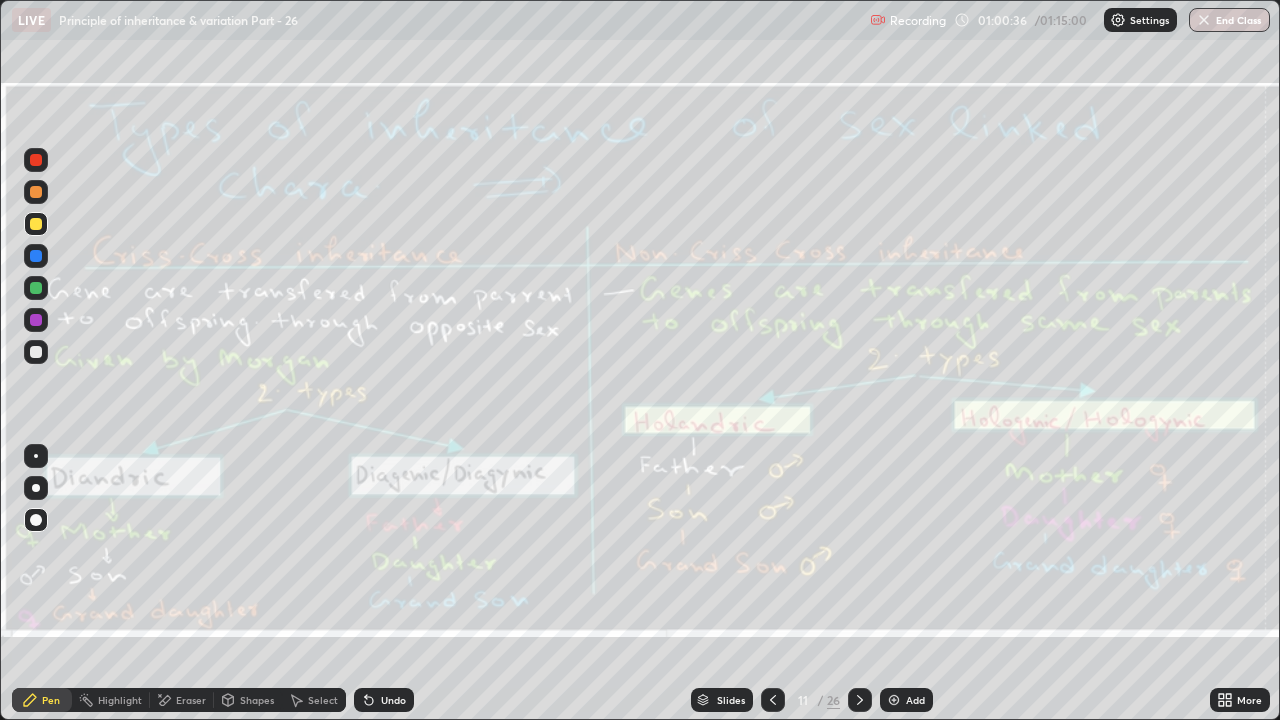 click 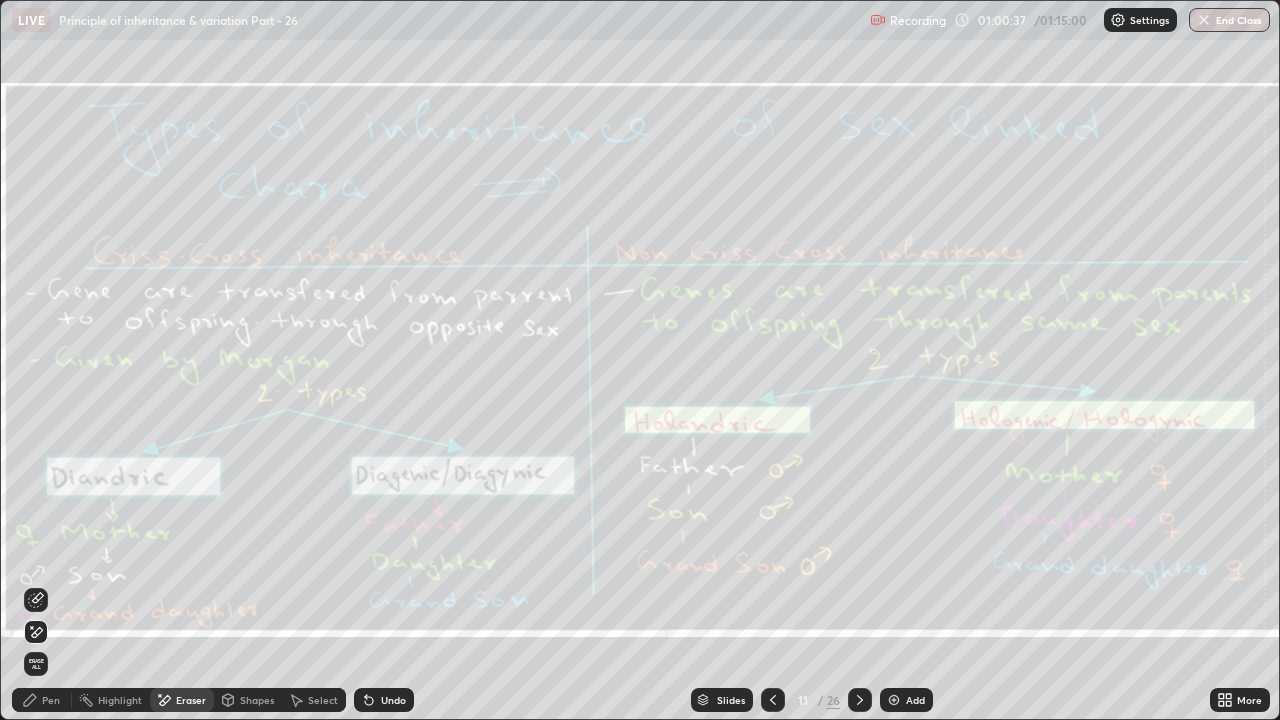 click 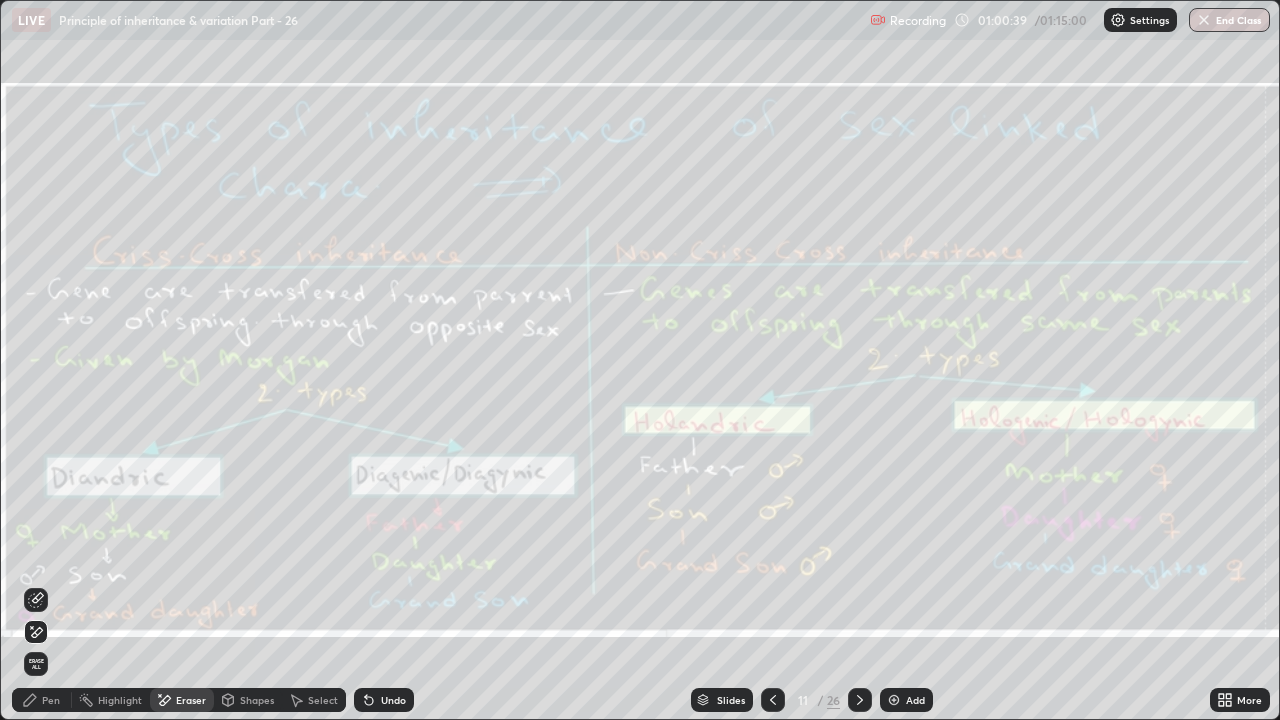 click on "Erase all" at bounding box center (36, 664) 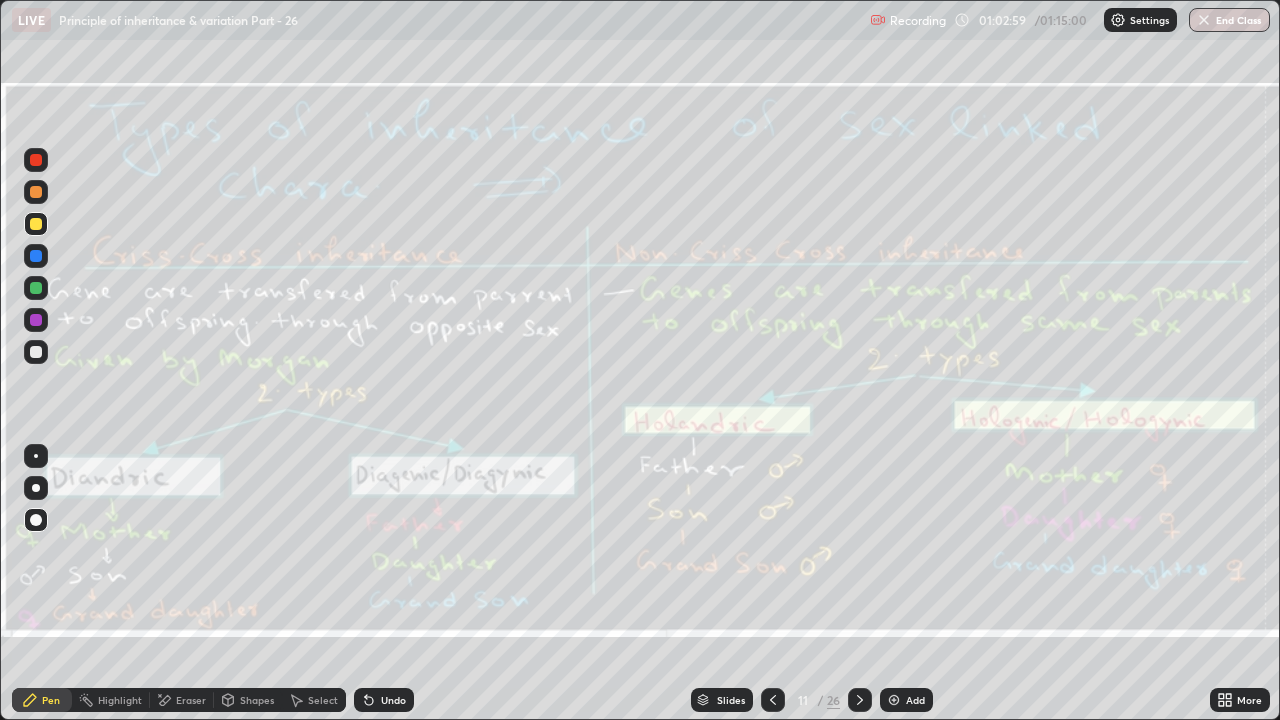 click on "Eraser" at bounding box center (182, 700) 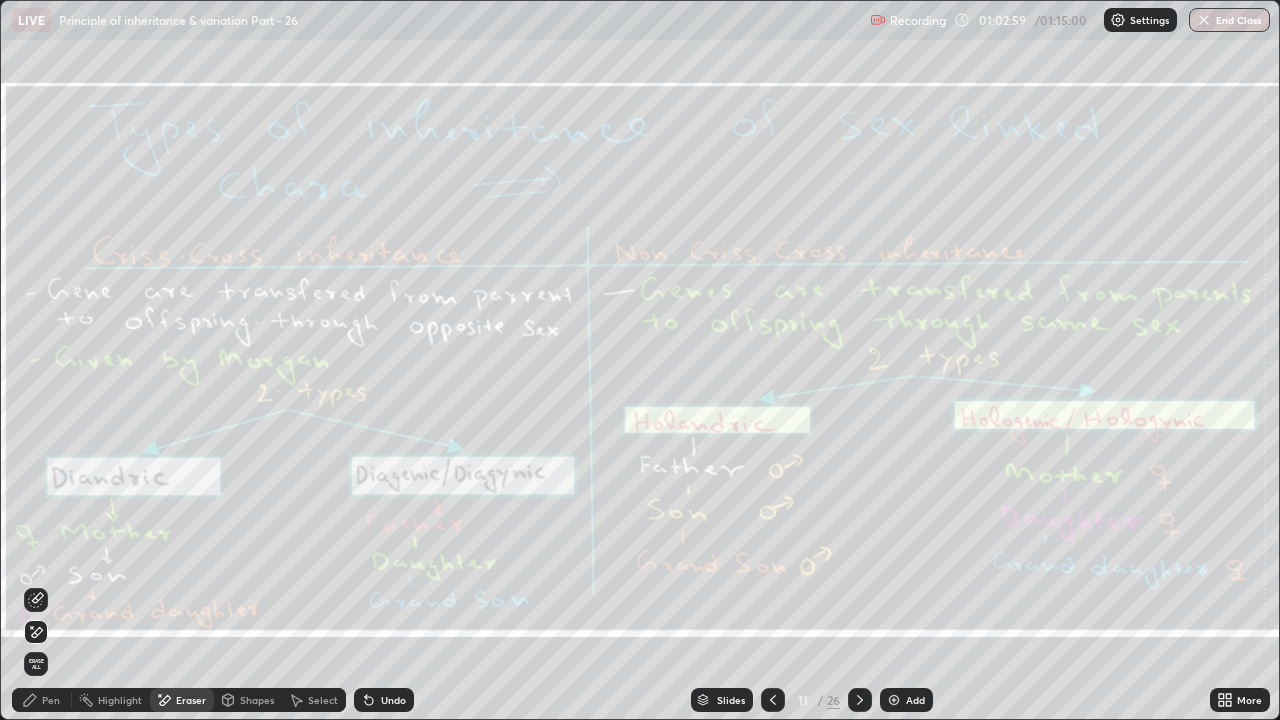 click on "Erase all" at bounding box center (36, 664) 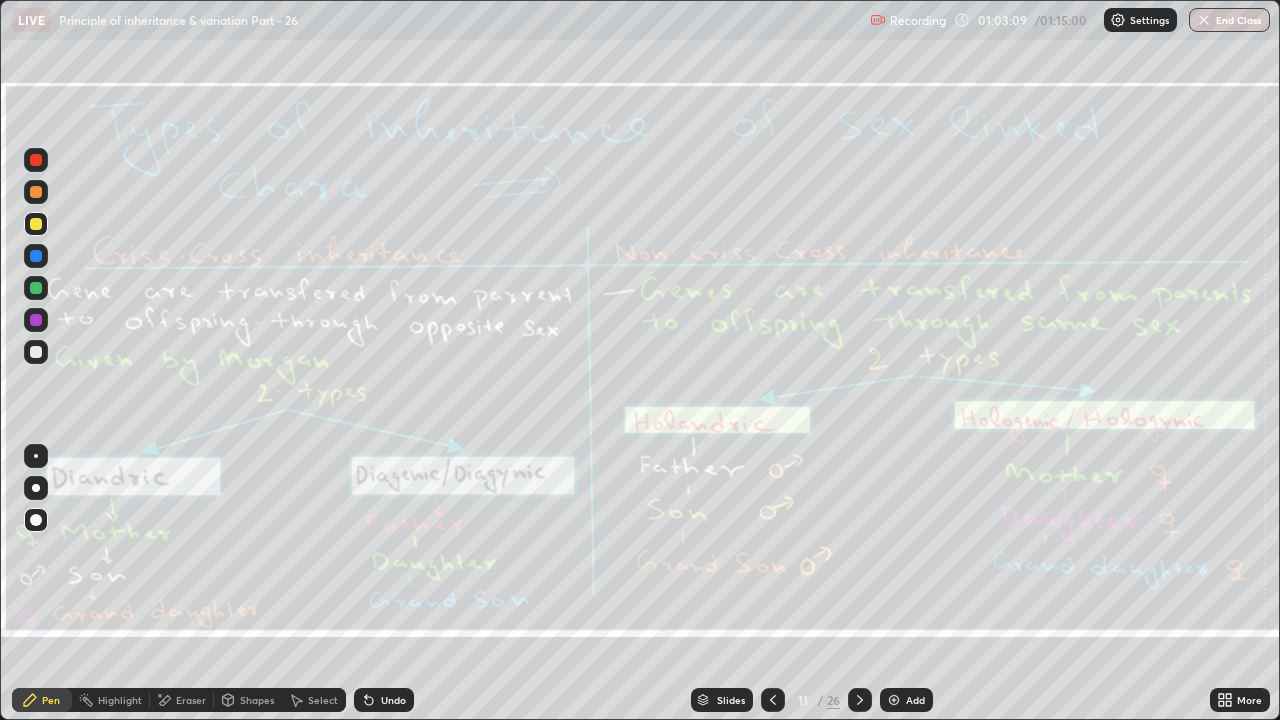 click on "Eraser" at bounding box center [191, 700] 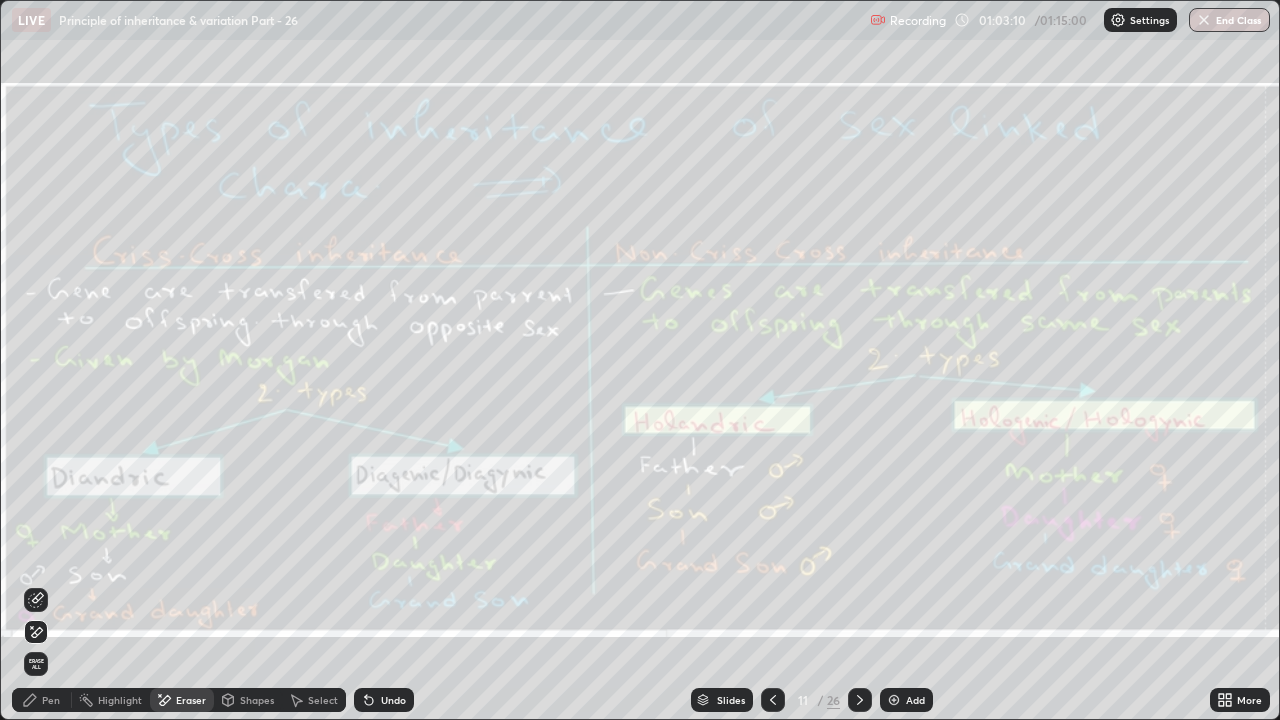 click on "Erase all" at bounding box center [36, 664] 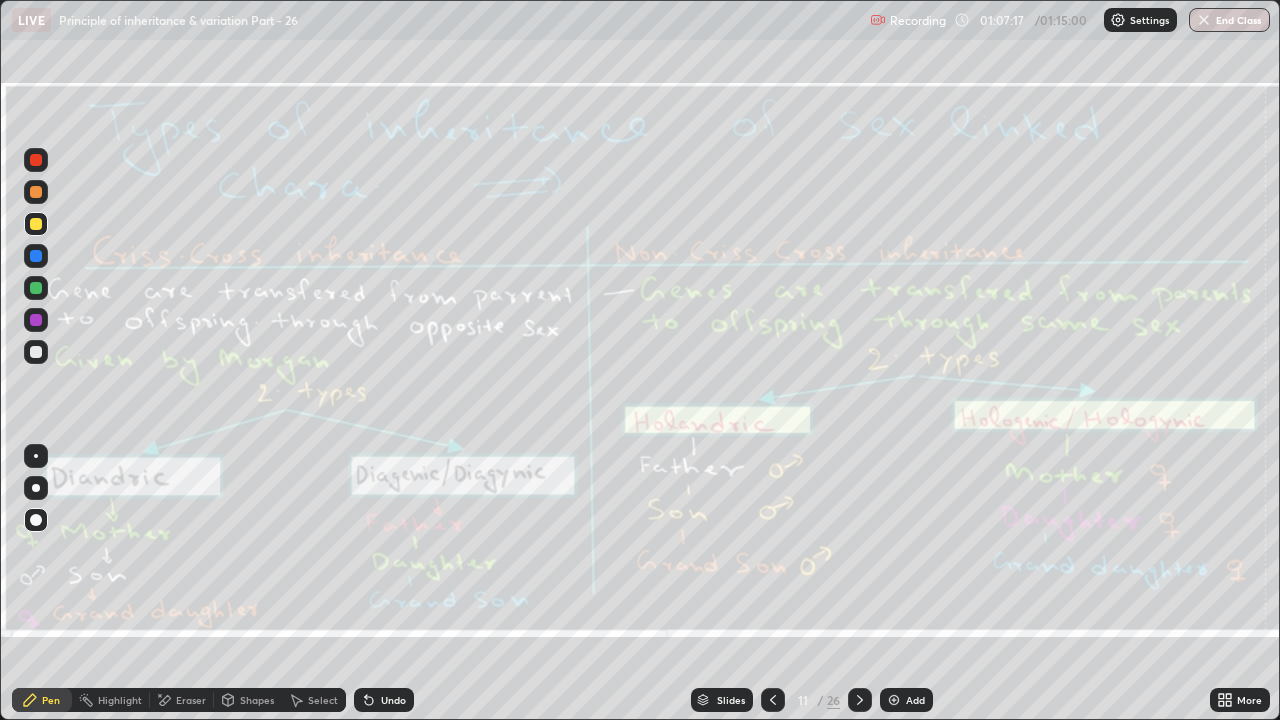 click on "Add" at bounding box center [906, 700] 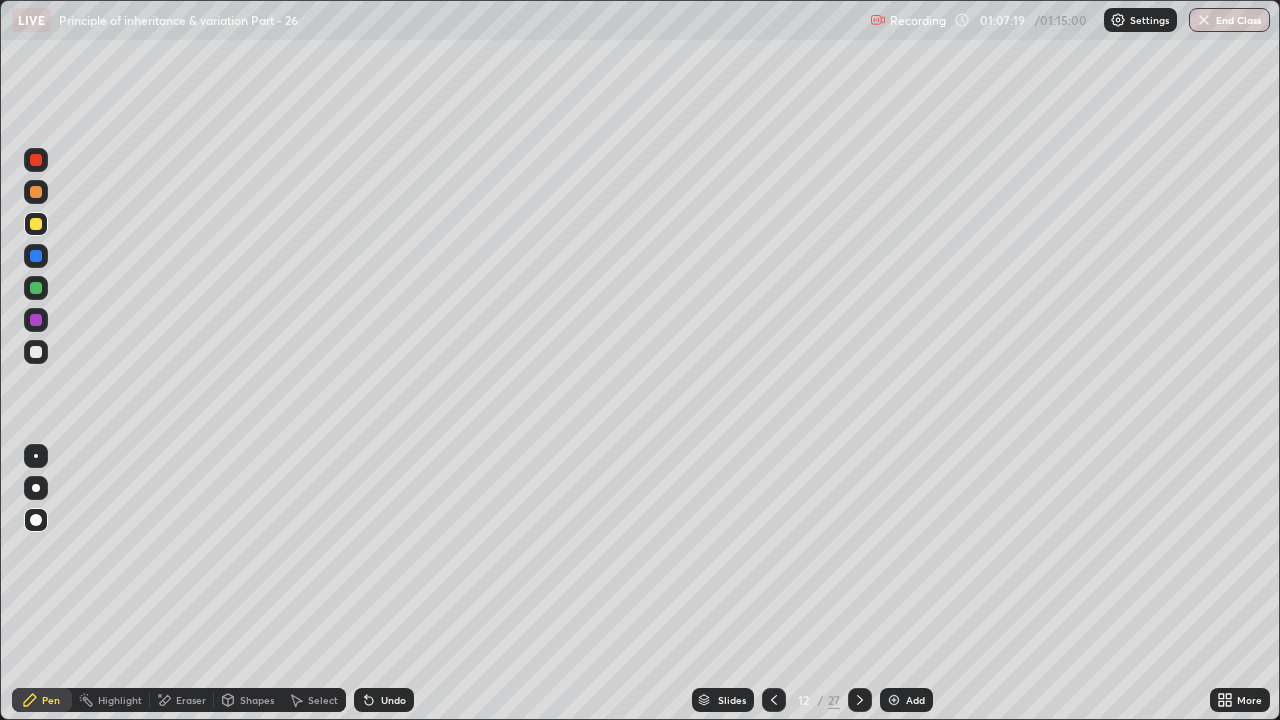 click at bounding box center [36, 224] 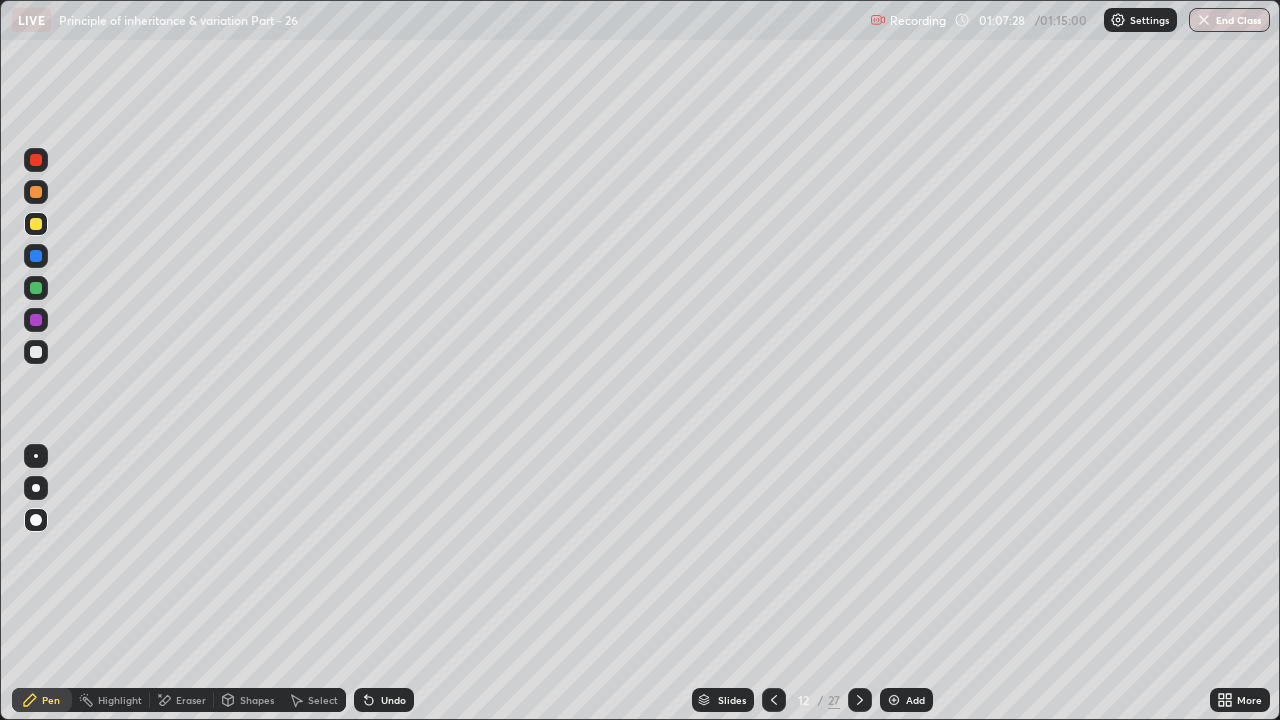click at bounding box center [36, 320] 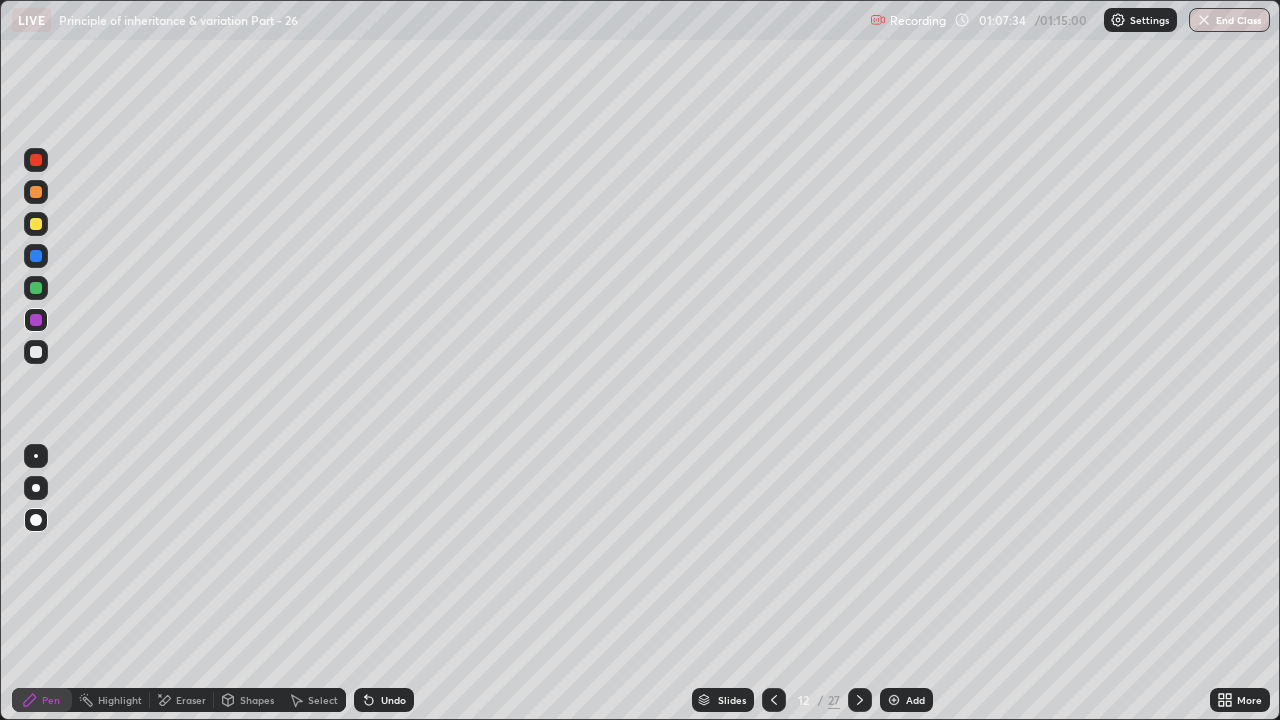 click at bounding box center [36, 224] 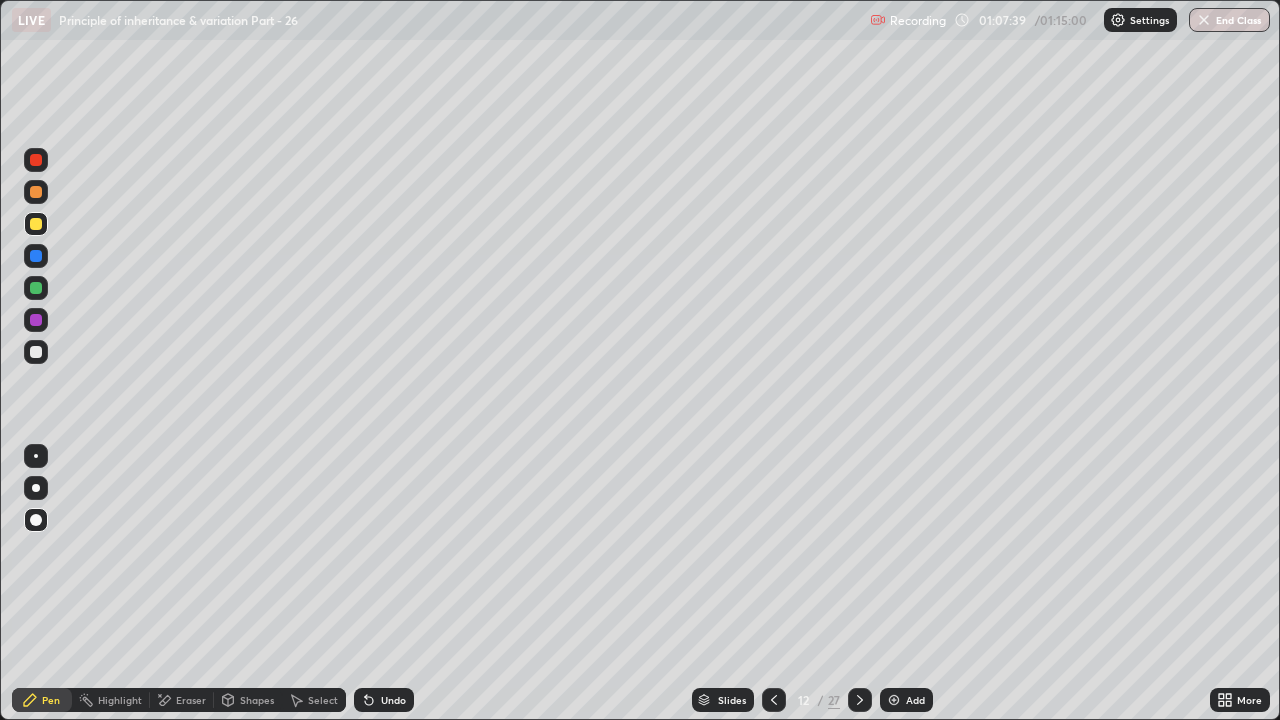 click at bounding box center [36, 160] 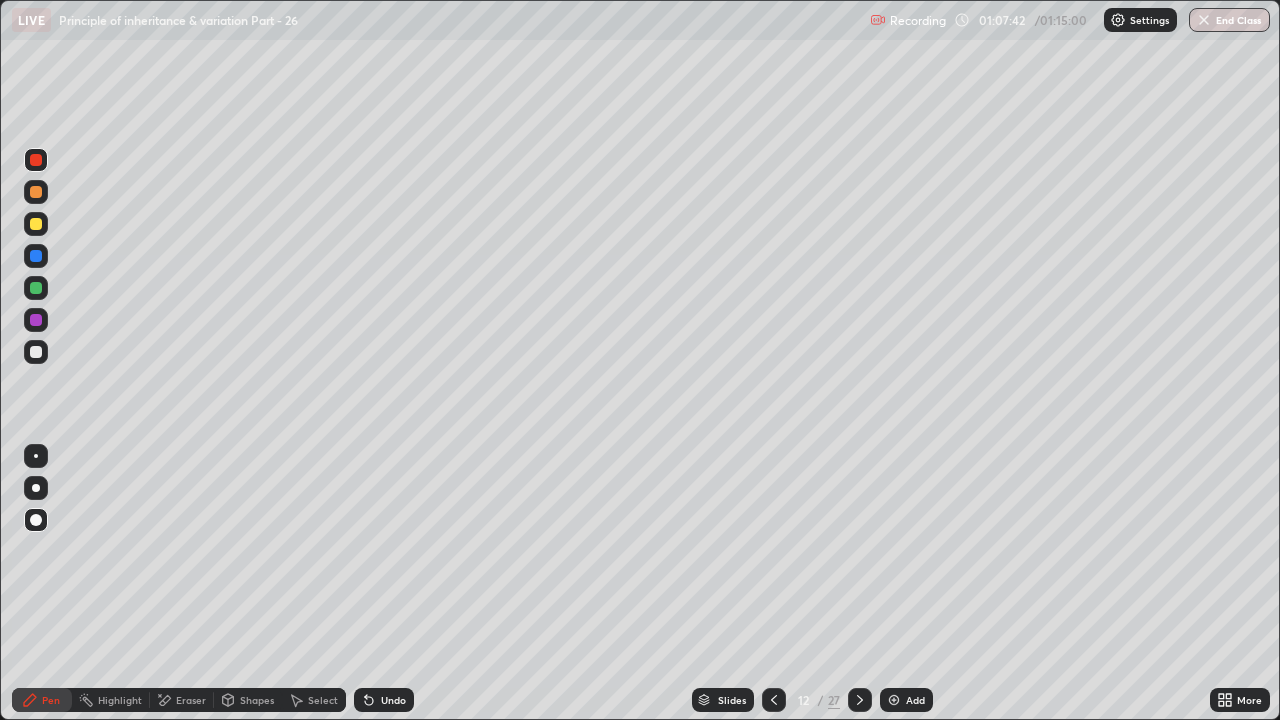 click at bounding box center [36, 224] 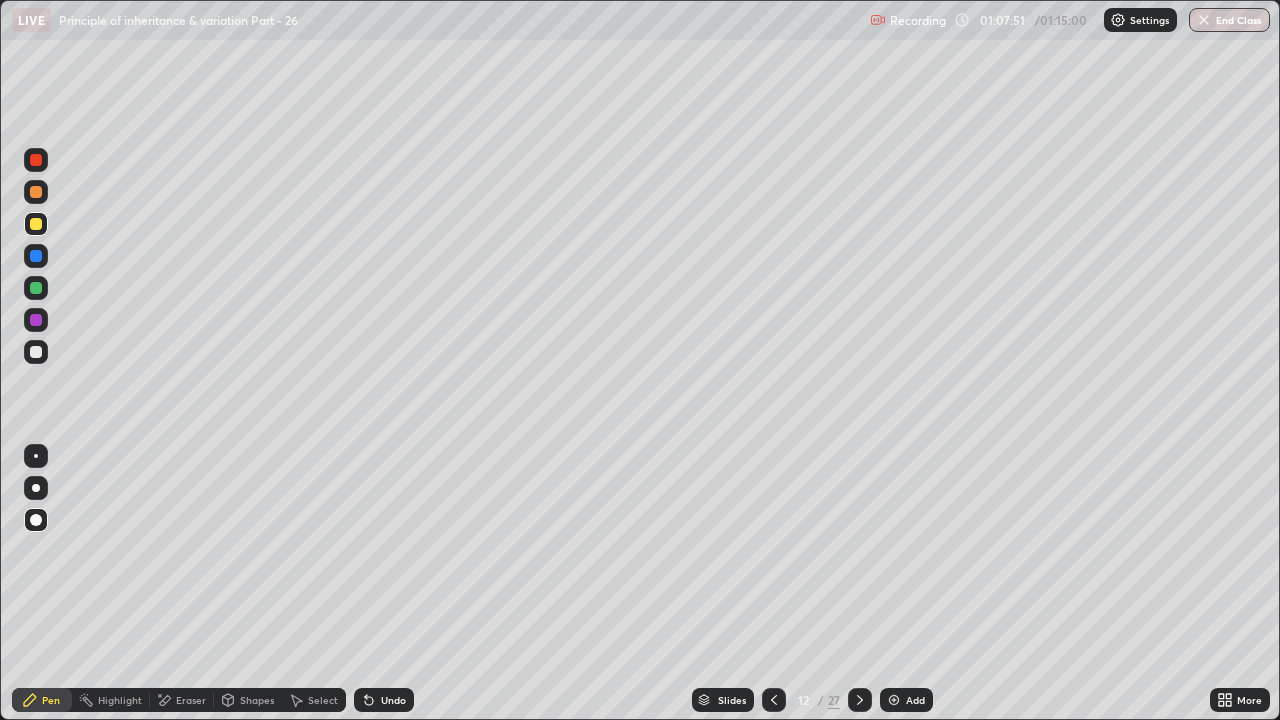 click at bounding box center [36, 320] 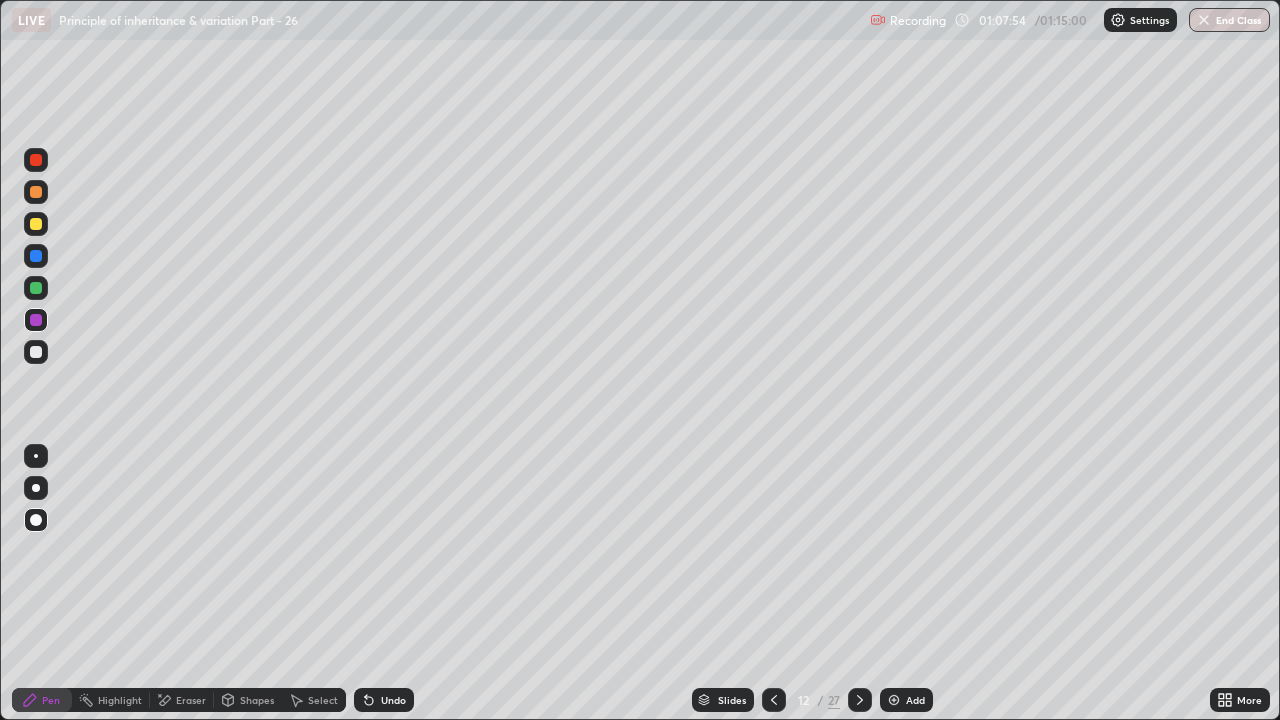 click at bounding box center [36, 224] 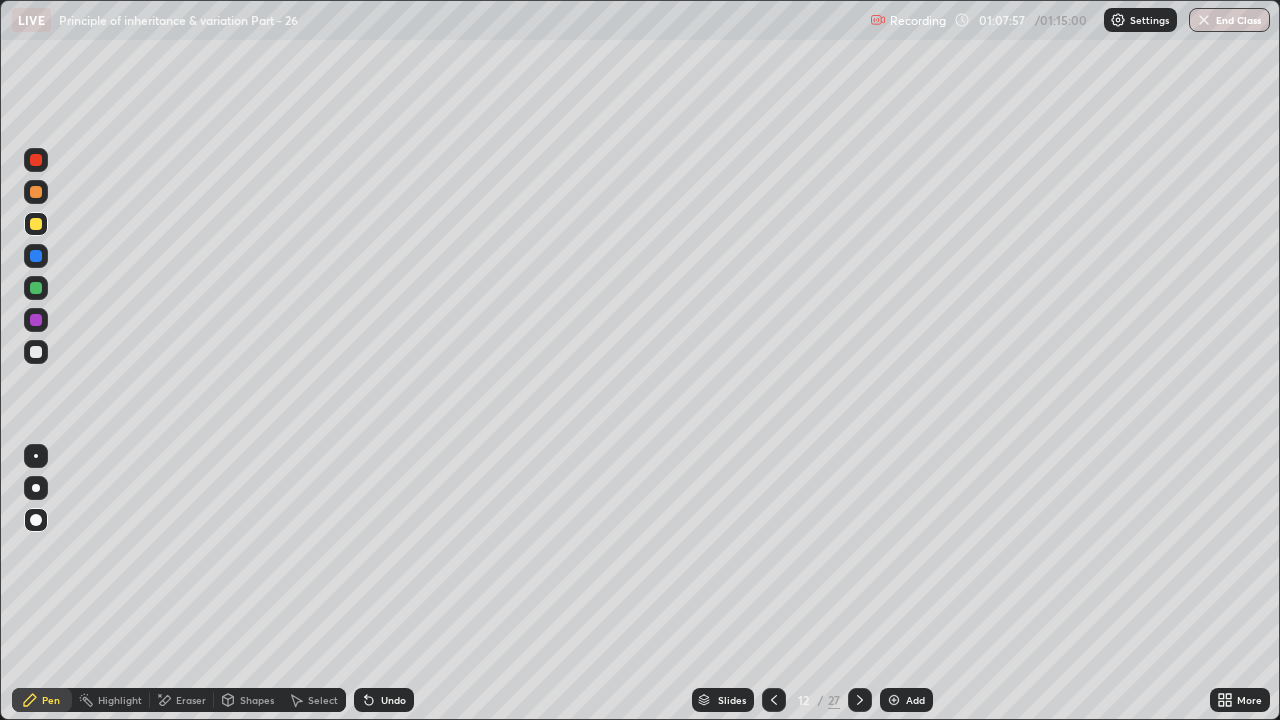 click at bounding box center [36, 320] 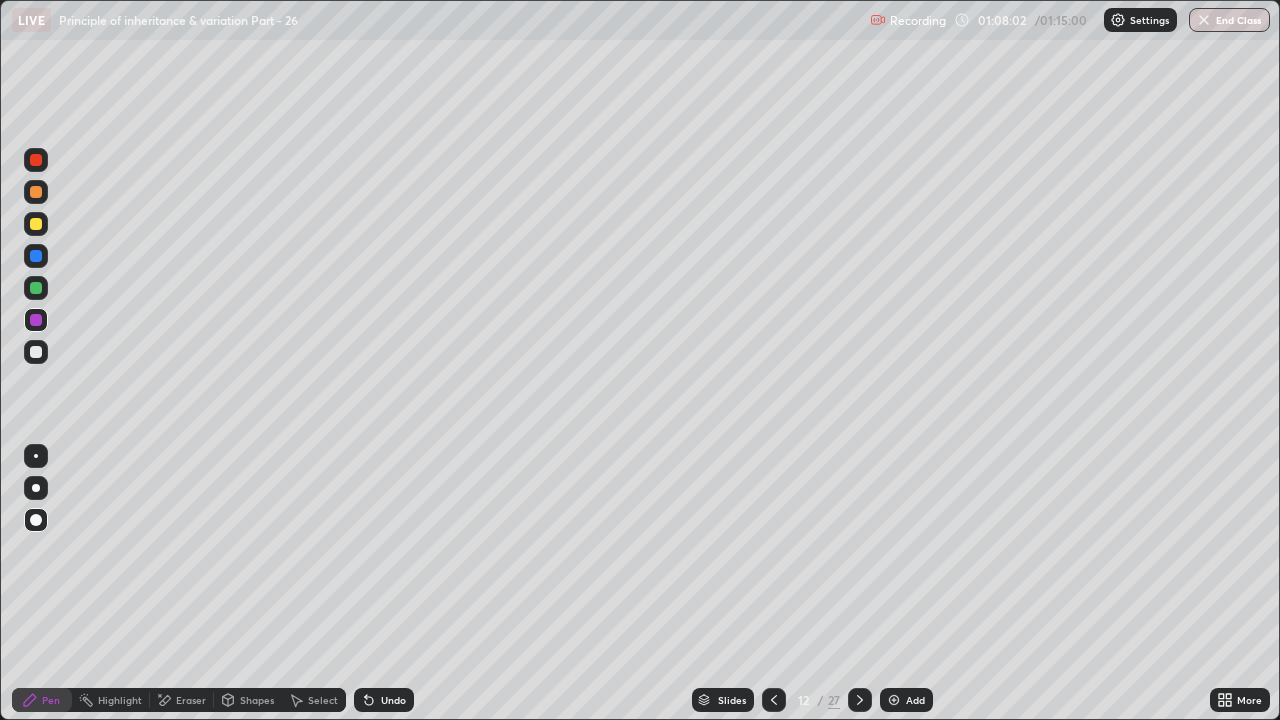 click at bounding box center [36, 224] 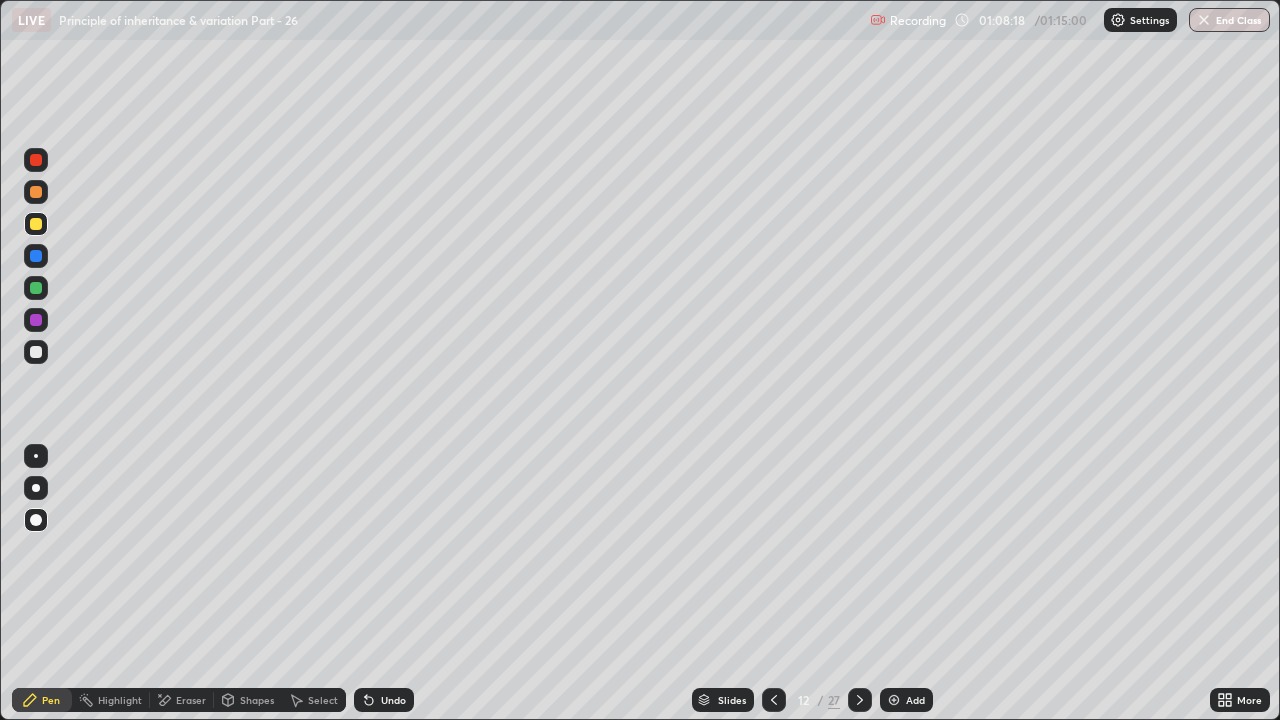 click at bounding box center (36, 320) 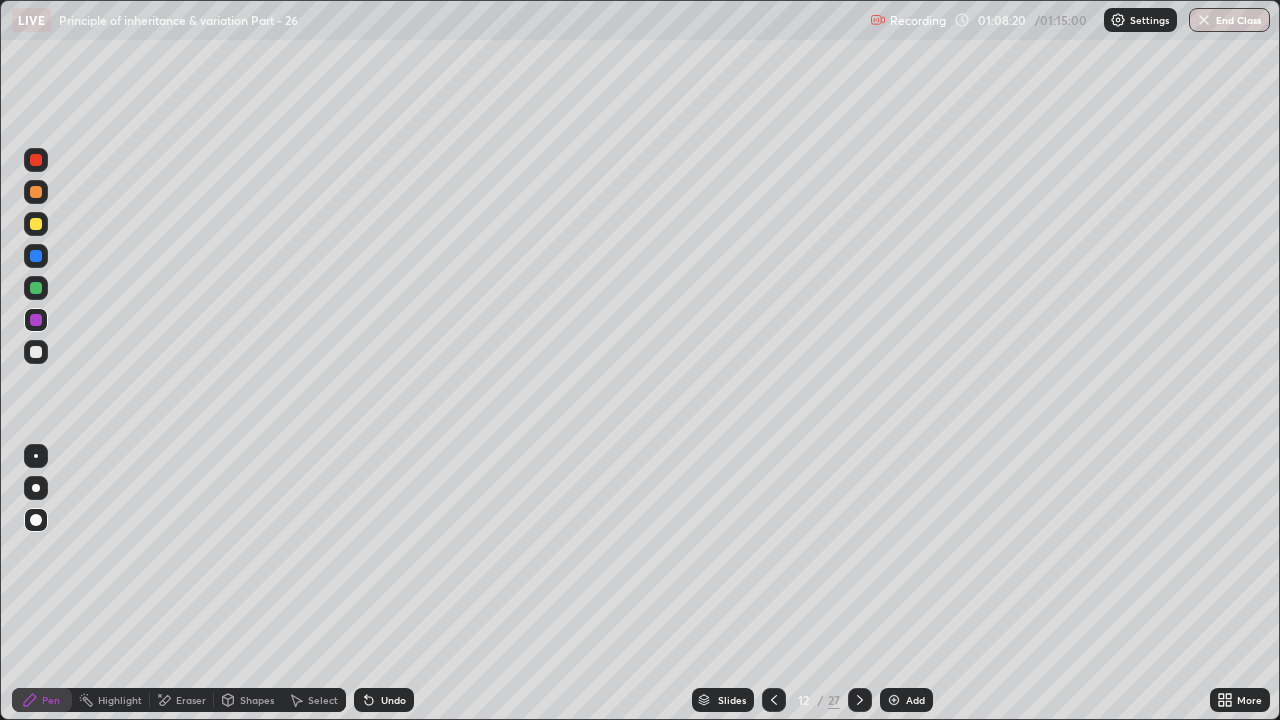 click at bounding box center [36, 224] 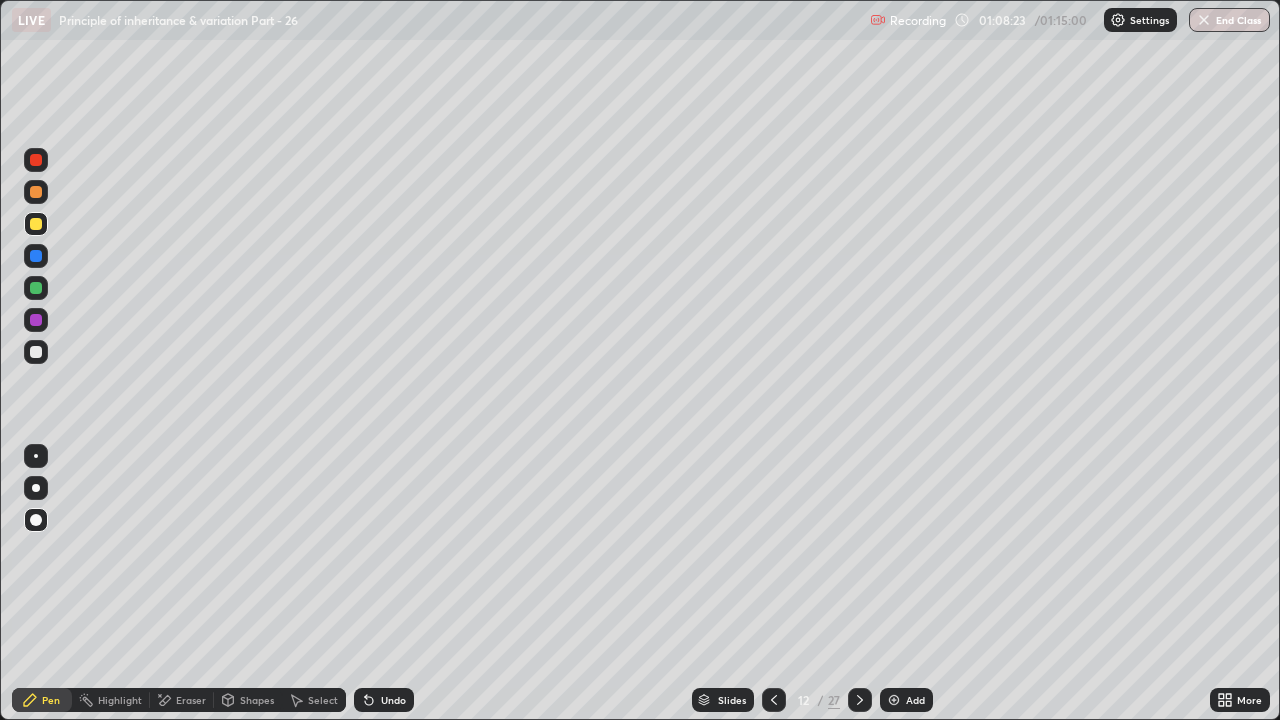 click at bounding box center (36, 352) 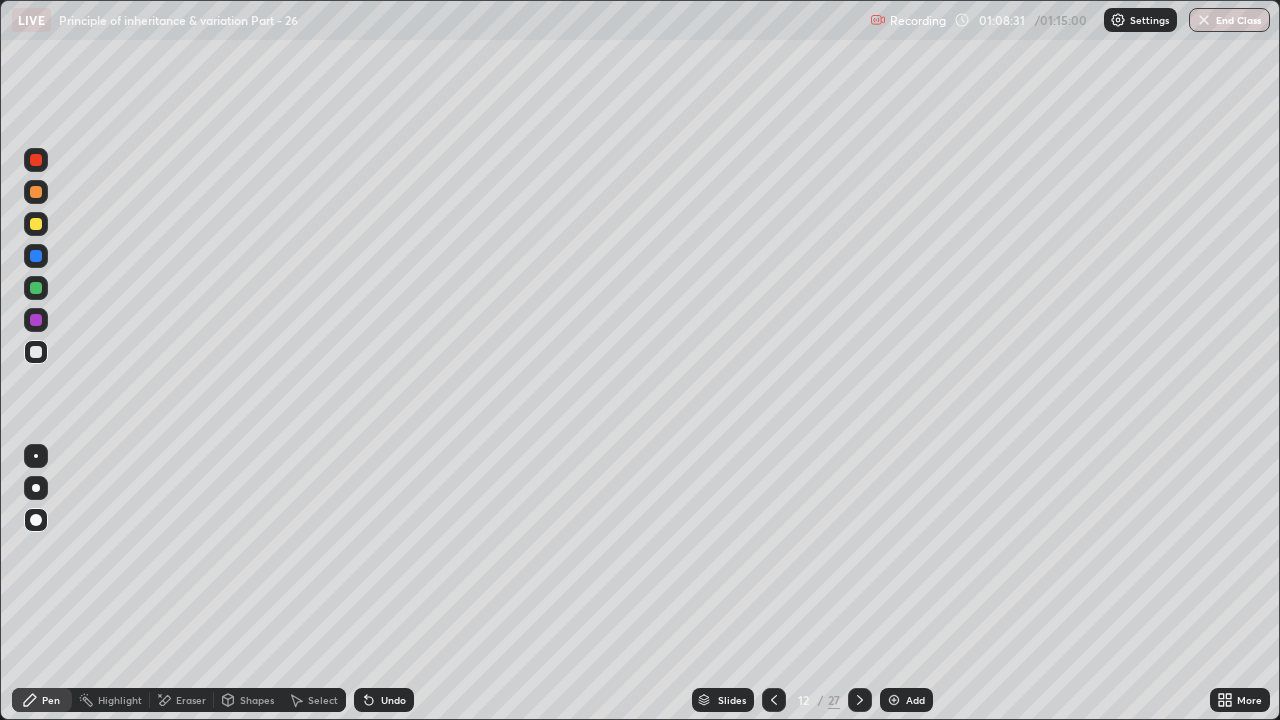 click at bounding box center (36, 320) 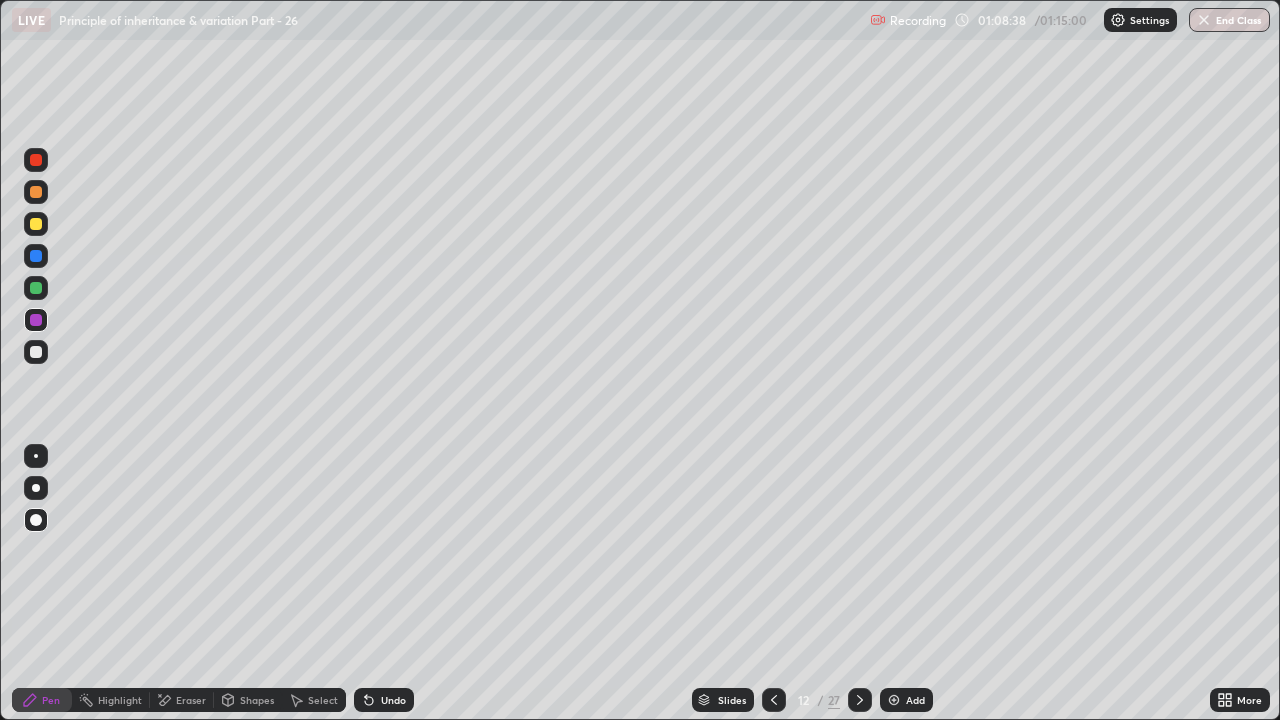click at bounding box center [36, 352] 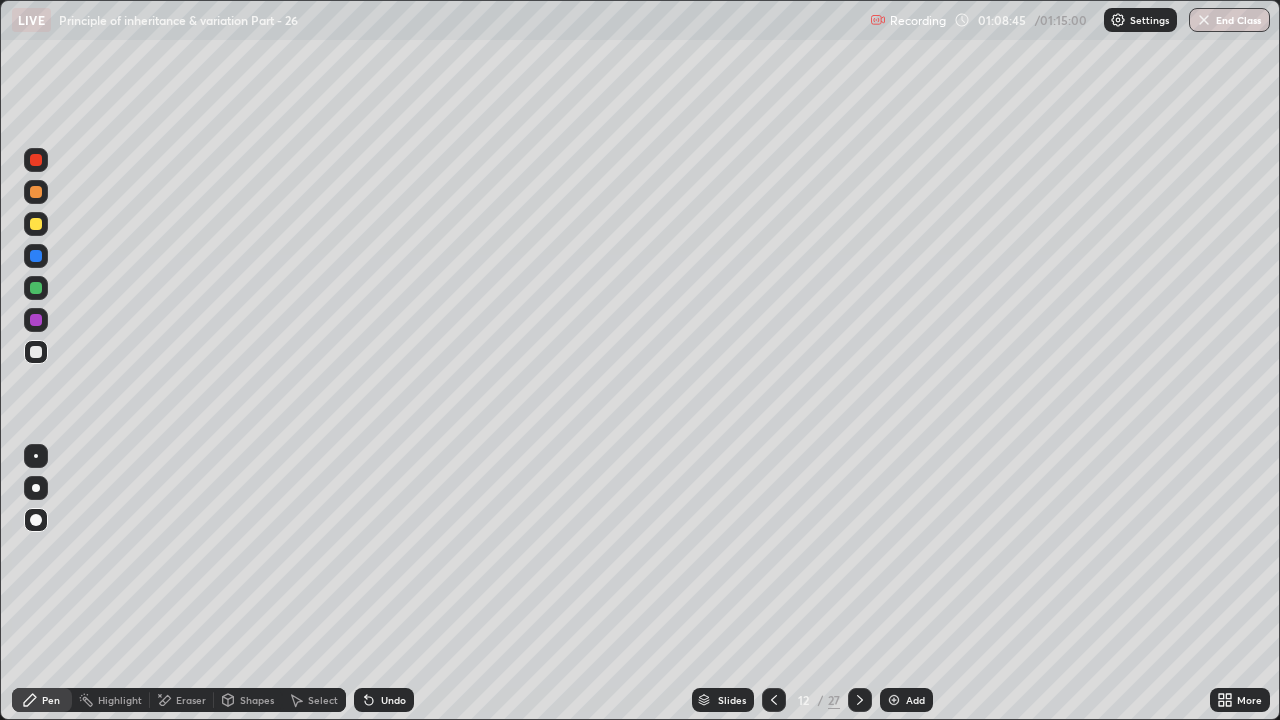 click at bounding box center [36, 320] 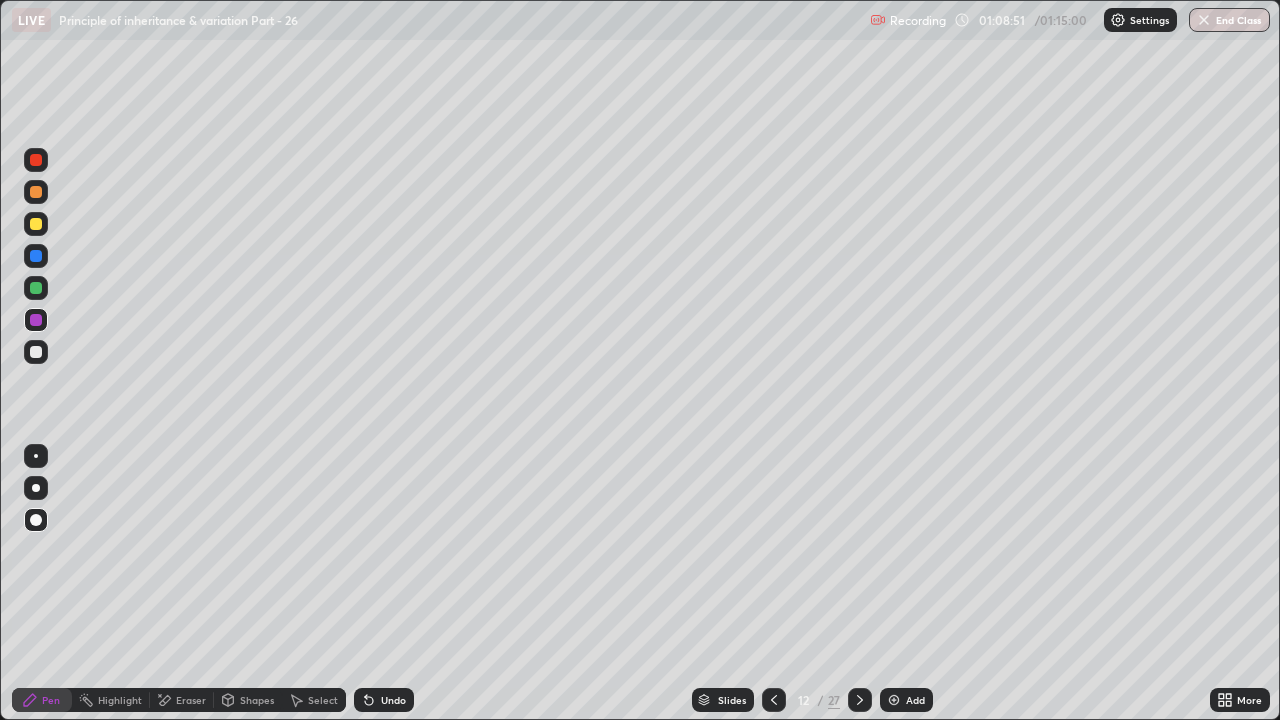 click on "Eraser" at bounding box center [182, 700] 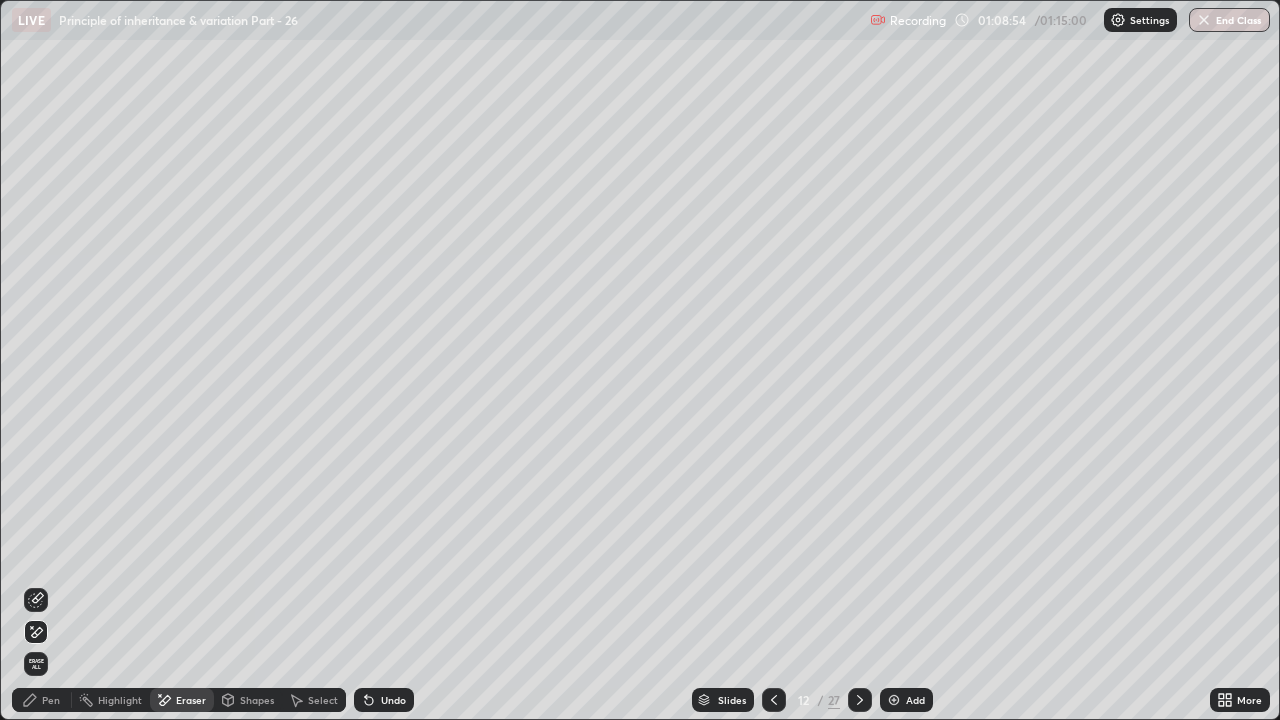 click on "Pen" at bounding box center (51, 700) 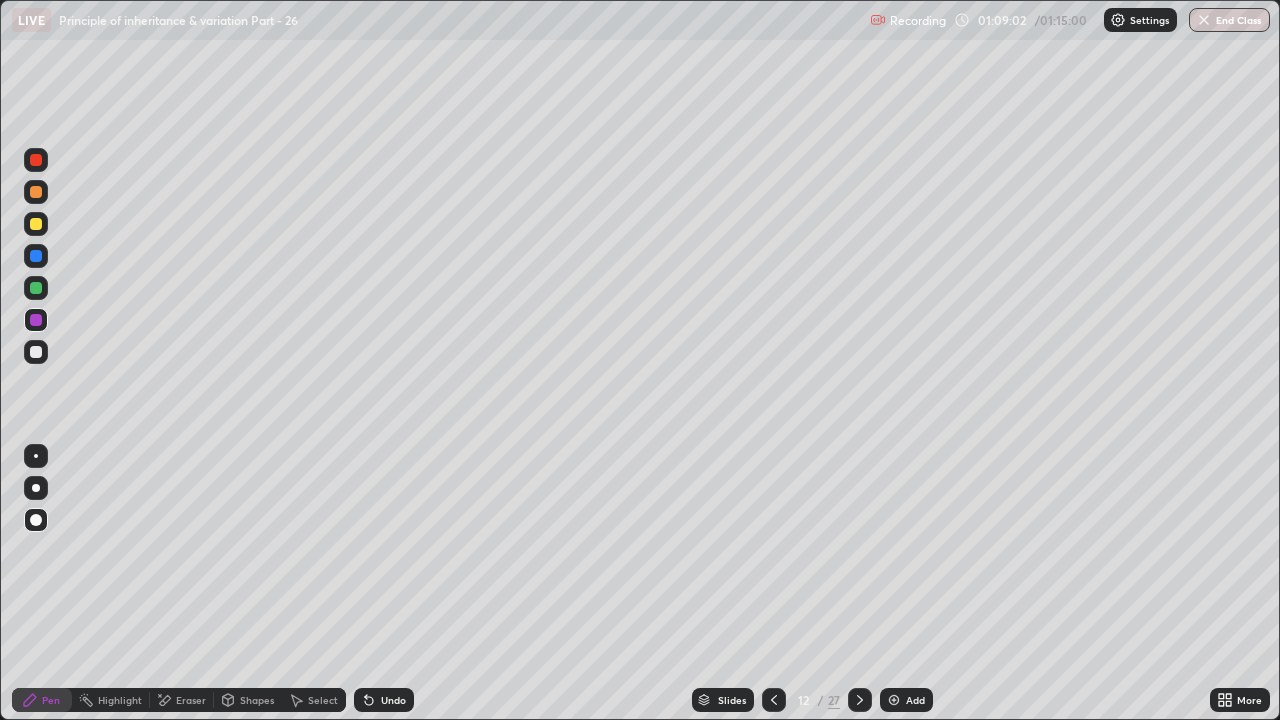 click at bounding box center (36, 352) 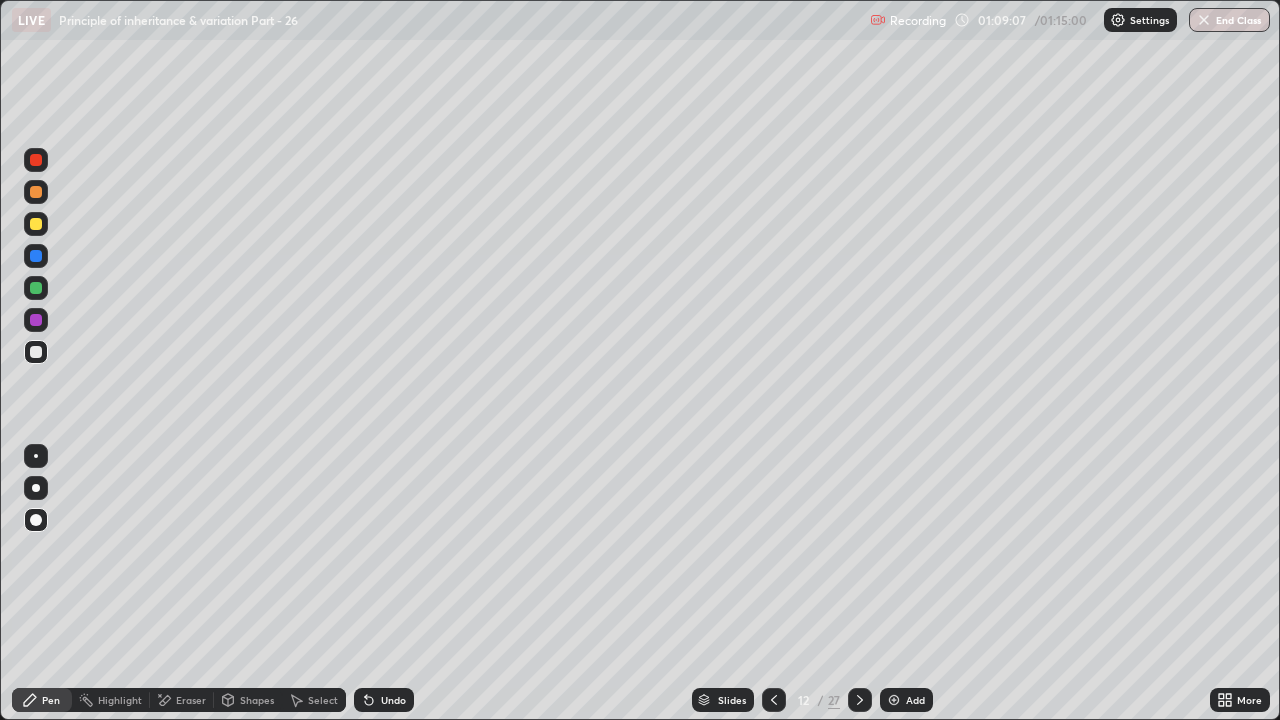 click at bounding box center [36, 224] 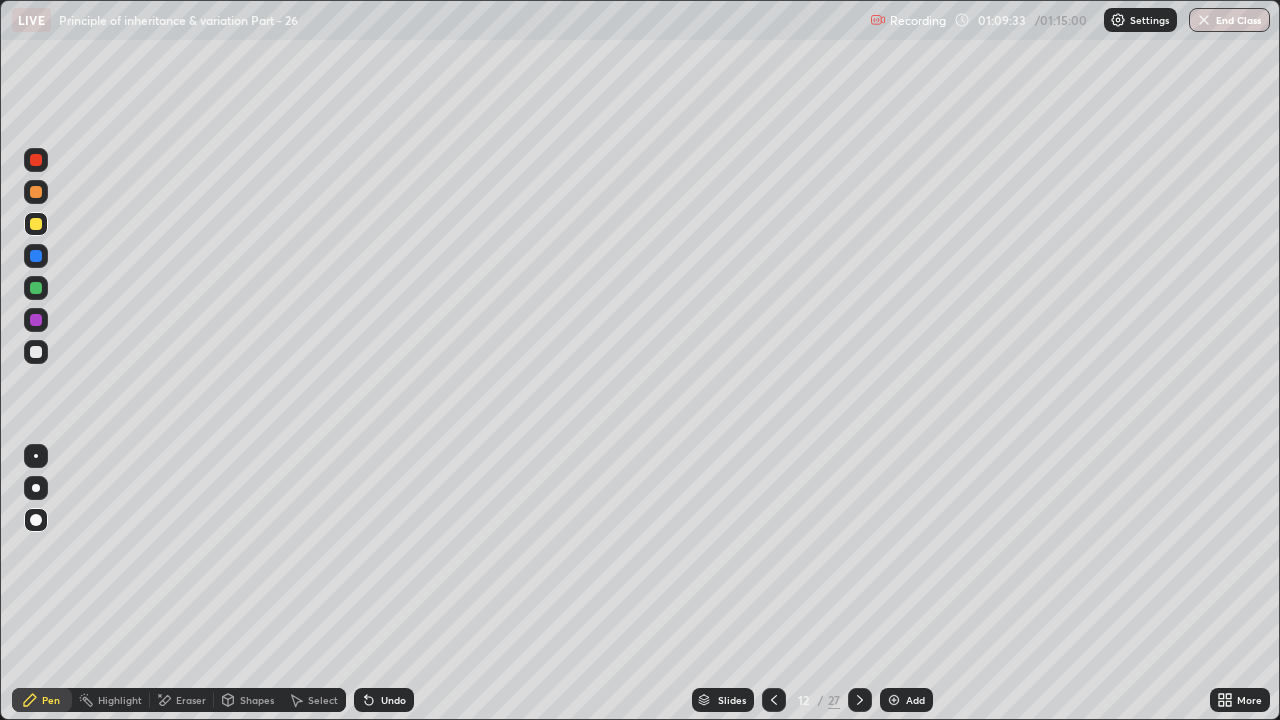 click at bounding box center [36, 160] 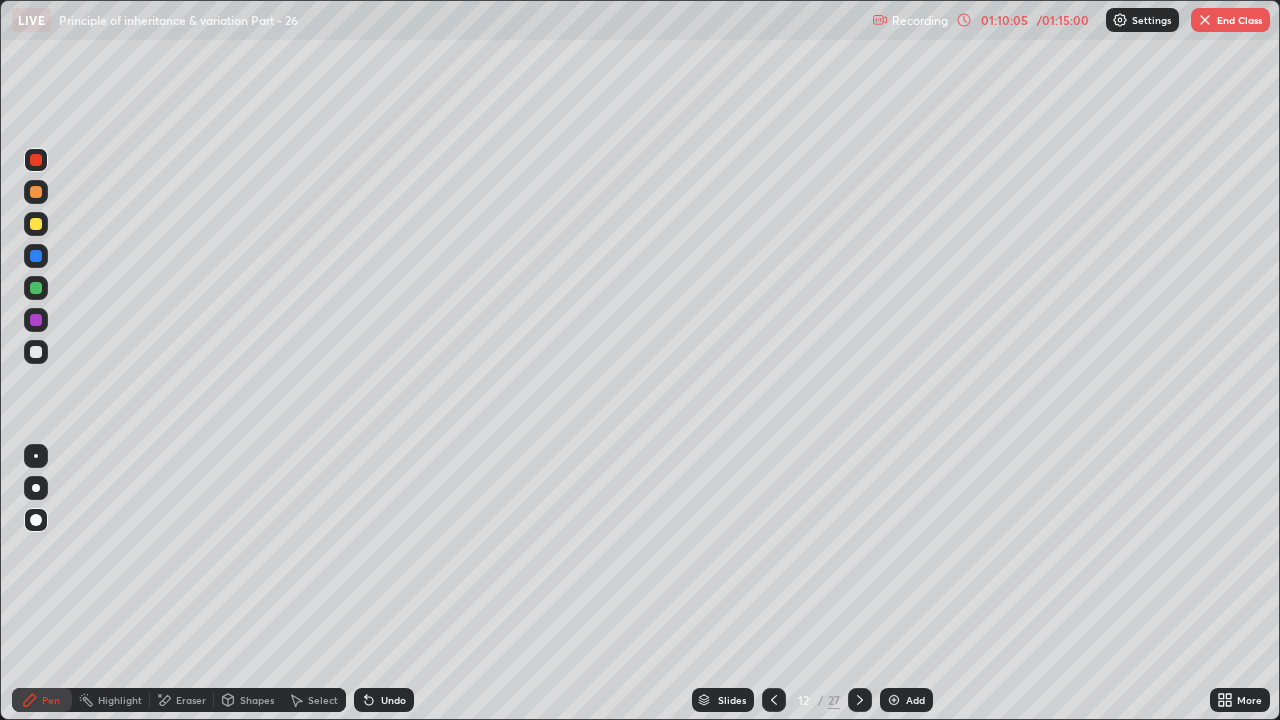click on "Eraser" at bounding box center [191, 700] 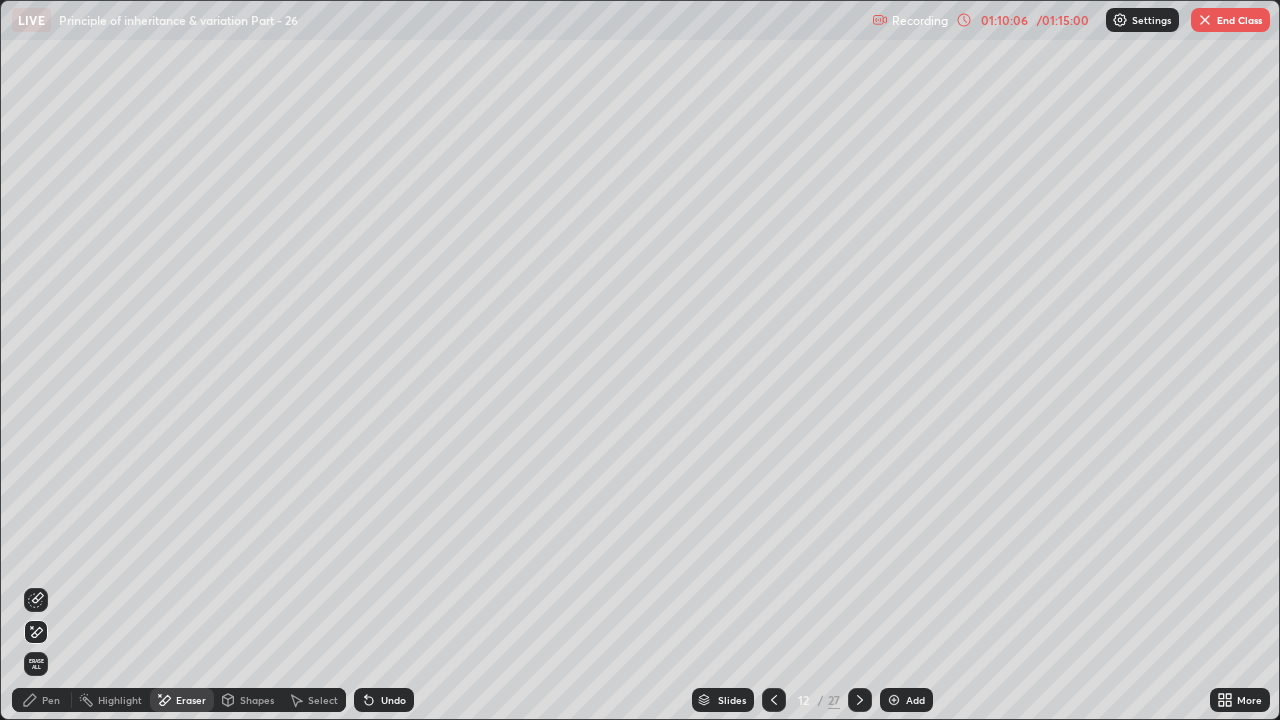 click on "Erase all" at bounding box center (36, 664) 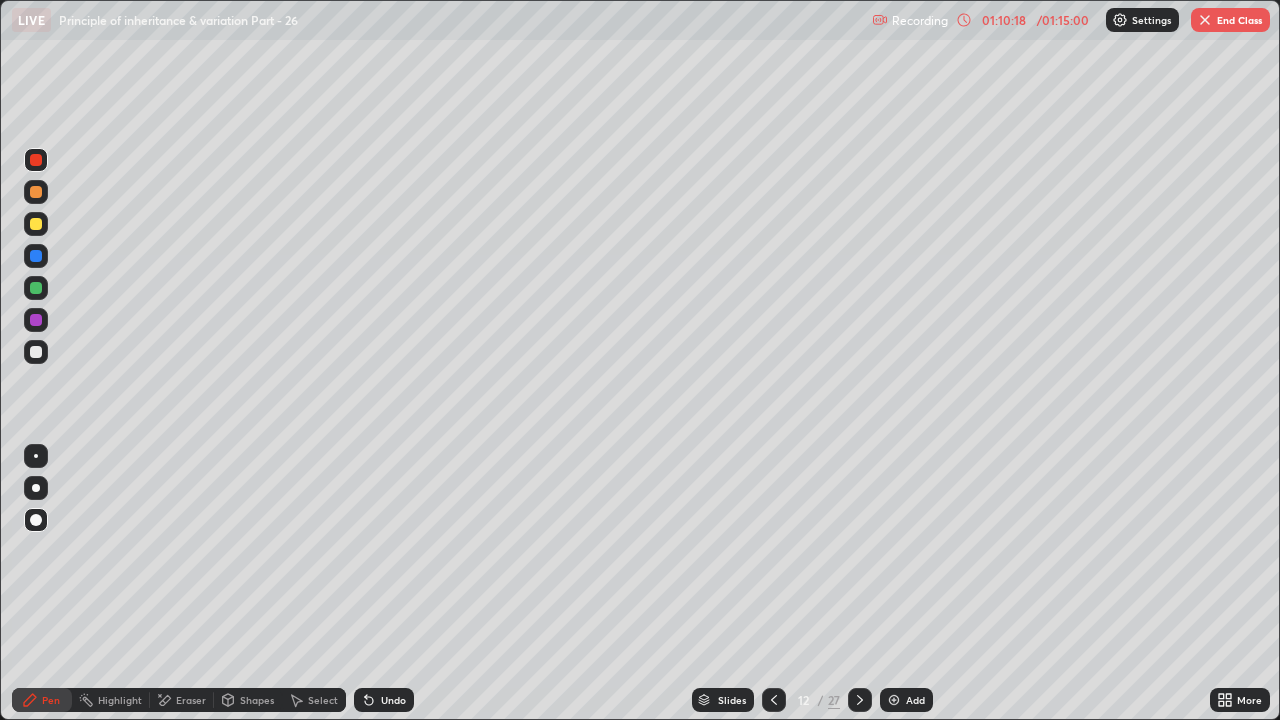 click on "End Class" at bounding box center (1230, 20) 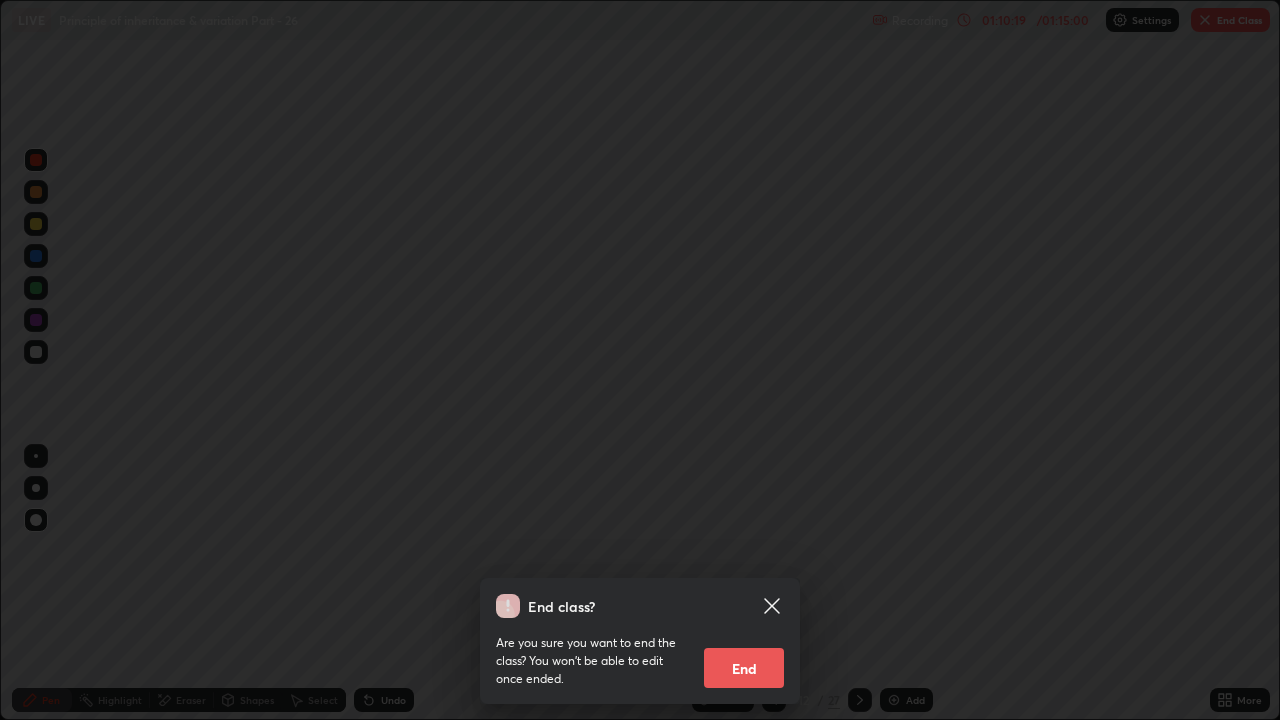 click on "End" at bounding box center [744, 668] 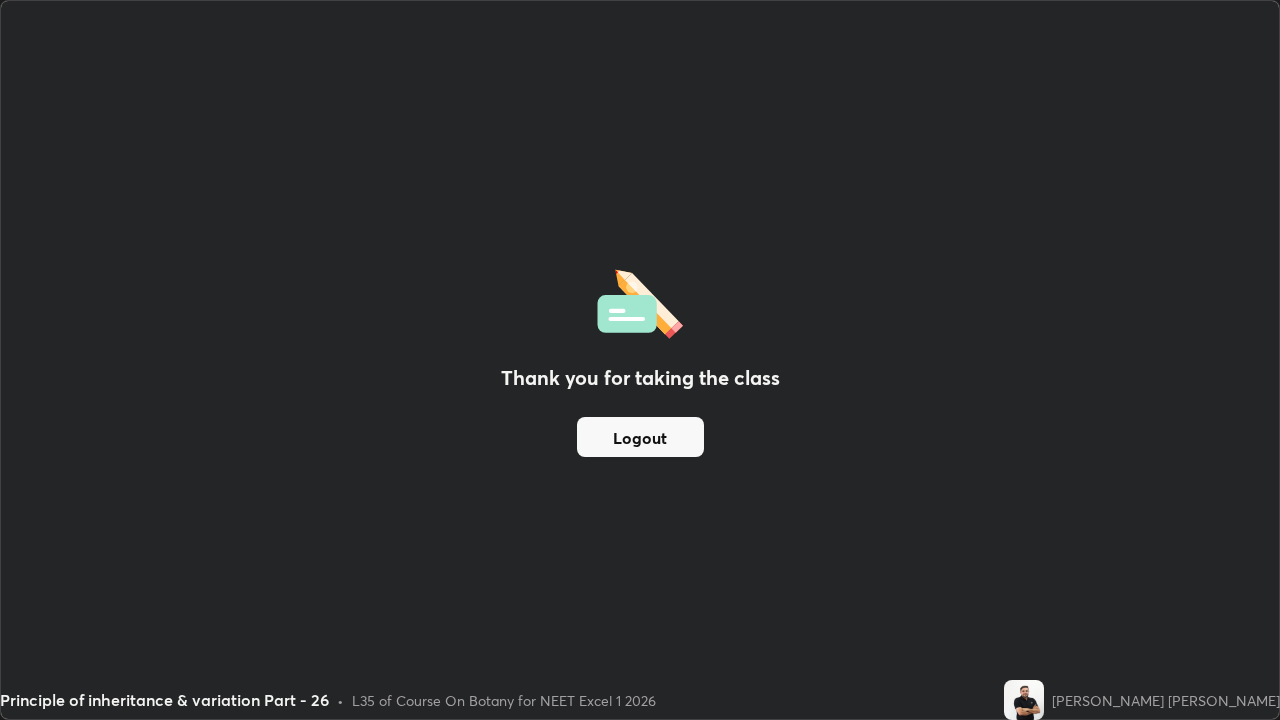 click on "Logout" at bounding box center [640, 437] 